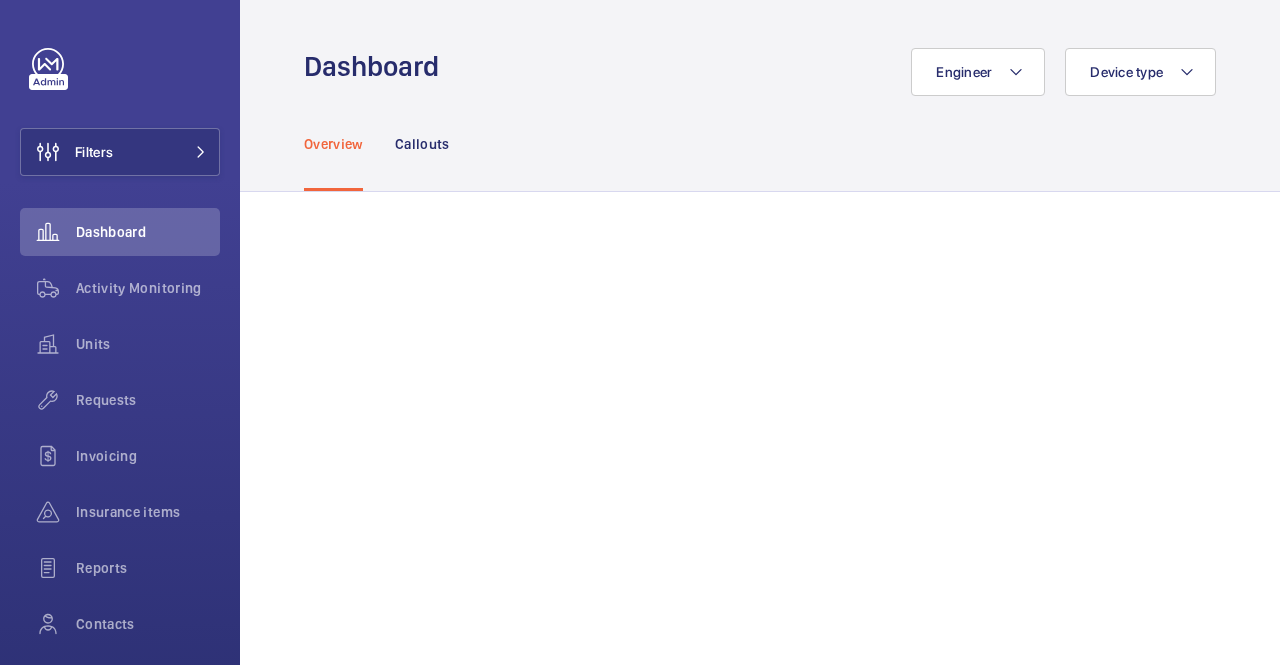scroll, scrollTop: 0, scrollLeft: 0, axis: both 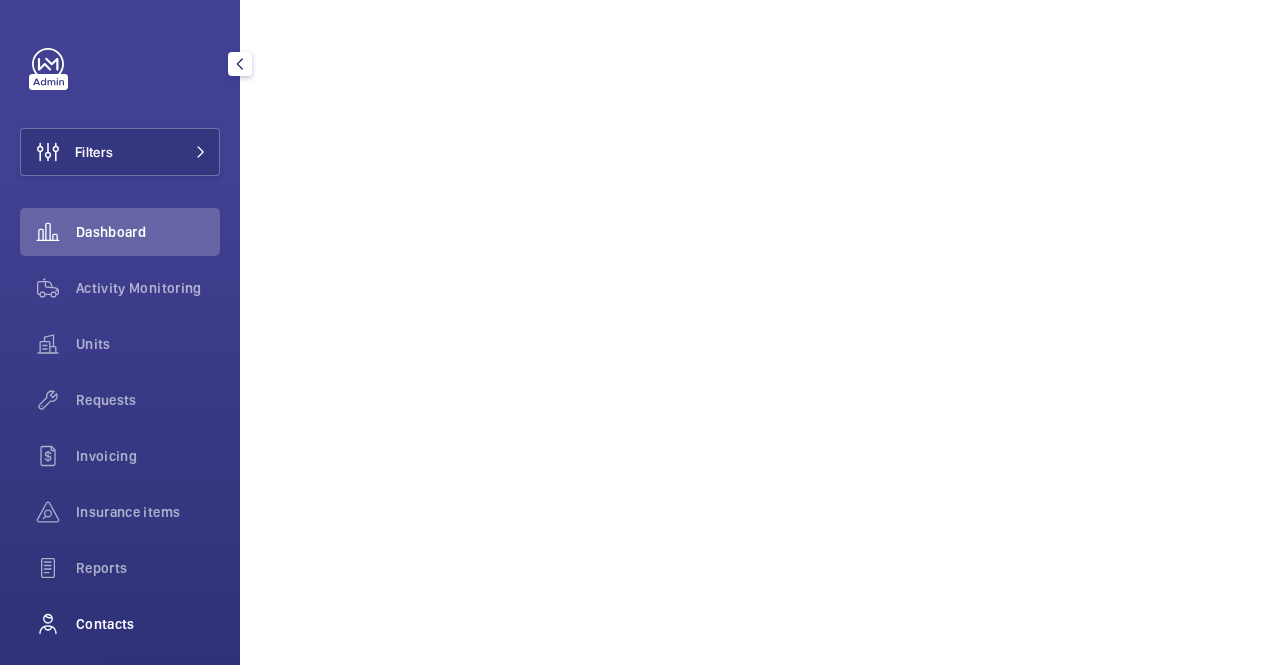 click on "Contacts" 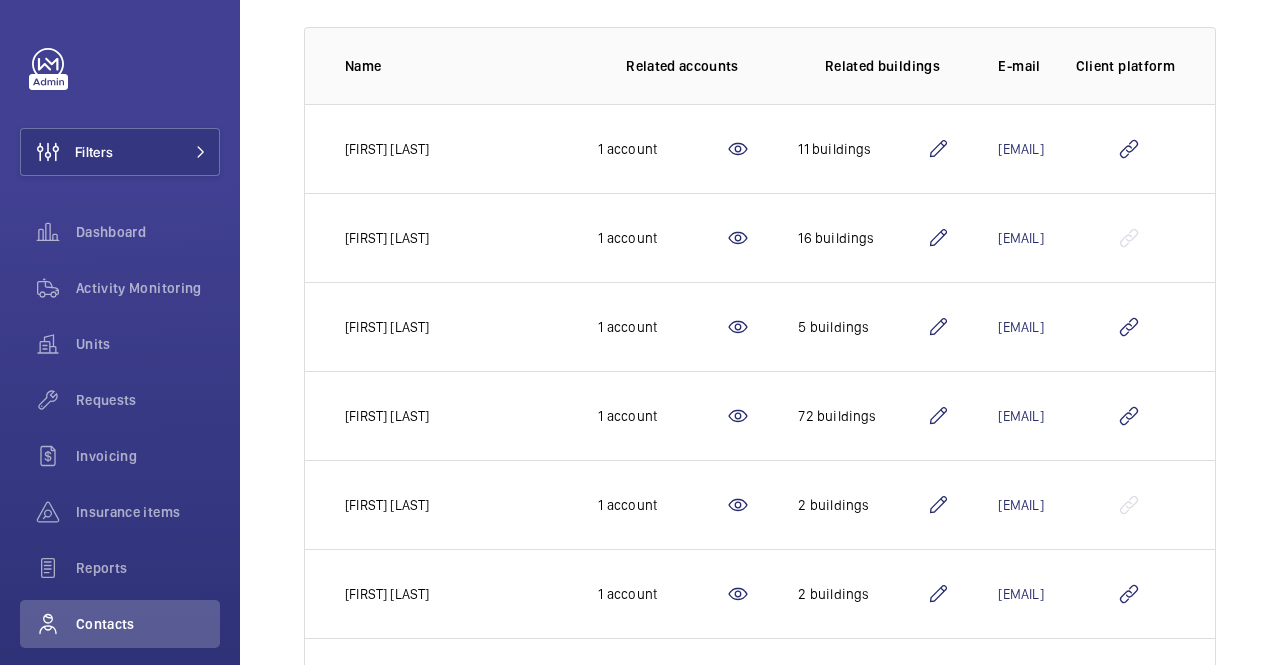 scroll, scrollTop: 0, scrollLeft: 0, axis: both 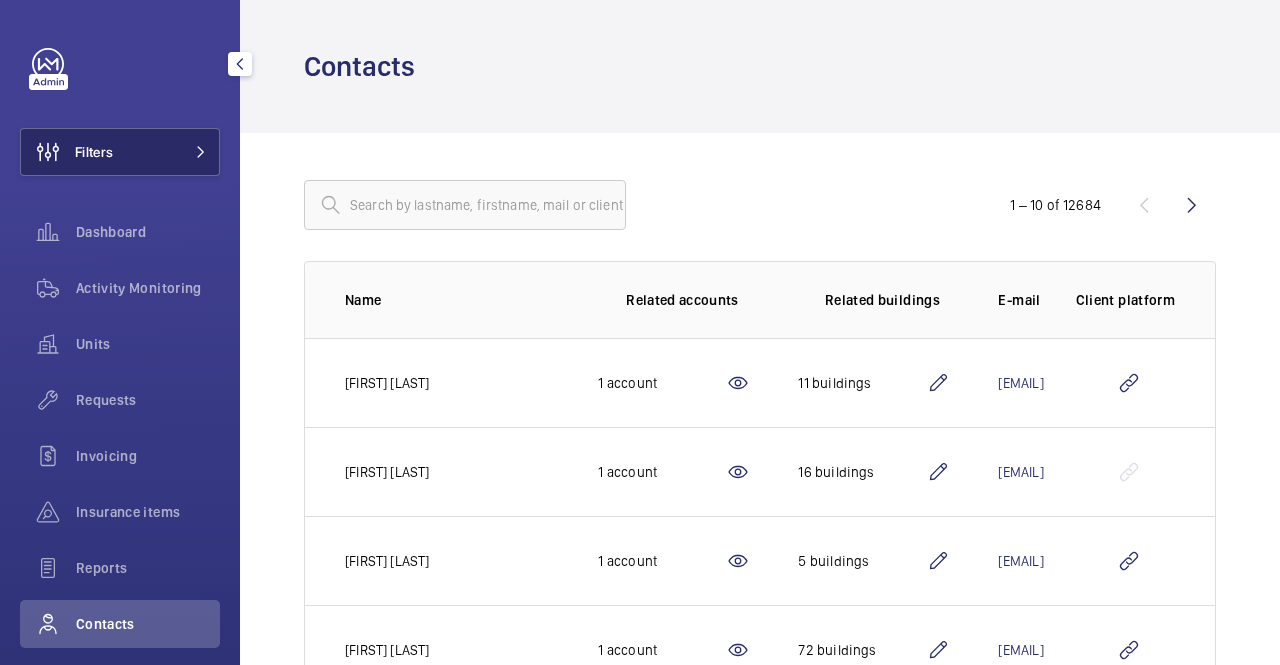 click 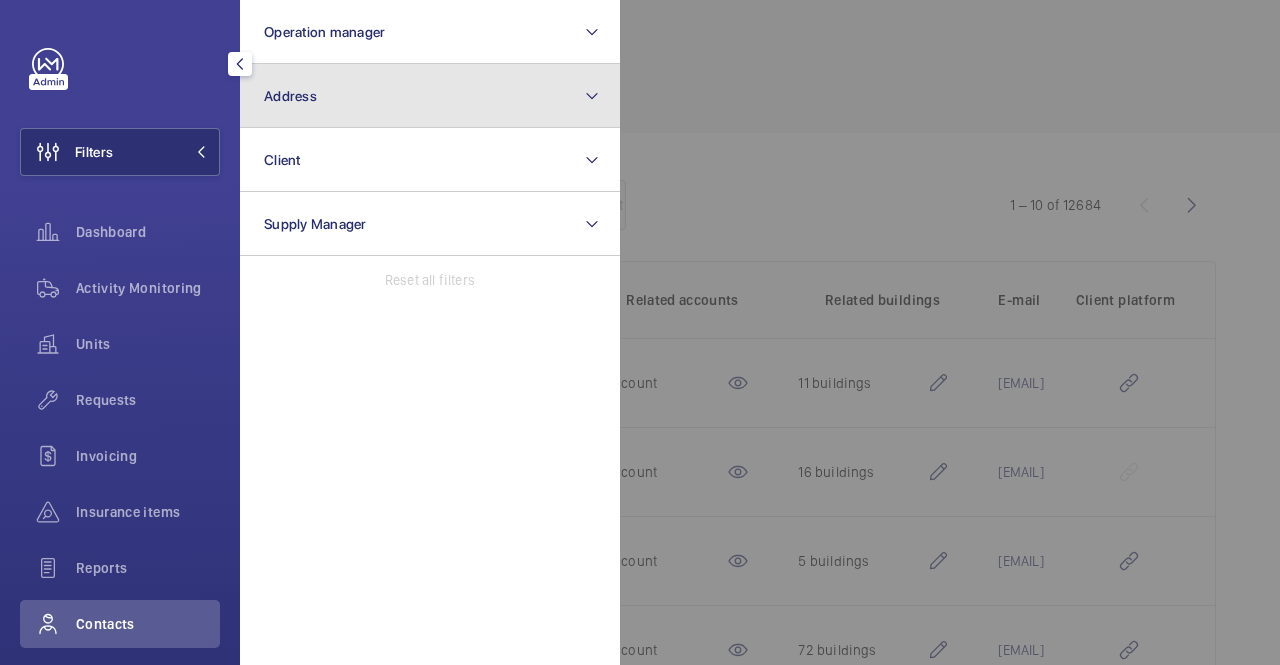 click on "Address" 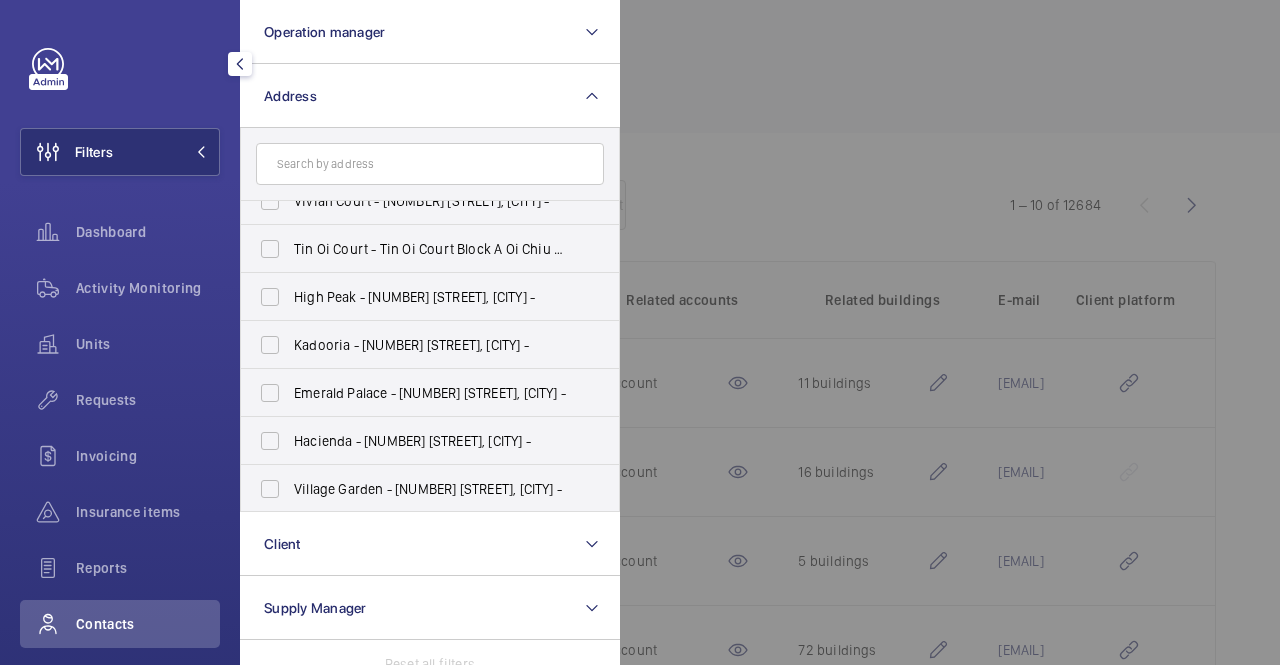 scroll, scrollTop: 1281, scrollLeft: 0, axis: vertical 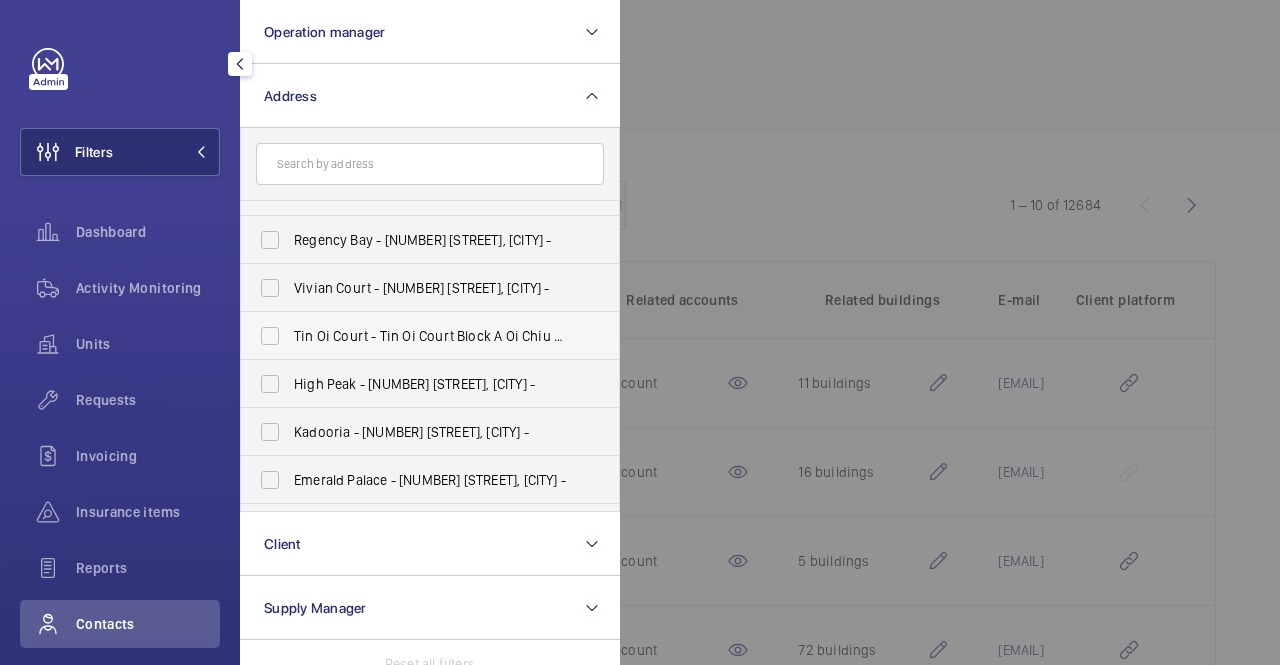 click on "Tin Oi Court - Tin Oi Court Block A Oi Chiu House, [CITY] -" at bounding box center (431, 336) 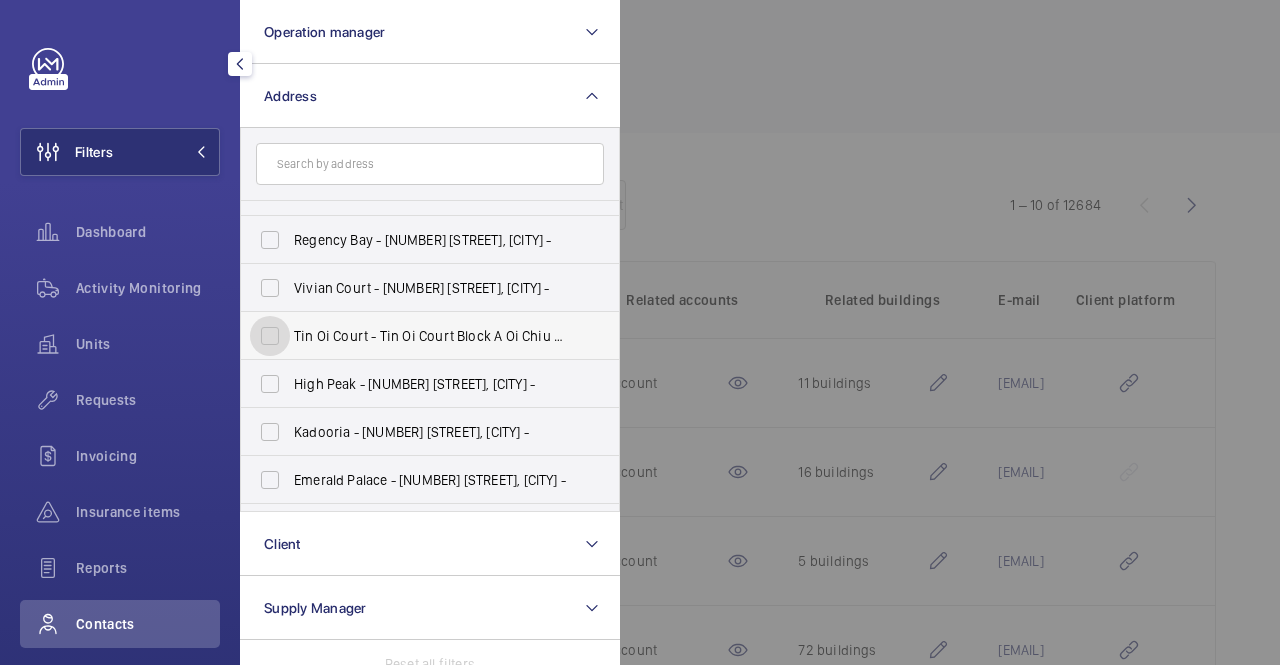 click on "Tin Oi Court - Tin Oi Court Block A Oi Chiu House, [CITY] -" at bounding box center [270, 336] 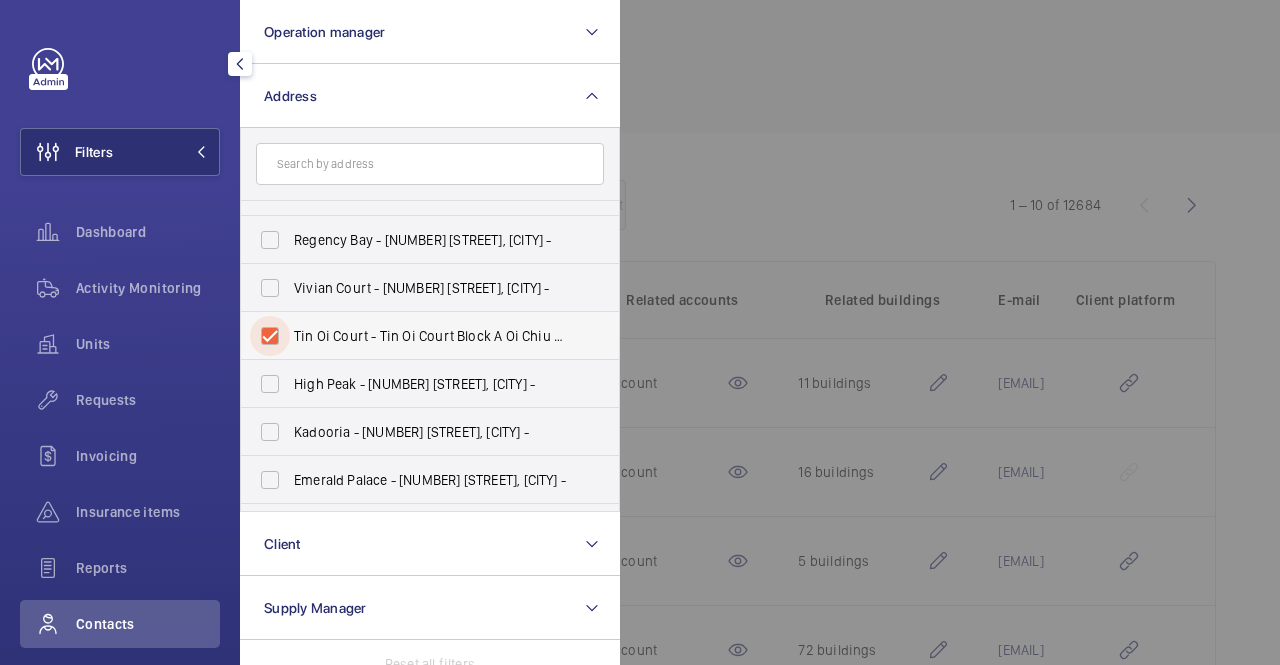 checkbox on "true" 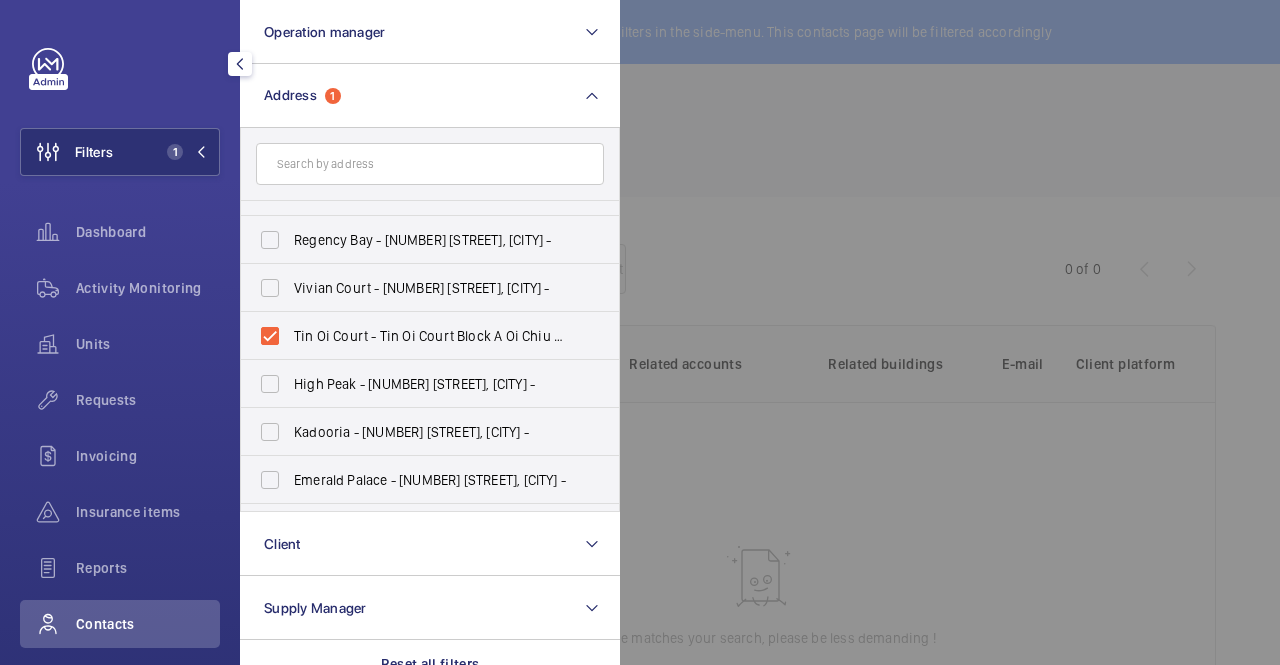click 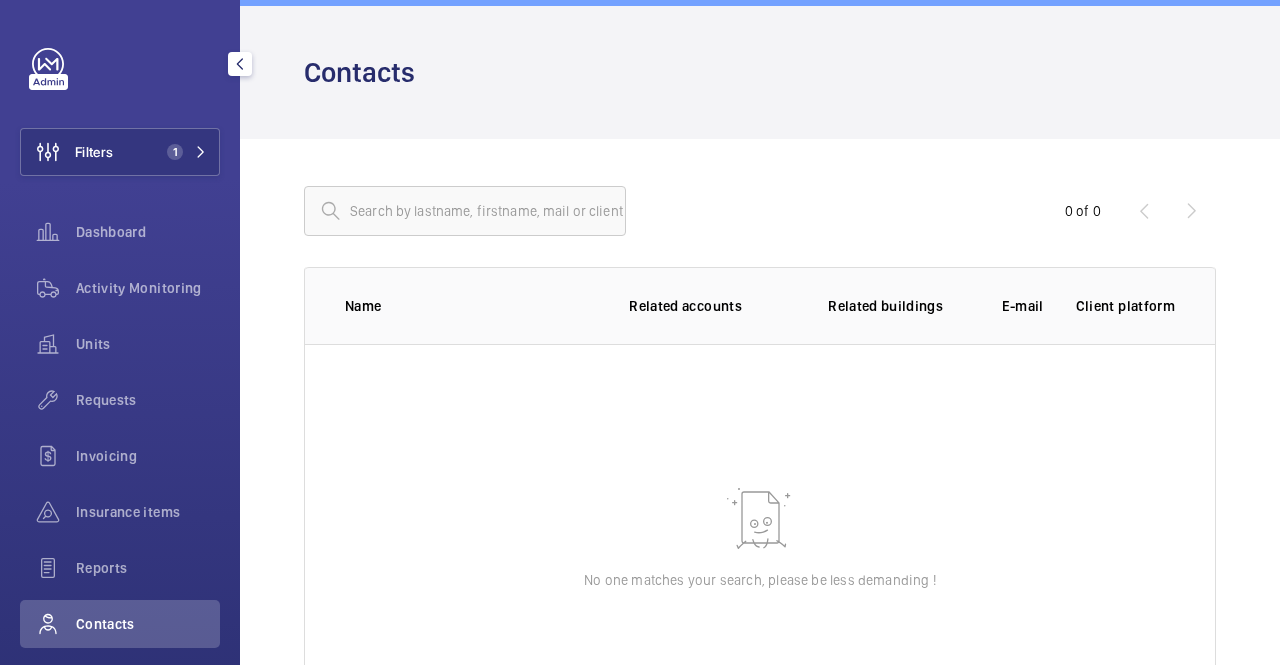 scroll, scrollTop: 0, scrollLeft: 0, axis: both 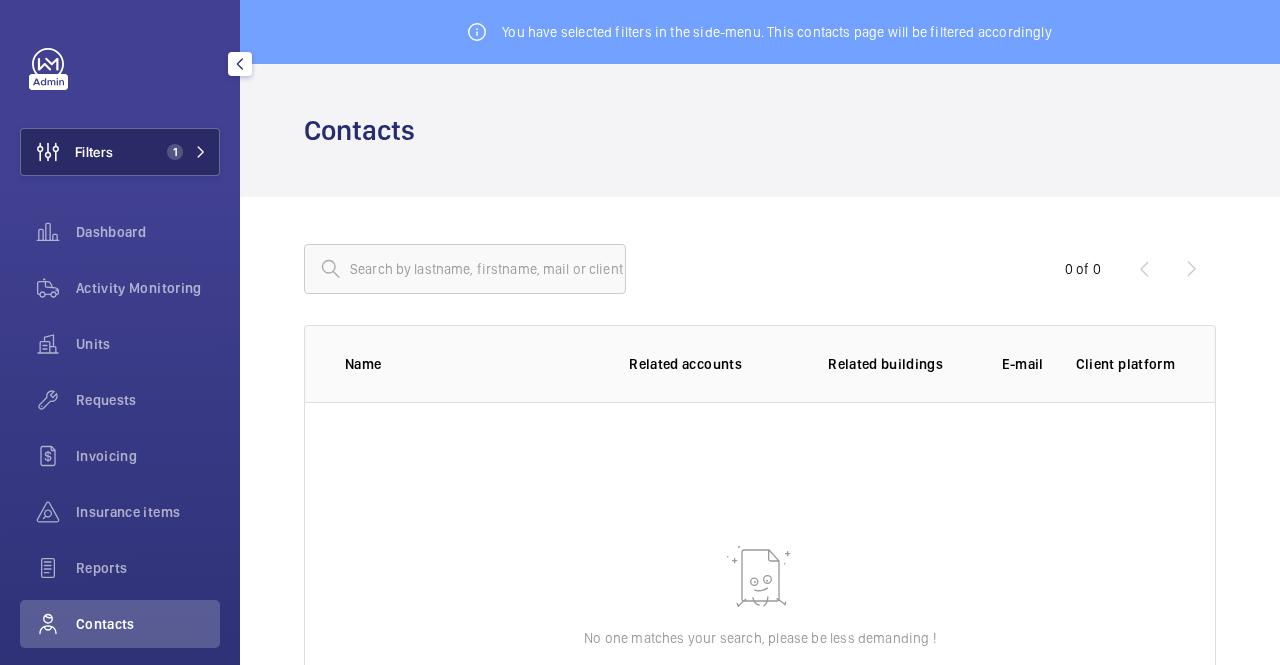 click 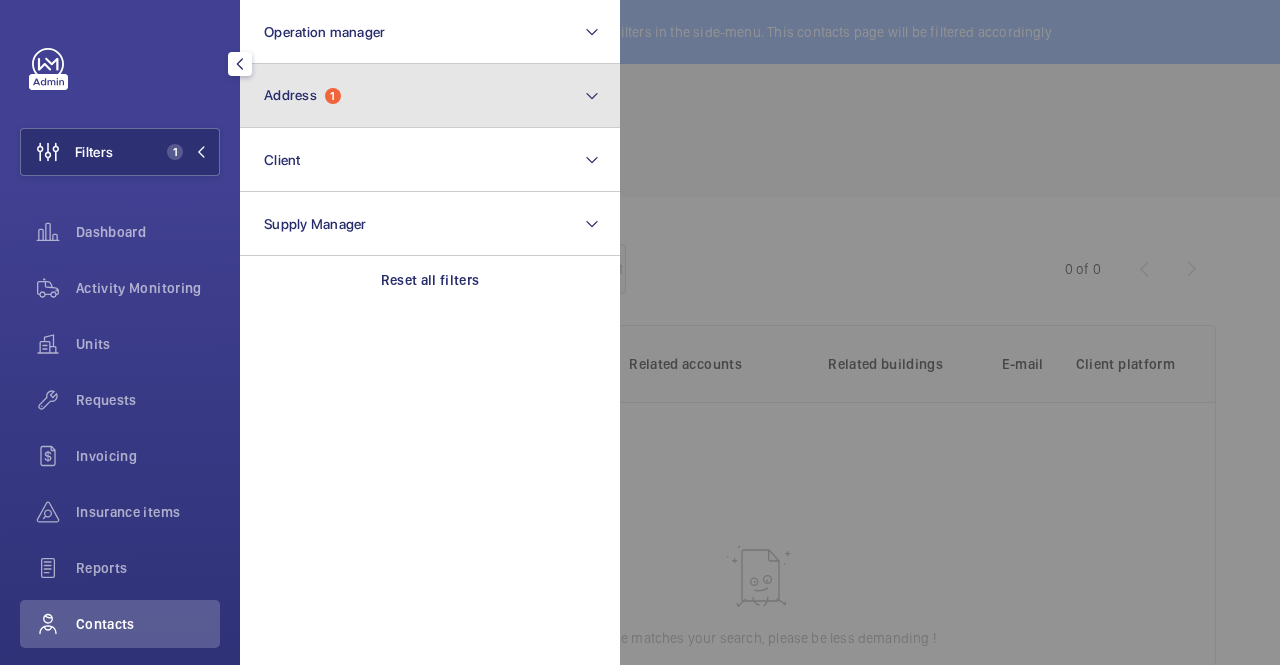 click on "Address" 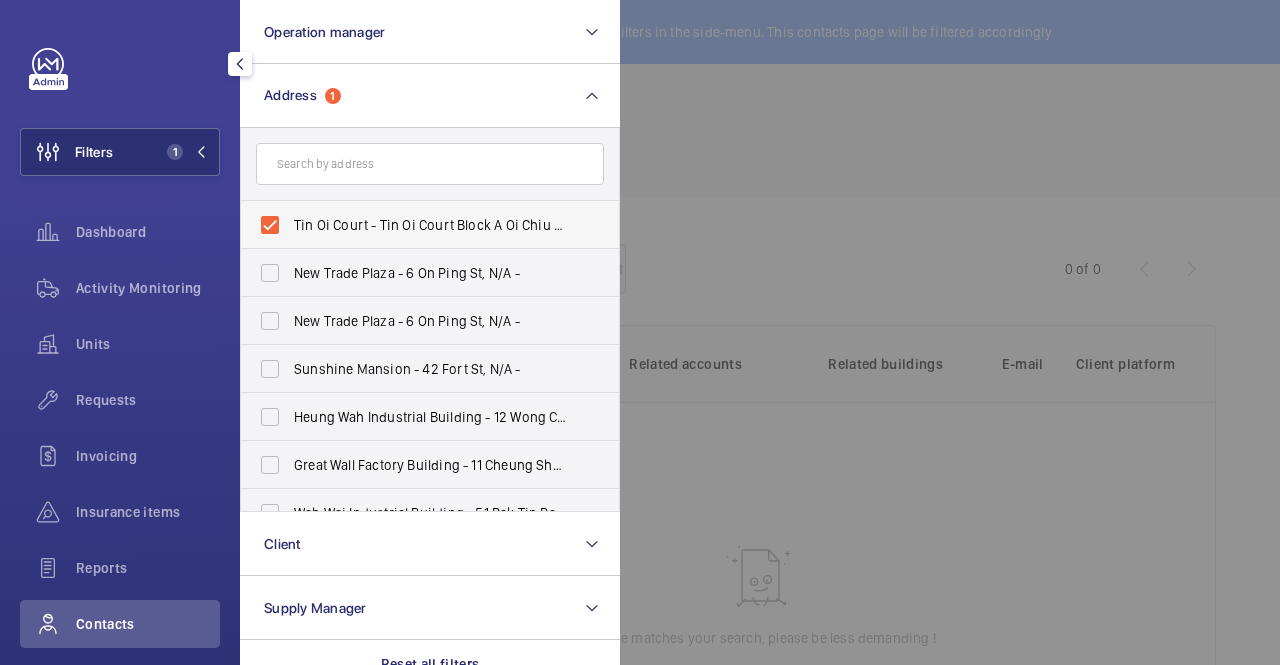 click on "Tin Oi Court - Tin Oi Court Block A Oi Chiu House, N/A -" at bounding box center (415, 225) 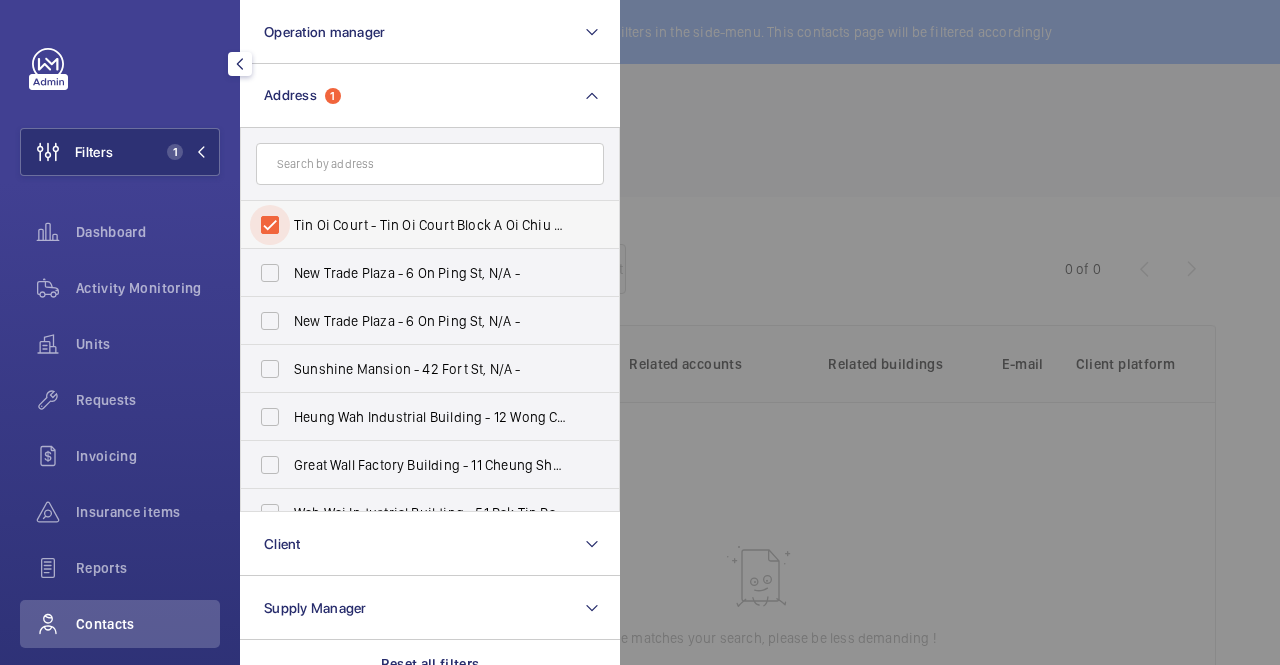 click on "Tin Oi Court - Tin Oi Court Block A Oi Chiu House, N/A -" at bounding box center [270, 225] 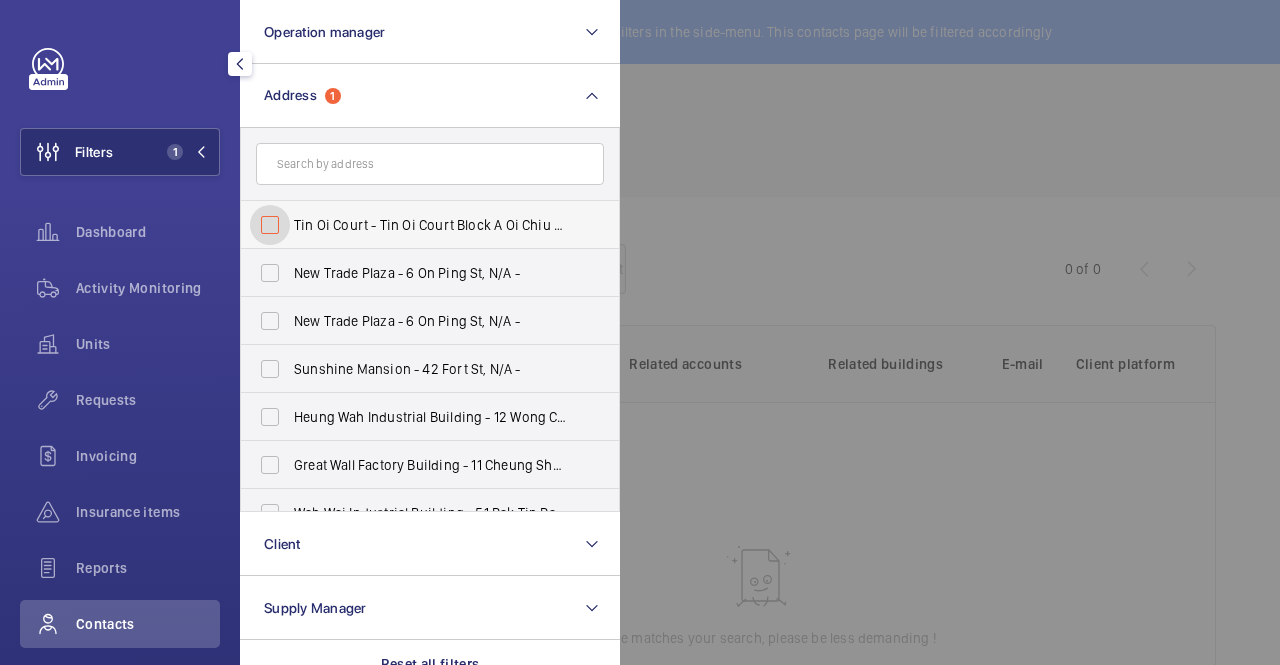 checkbox on "false" 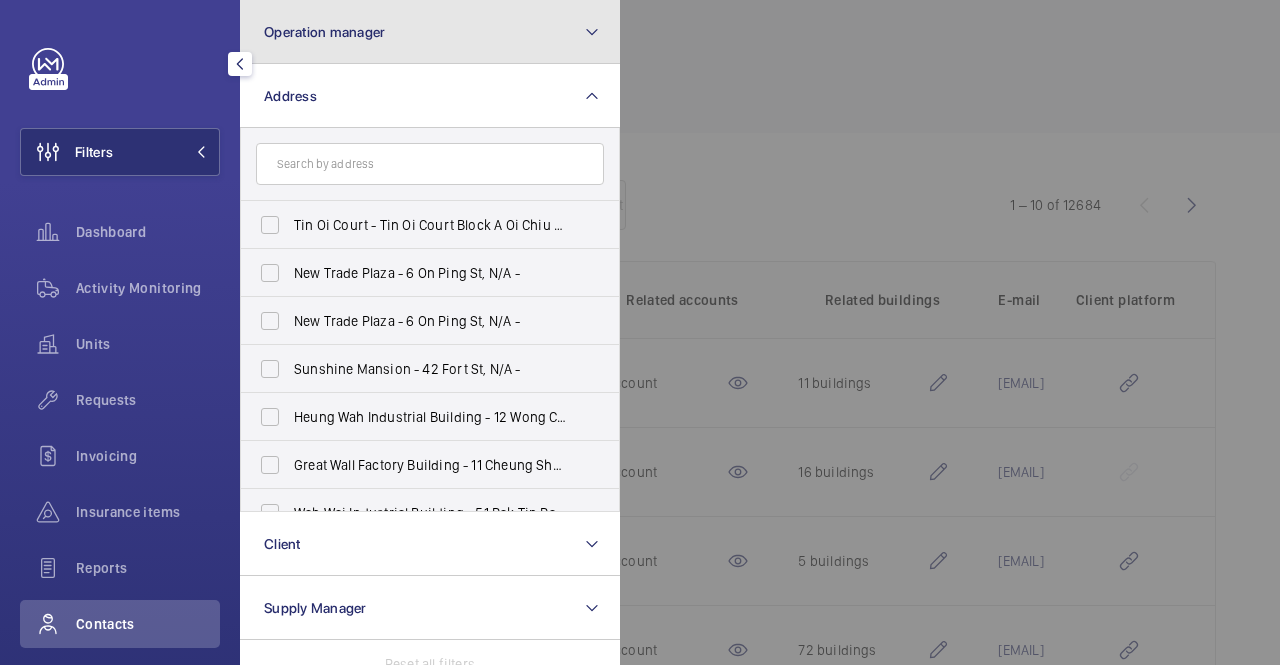 click on "Operation manager" 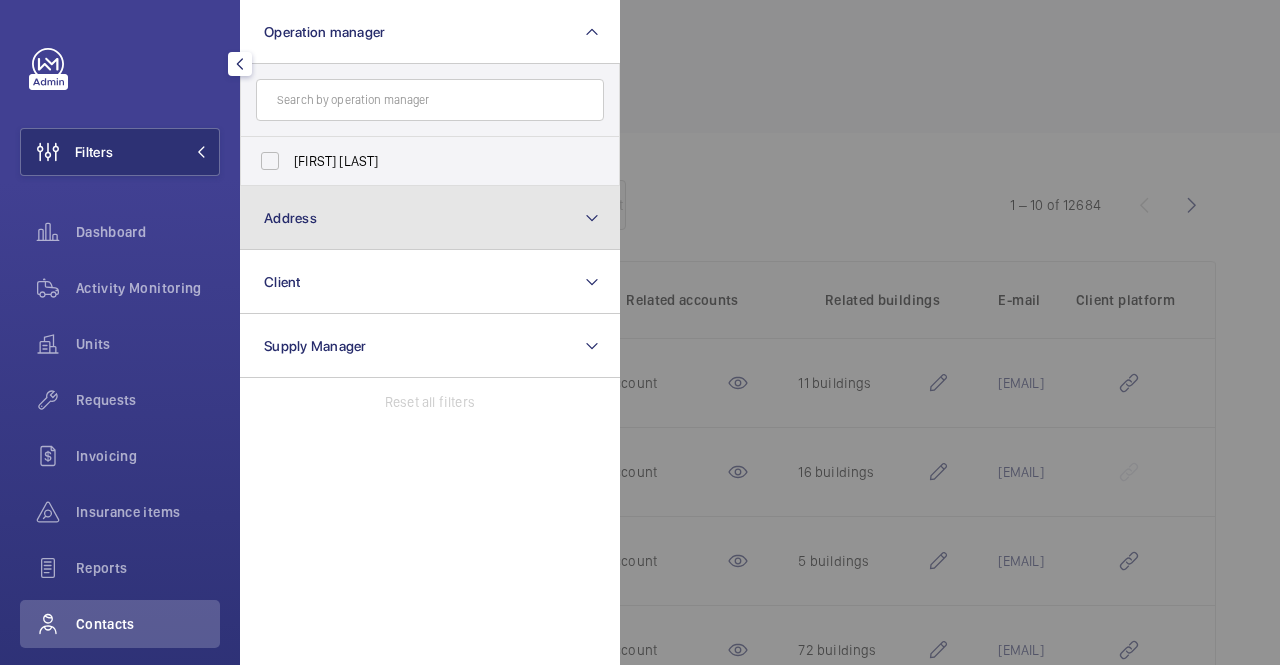 click on "Address" 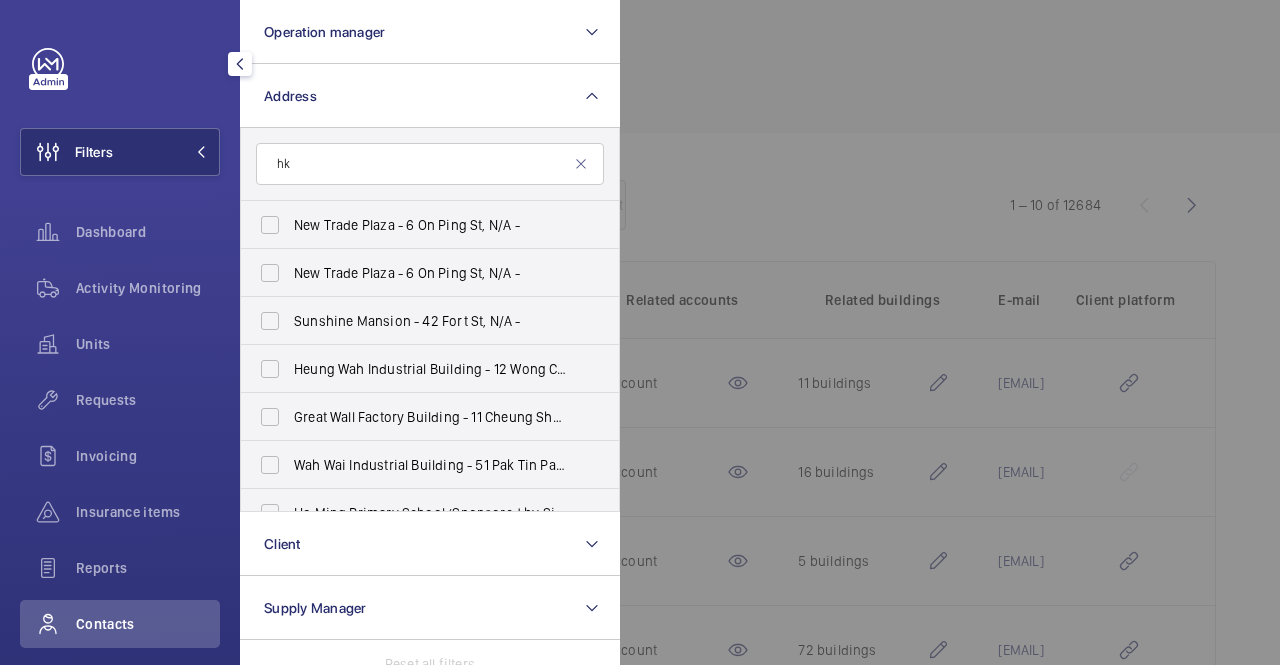 type on "h" 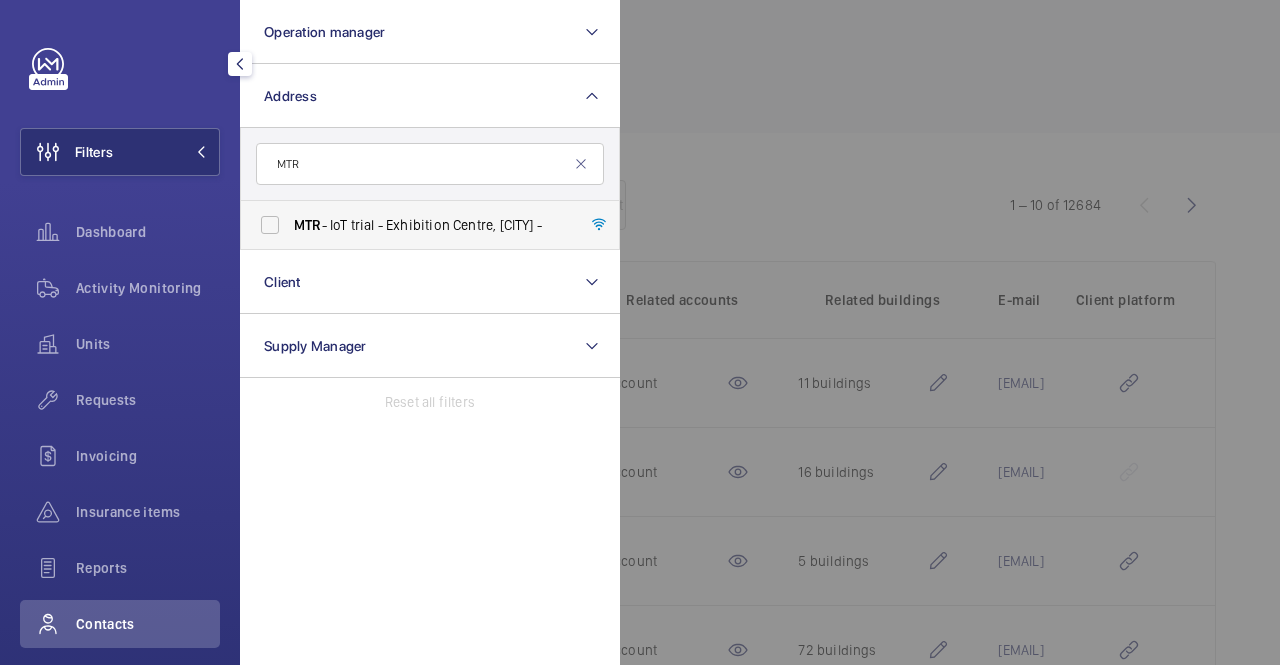 type on "MTR" 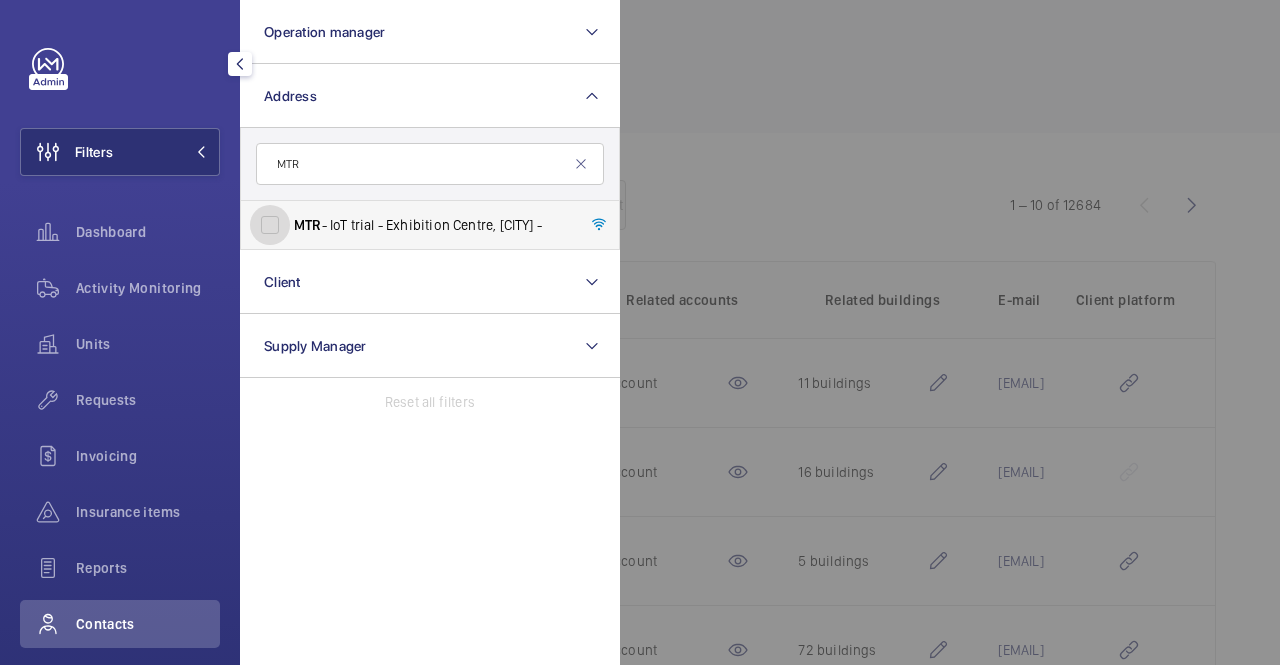 click on "MTR  - IoT trial - Exhibition Centre, HONG KONG -" at bounding box center [270, 225] 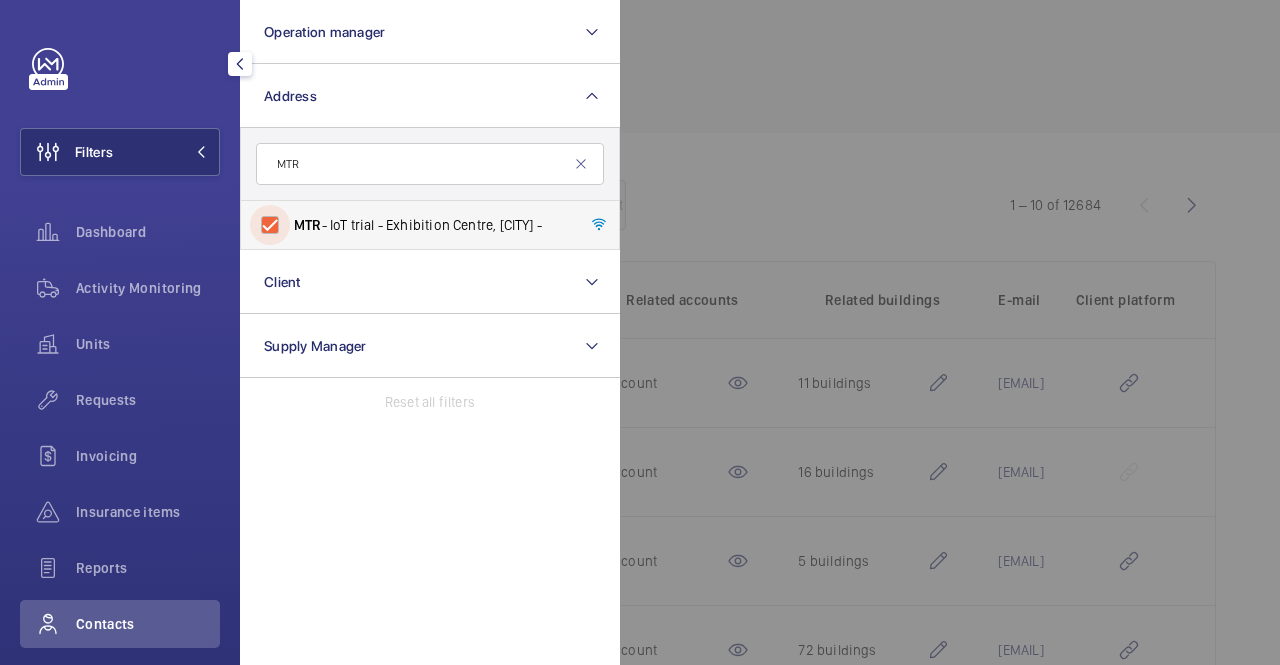 checkbox on "true" 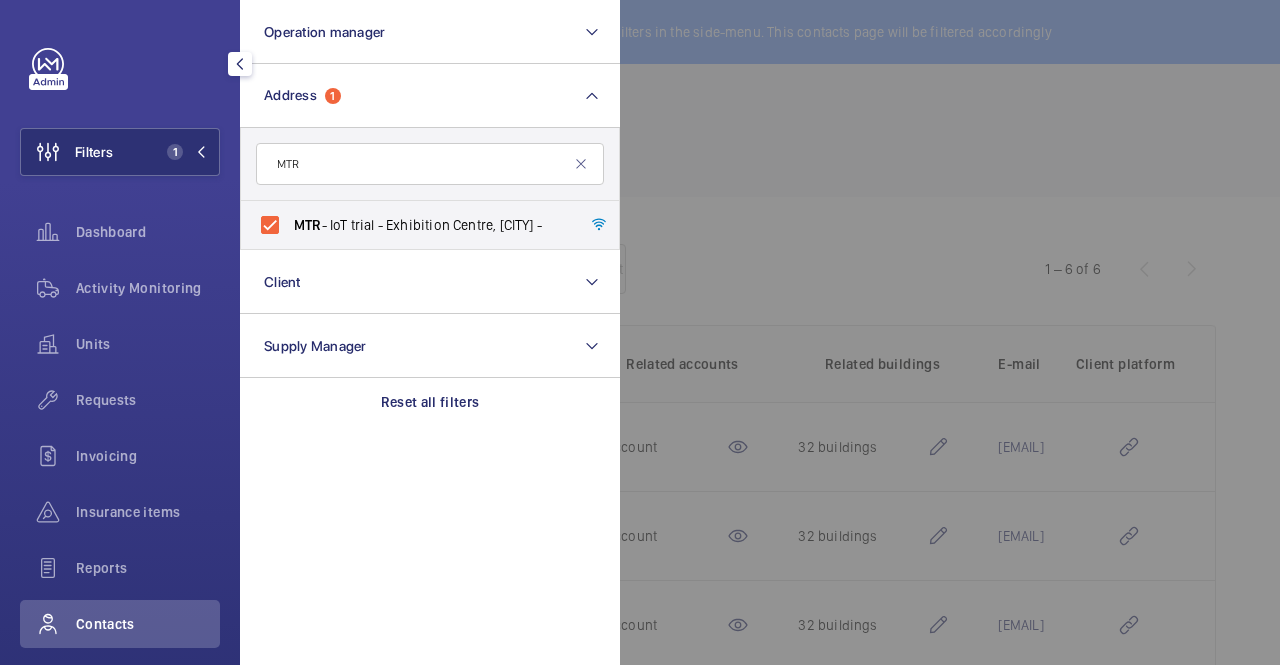 click 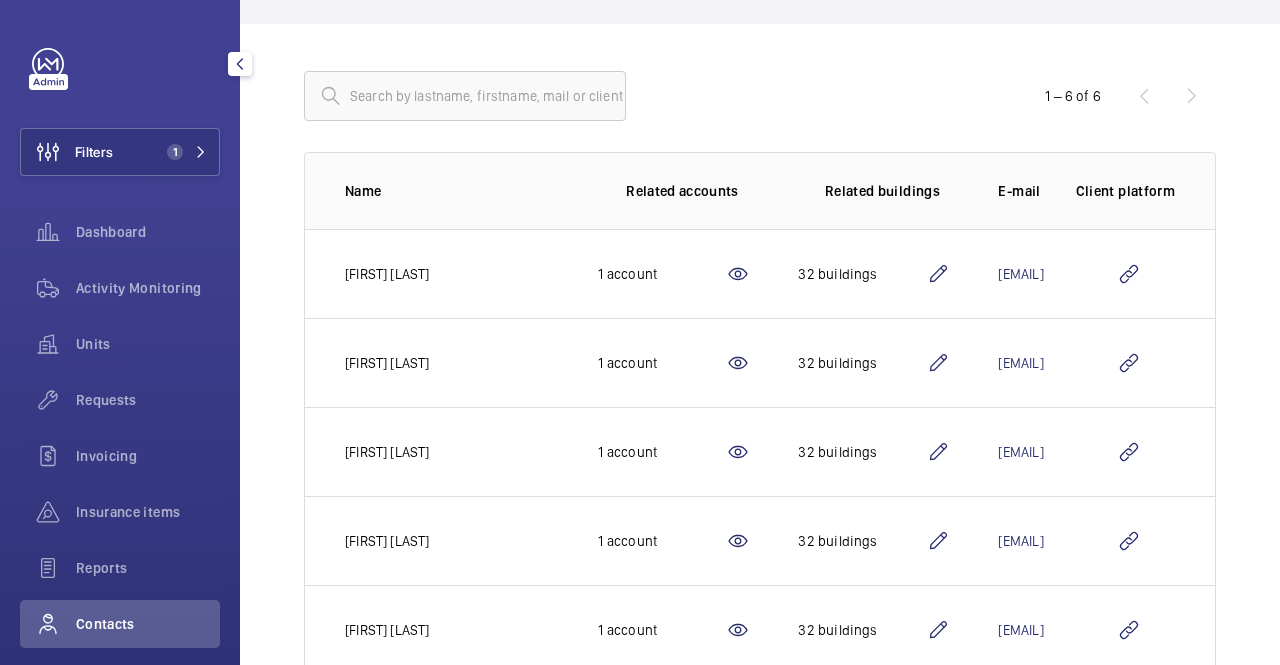 scroll, scrollTop: 317, scrollLeft: 0, axis: vertical 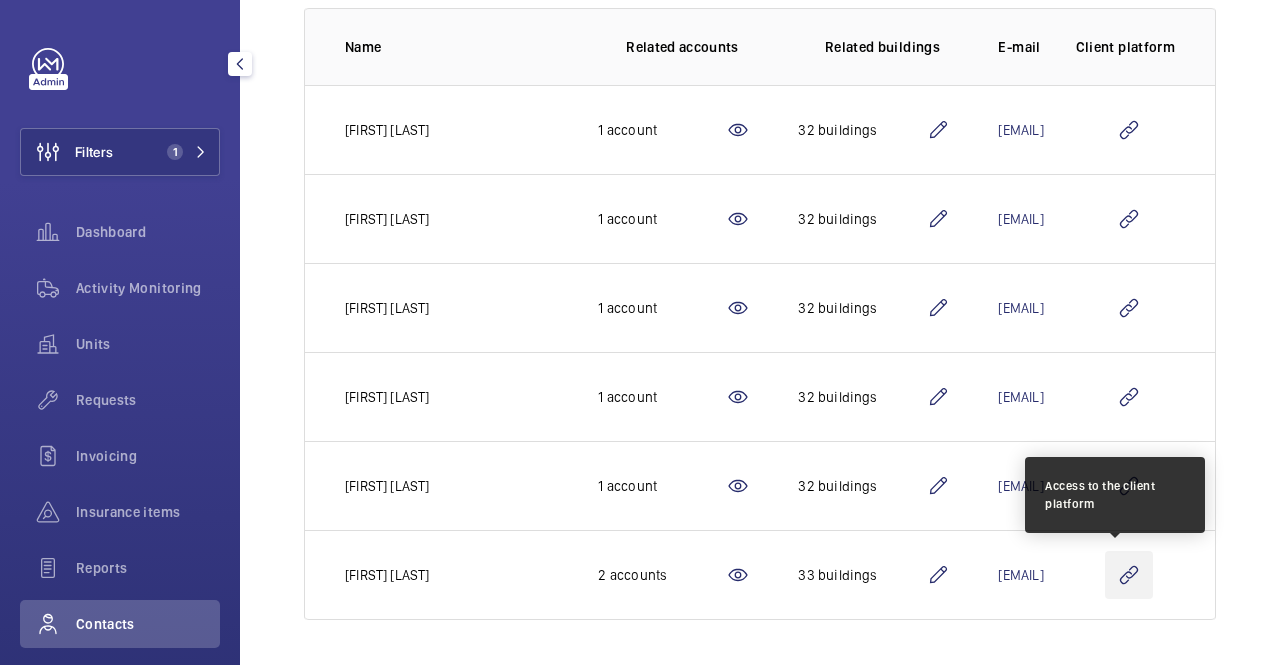 click 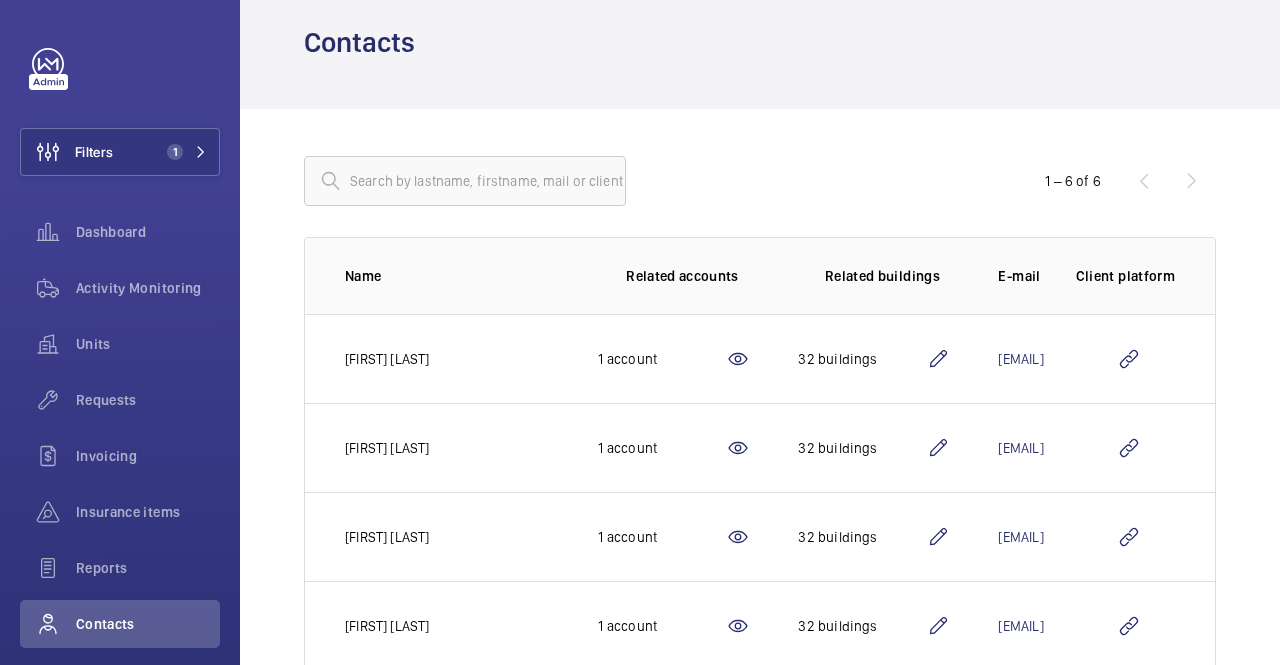 scroll, scrollTop: 0, scrollLeft: 0, axis: both 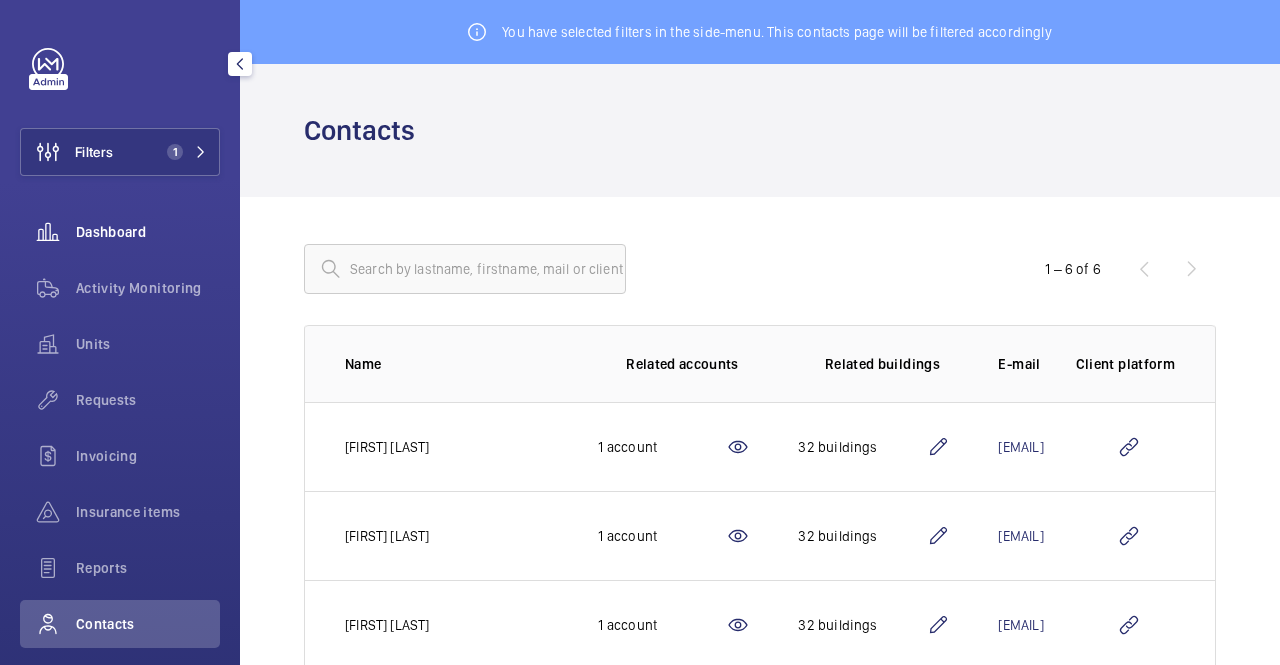 click on "Dashboard" 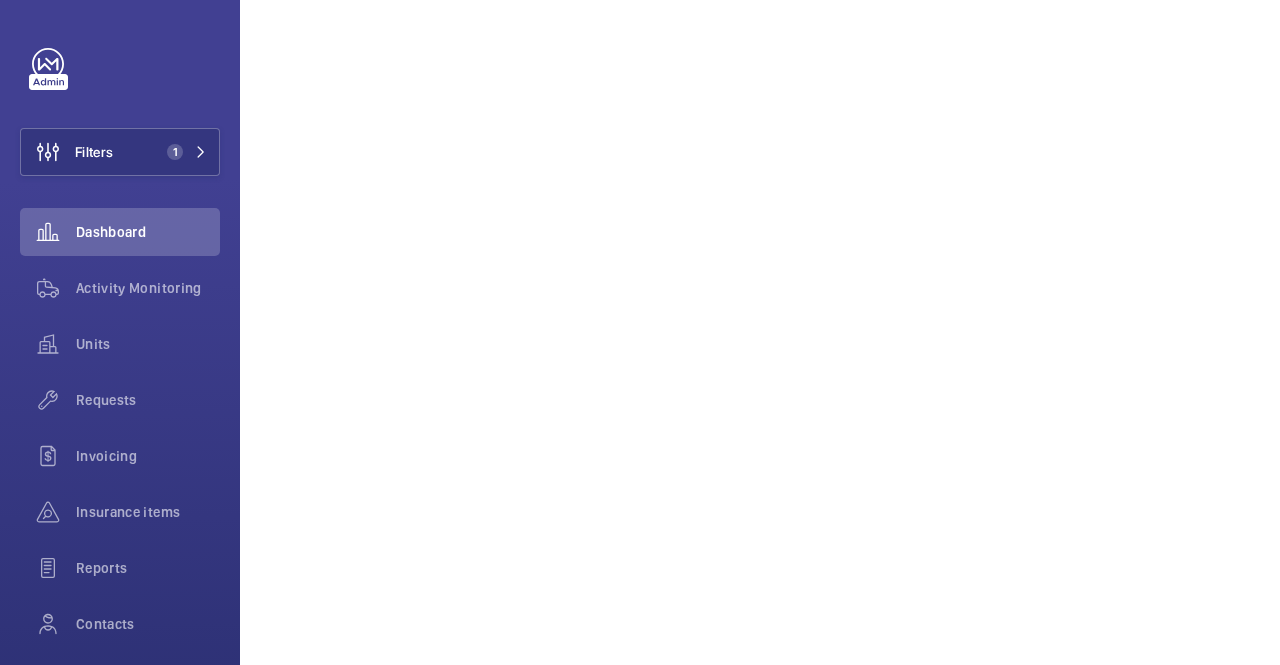 scroll, scrollTop: 0, scrollLeft: 0, axis: both 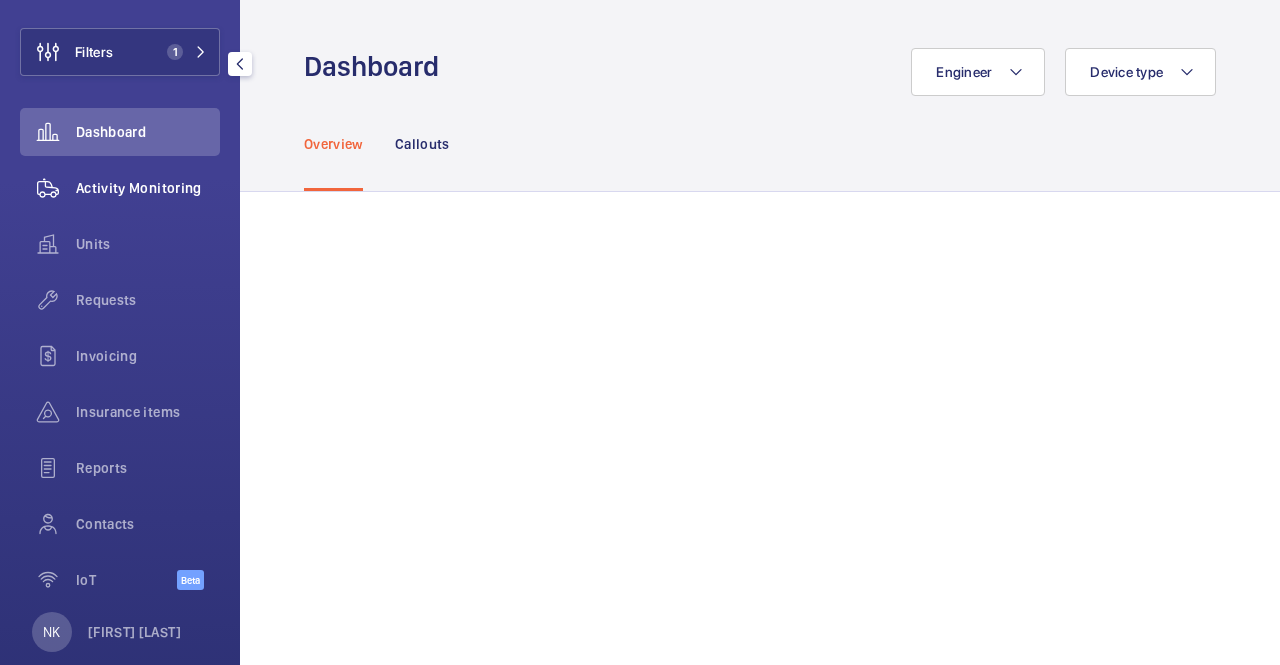 click on "Units" 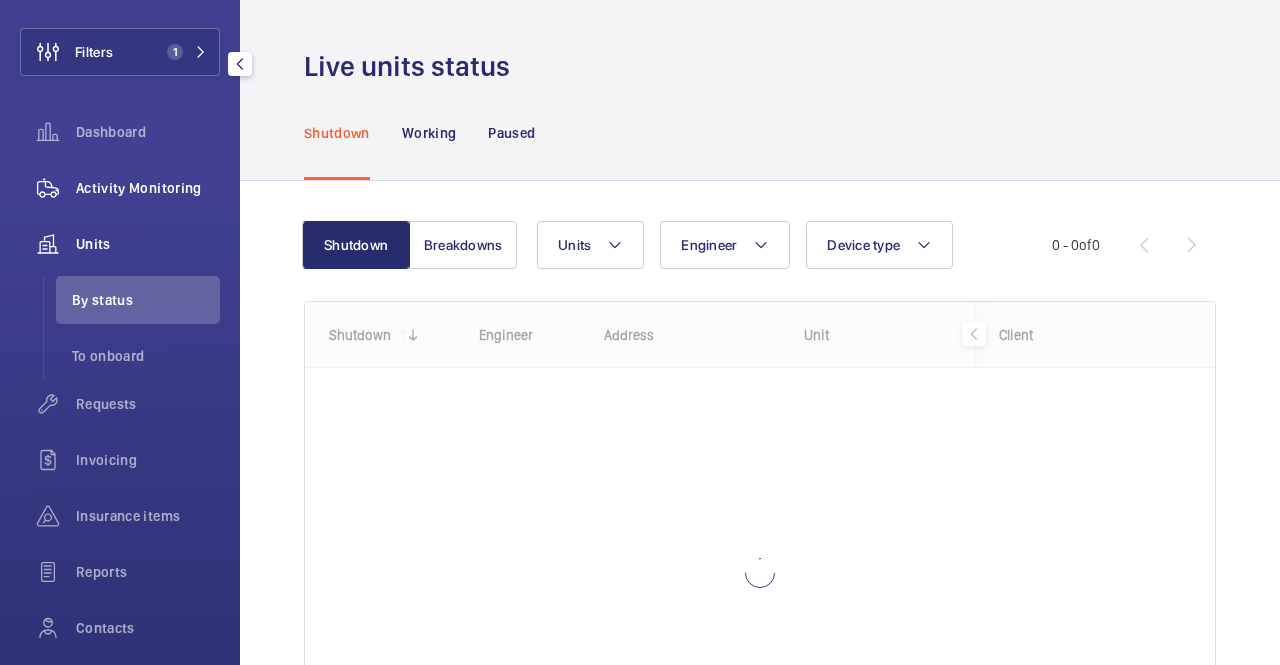 click on "Activity Monitoring" 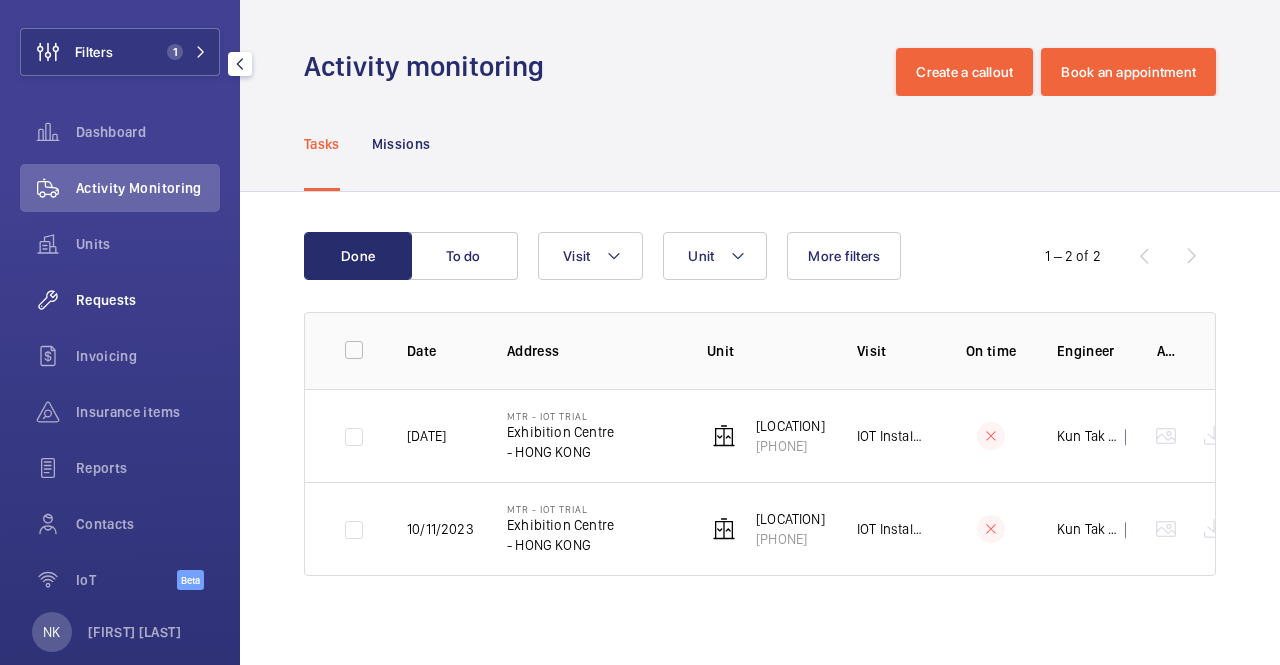 click on "Requests" 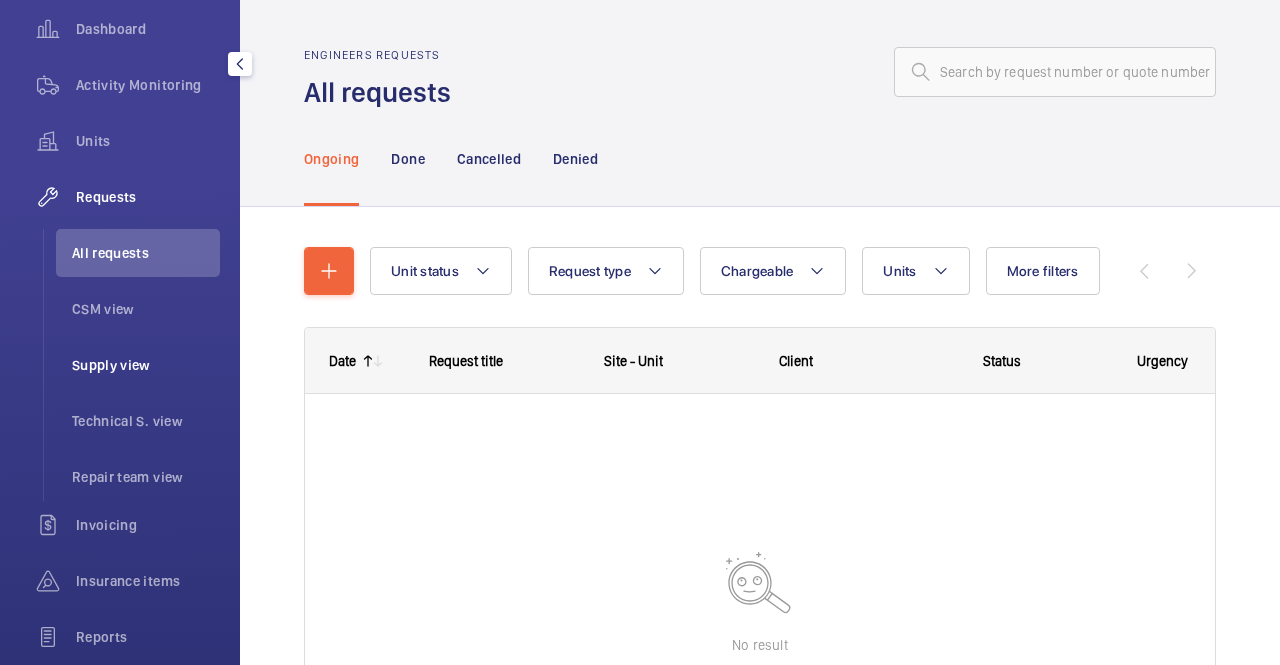 scroll, scrollTop: 300, scrollLeft: 0, axis: vertical 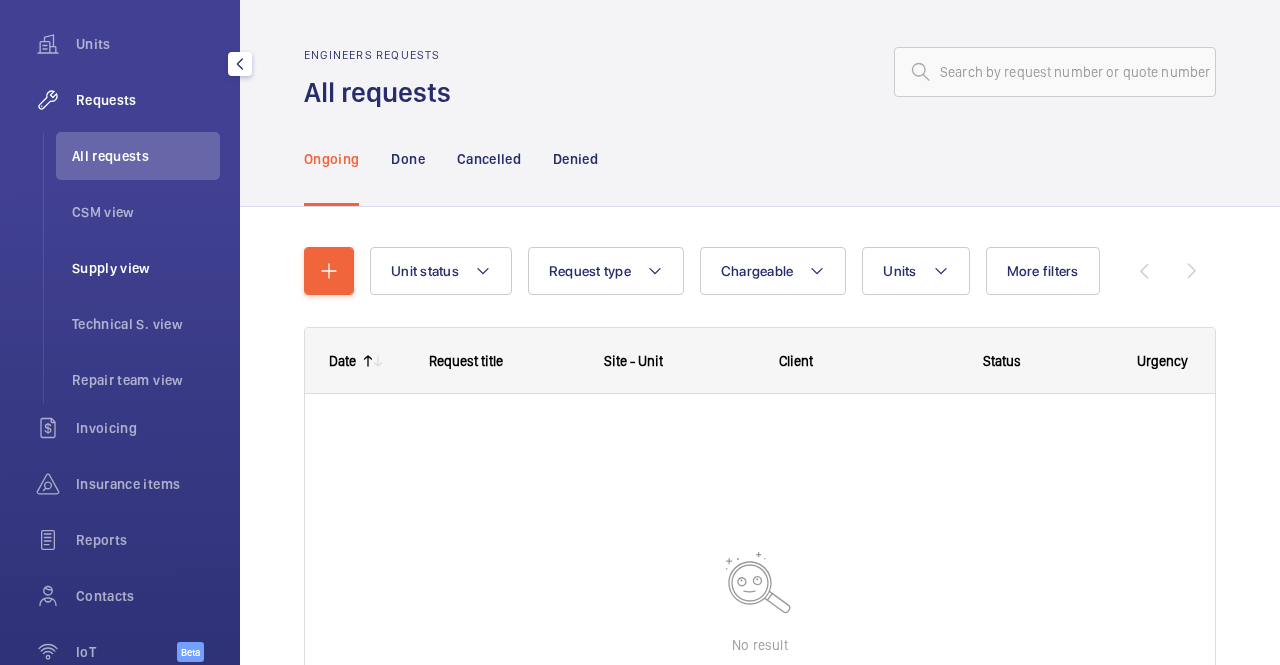 click on "Supply view" 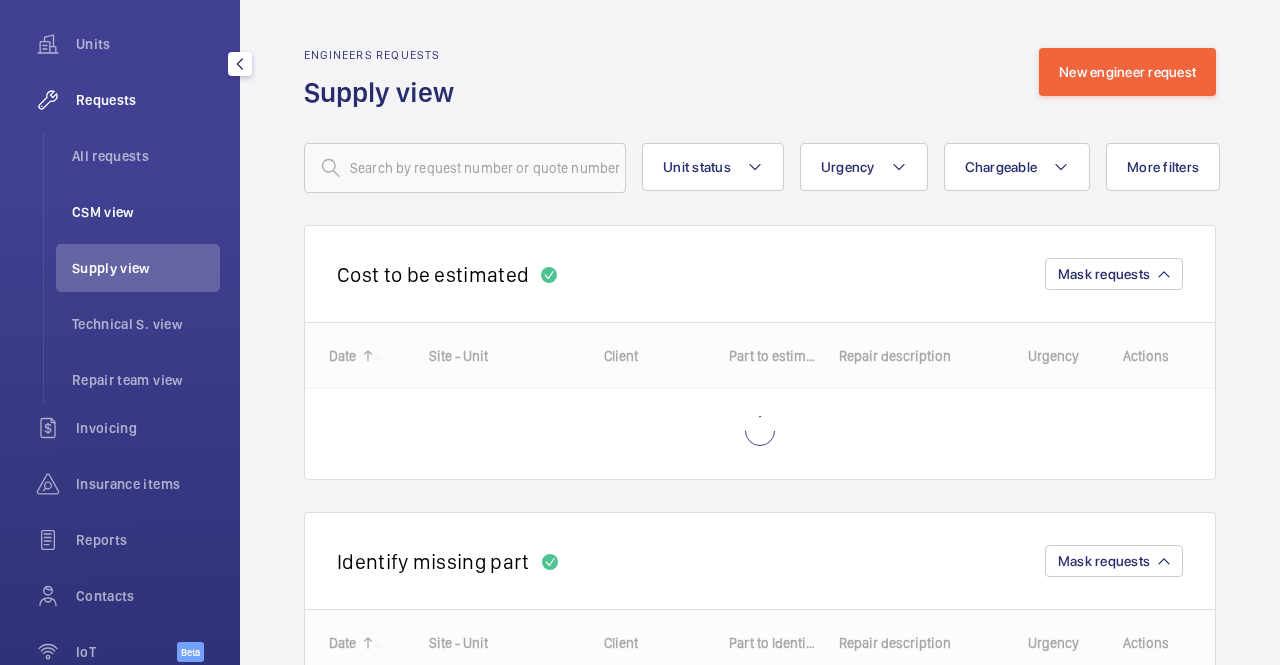 click on "CSM view" 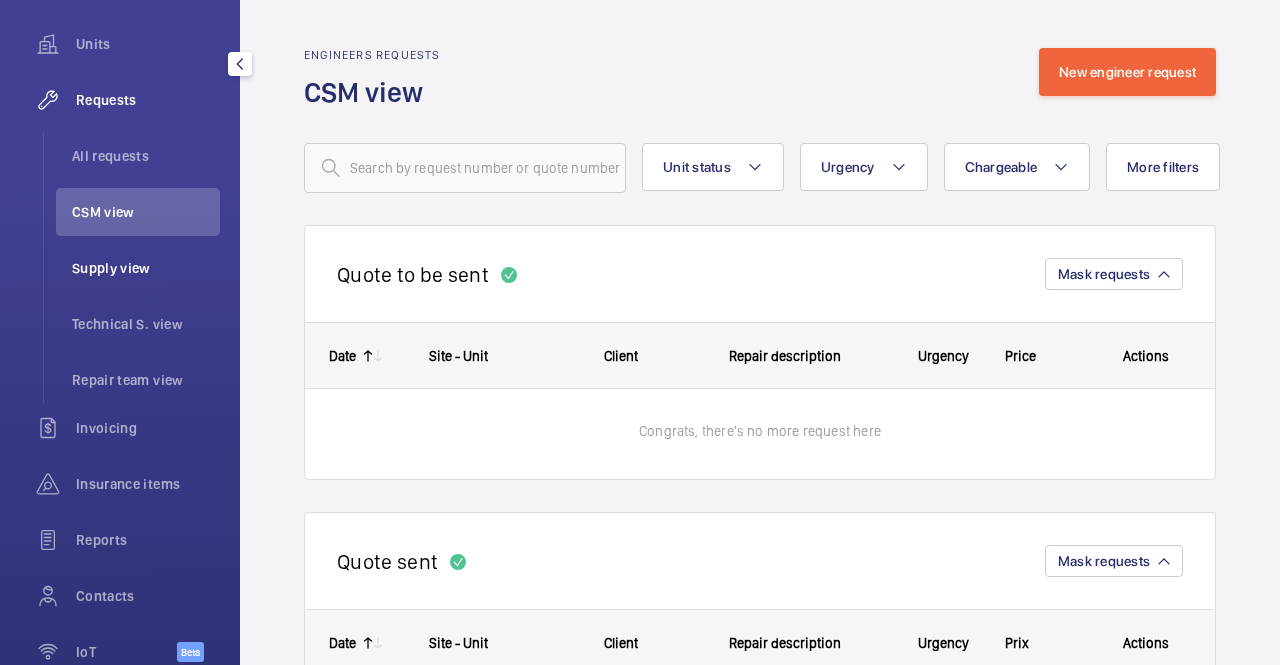 click on "Supply view" 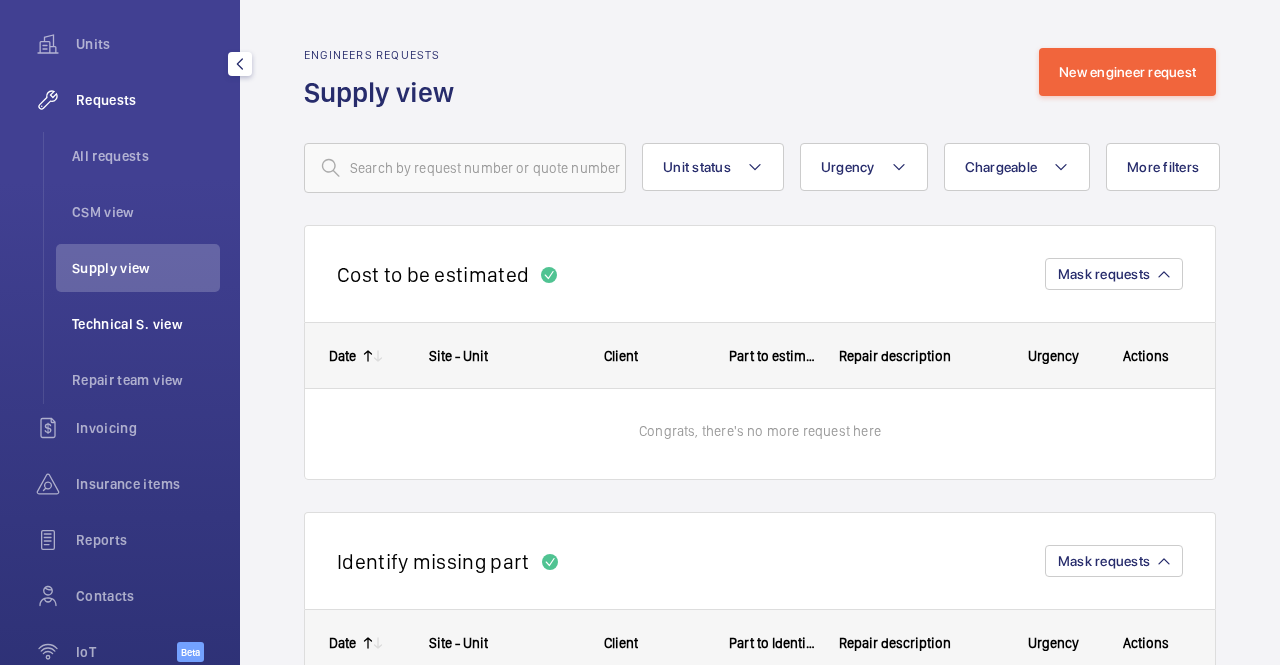 click on "Technical S. view" 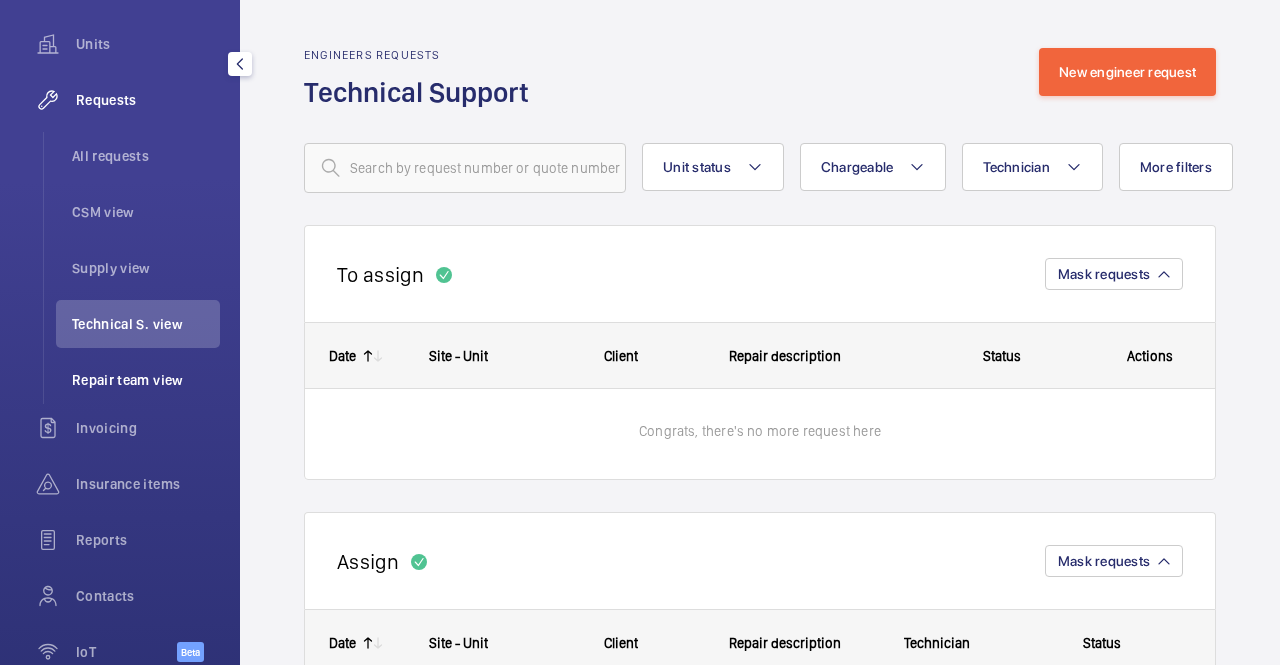click on "Repair team view" 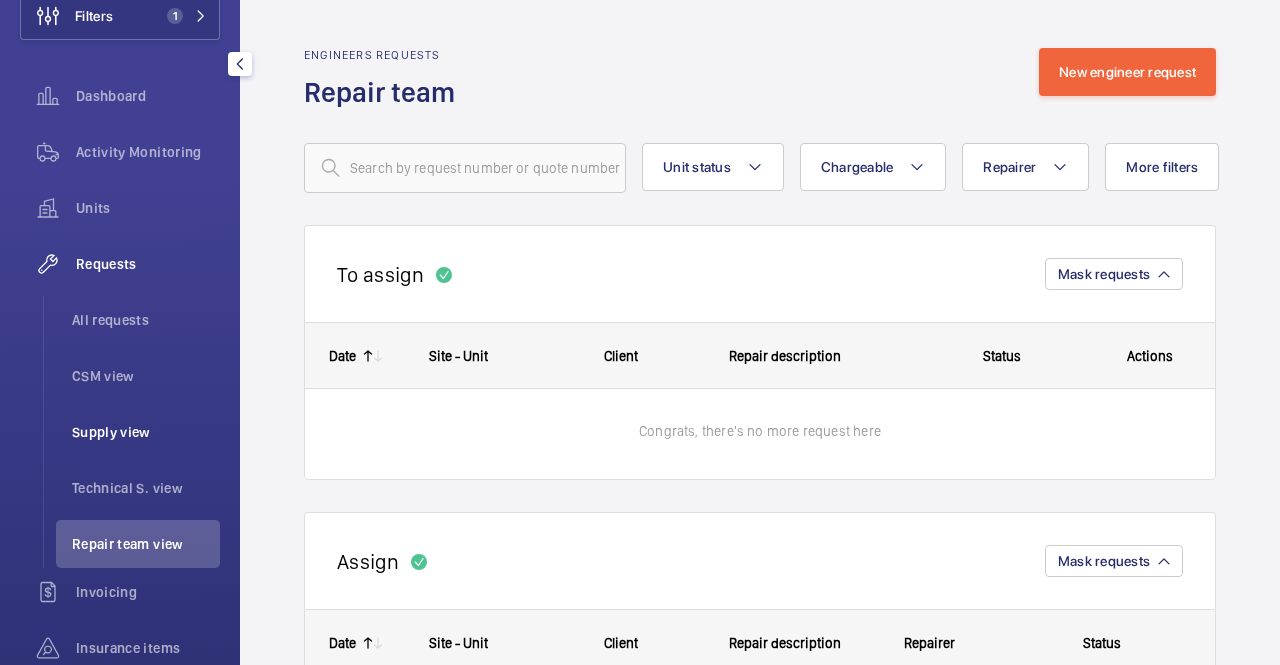 scroll, scrollTop: 300, scrollLeft: 0, axis: vertical 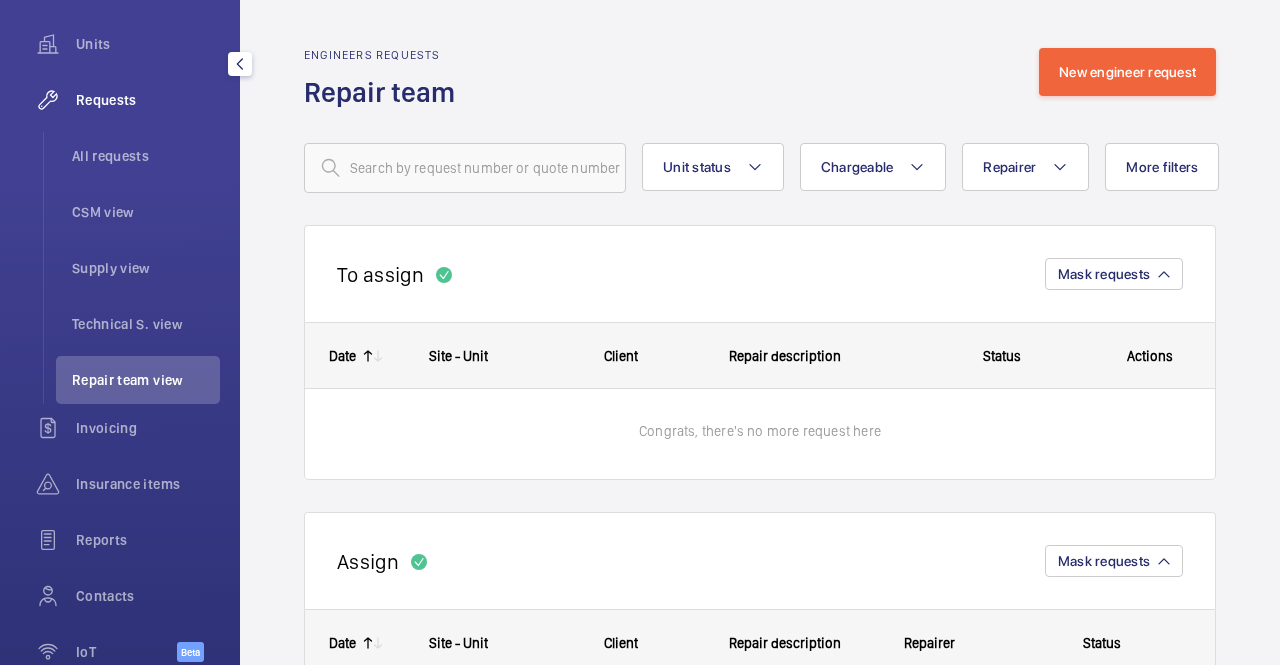 click on "Requests" 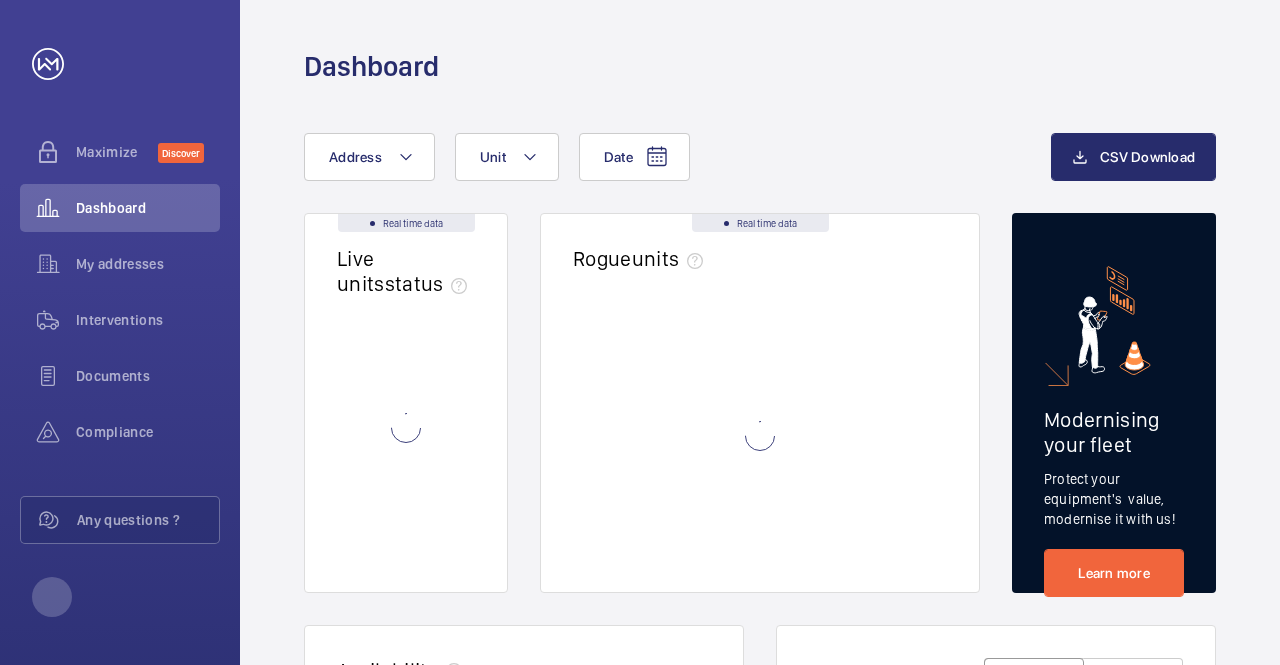 scroll, scrollTop: 0, scrollLeft: 0, axis: both 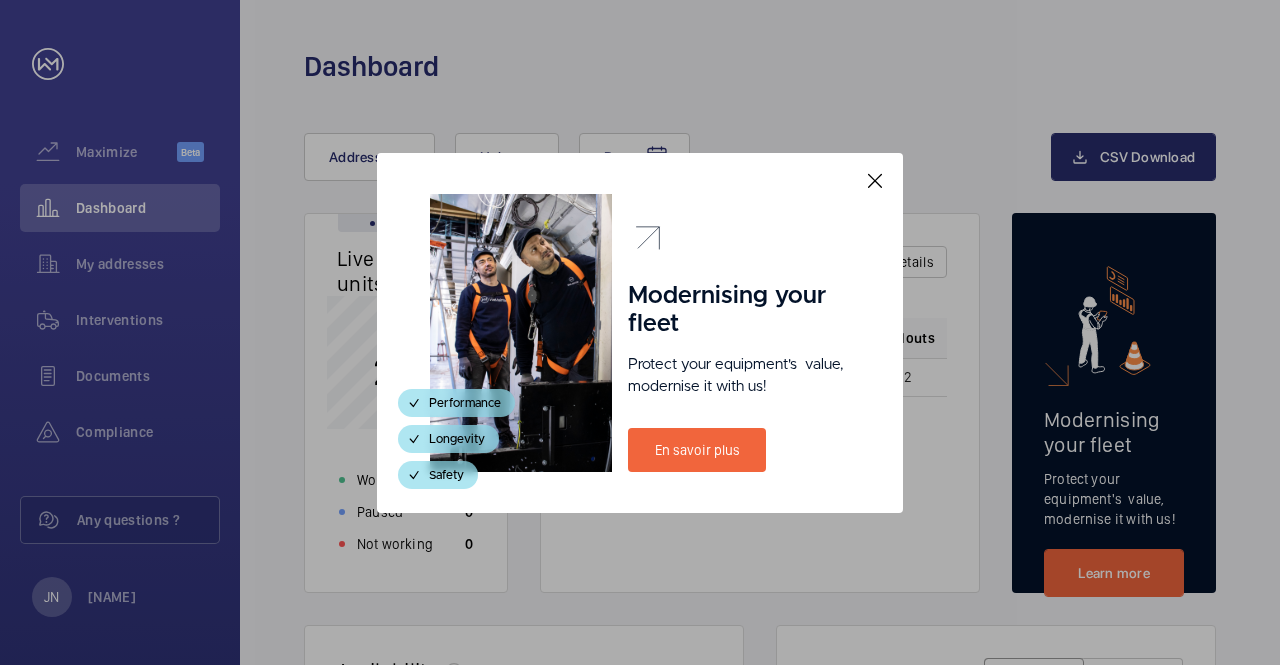 click at bounding box center (875, 181) 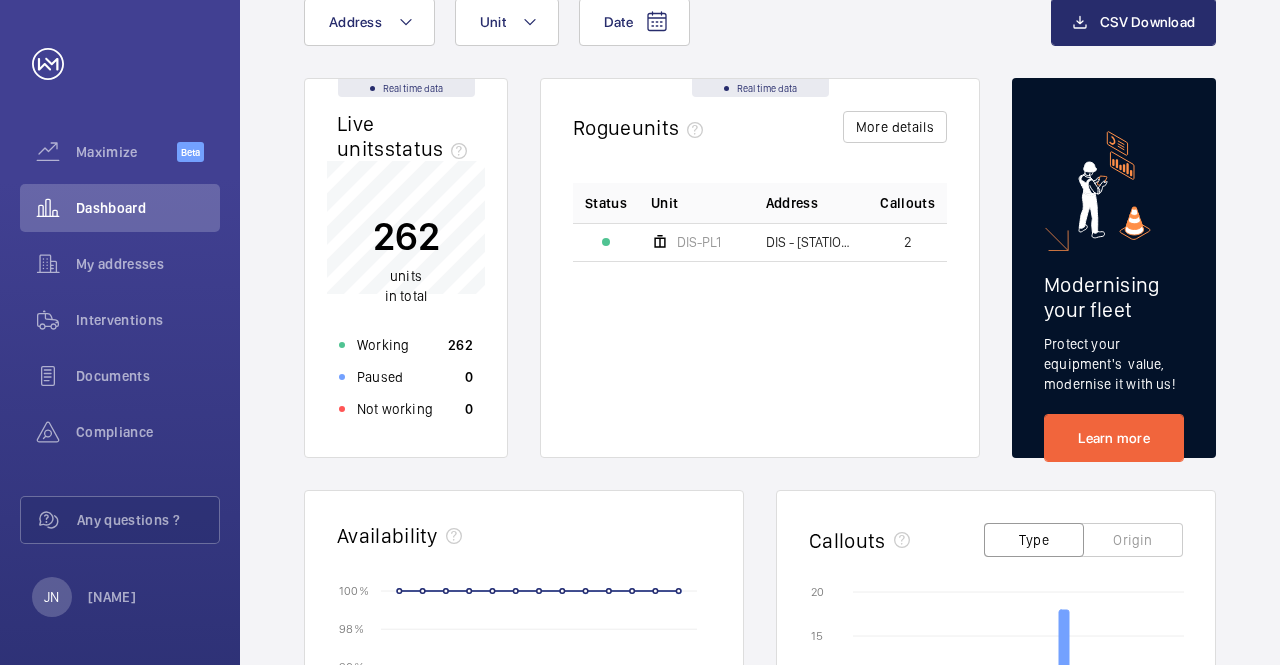 scroll, scrollTop: 134, scrollLeft: 0, axis: vertical 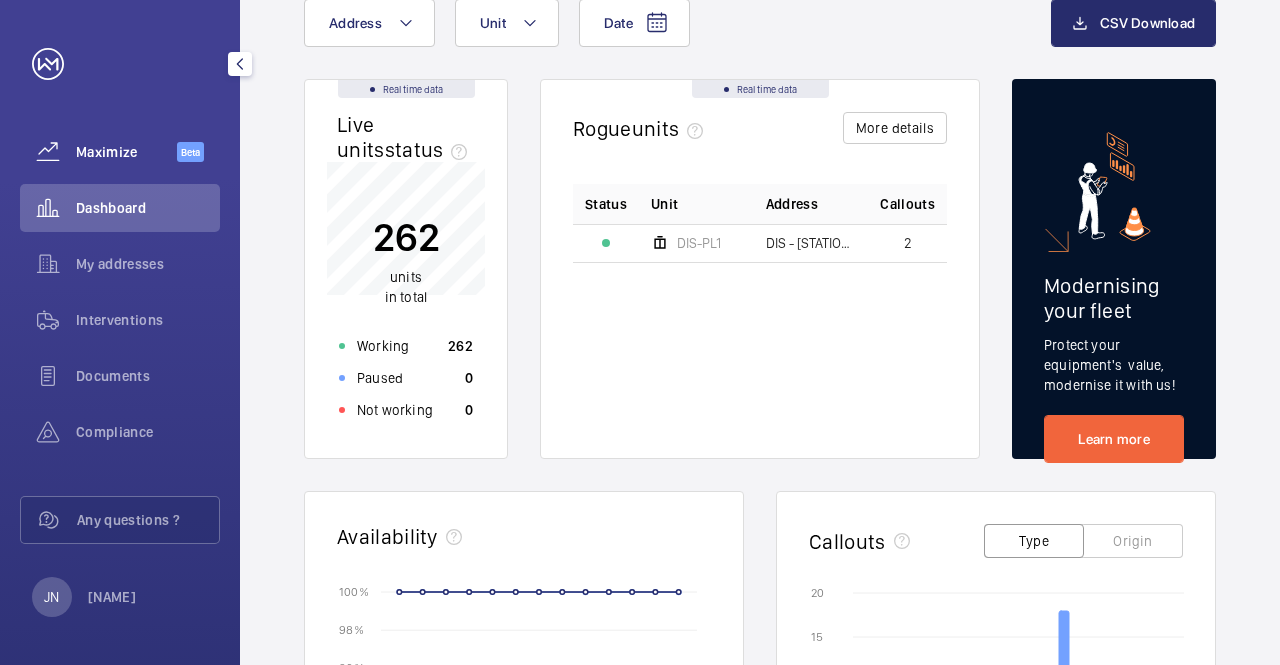 click on "Beta" 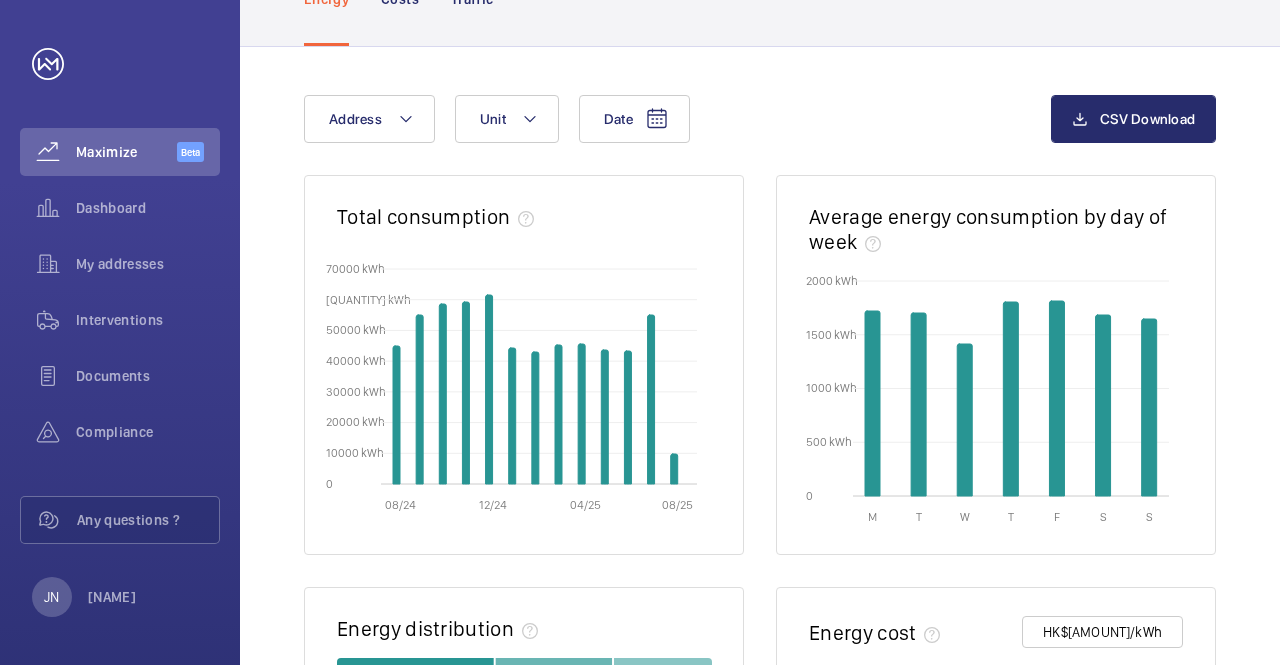 scroll, scrollTop: 0, scrollLeft: 0, axis: both 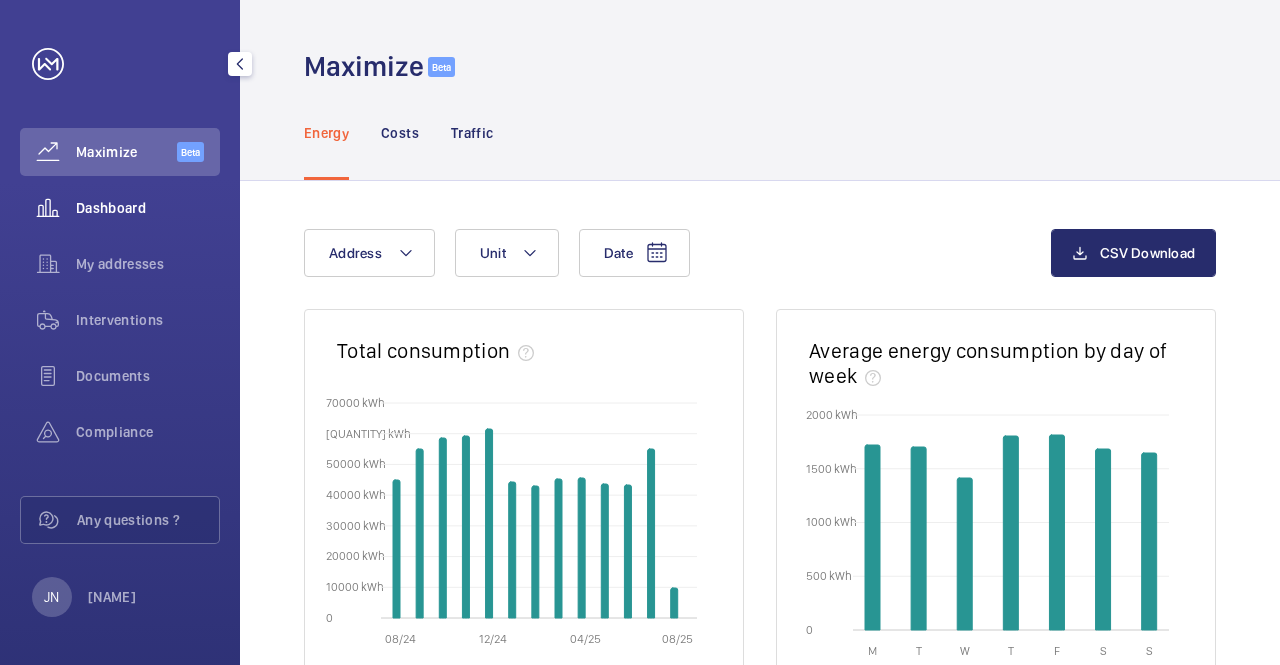click on "Dashboard" 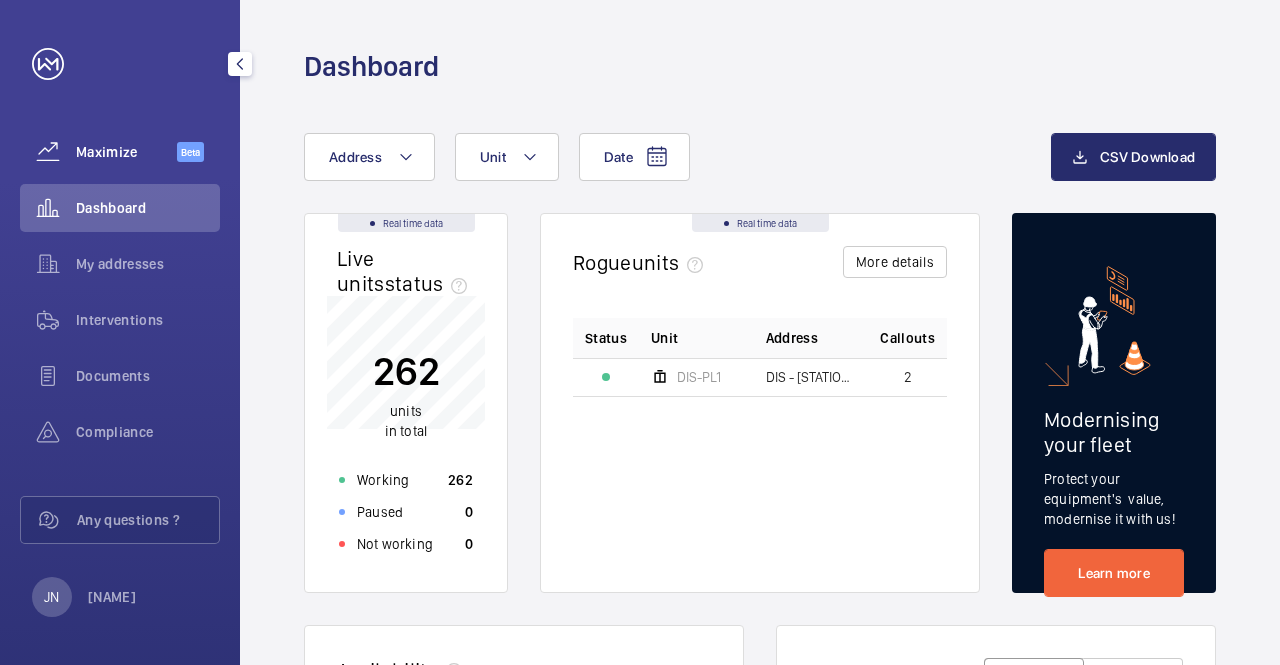 click on "Maximize" 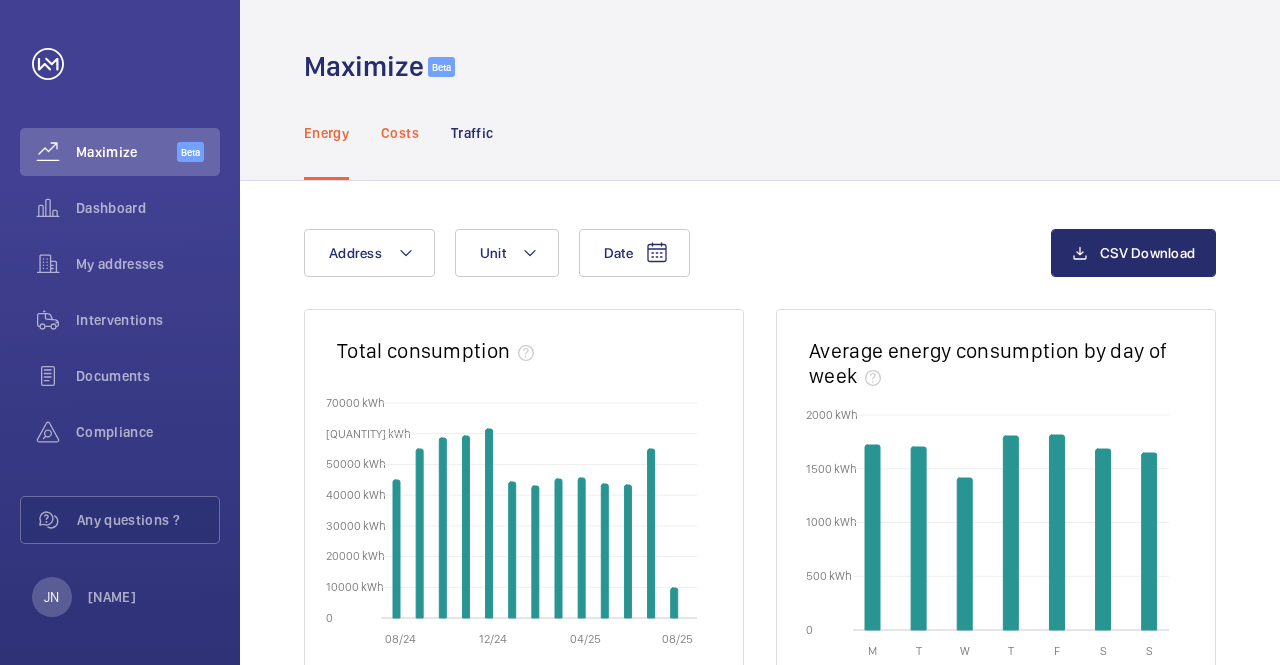 click on "Costs" 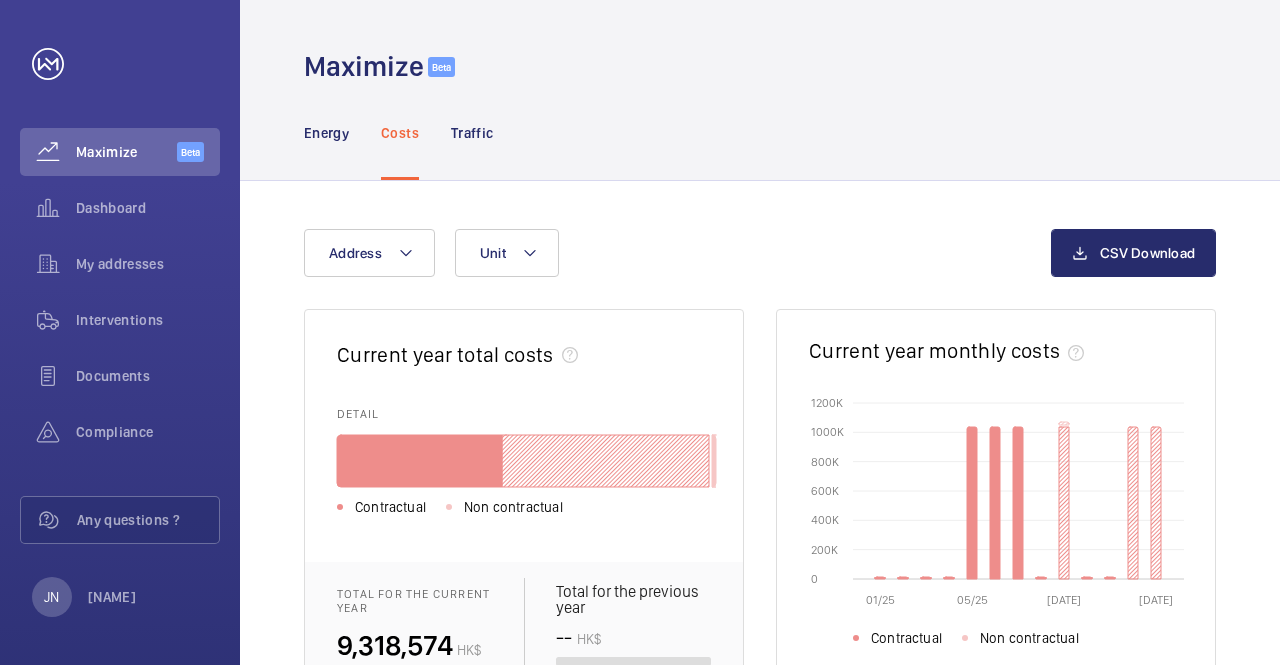 click on "Energy Costs Traffic" 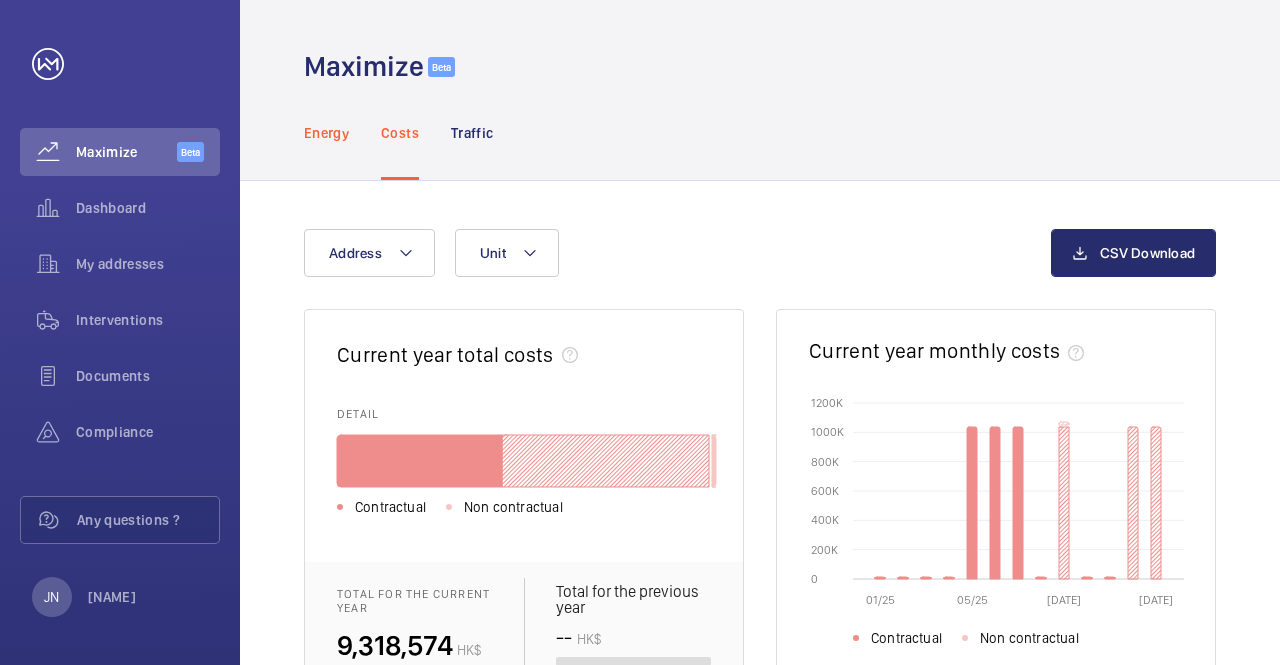 click on "Energy" 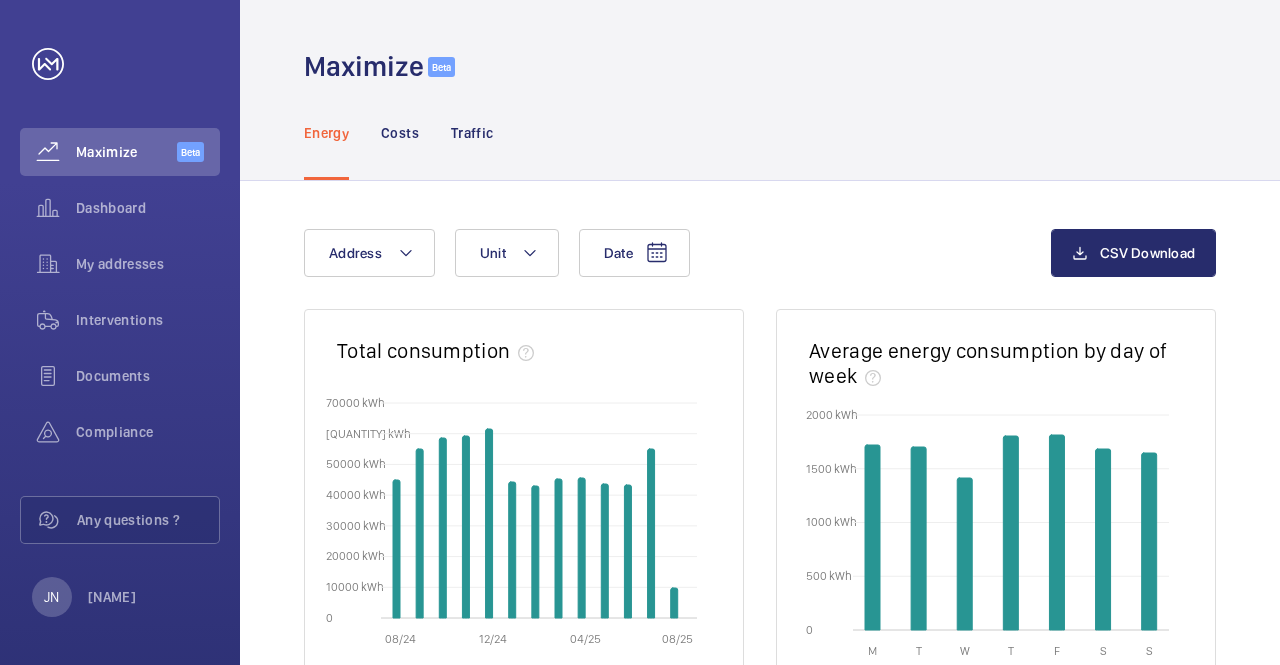 scroll, scrollTop: 1, scrollLeft: 0, axis: vertical 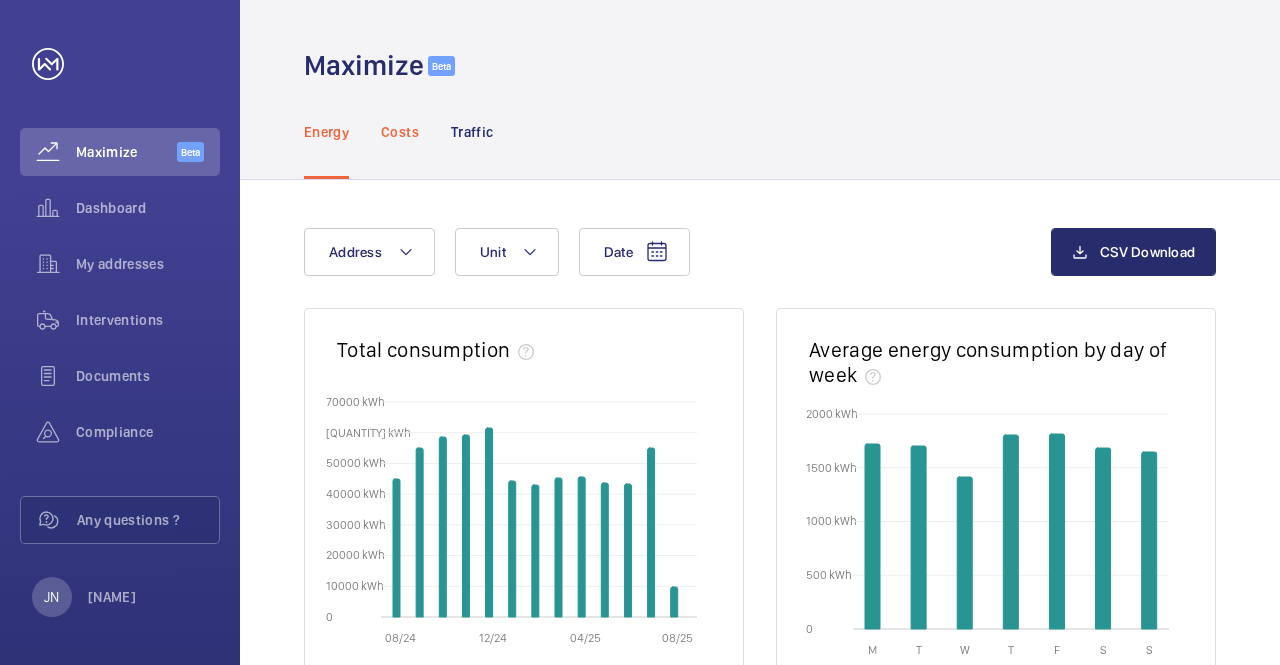click on "Costs" 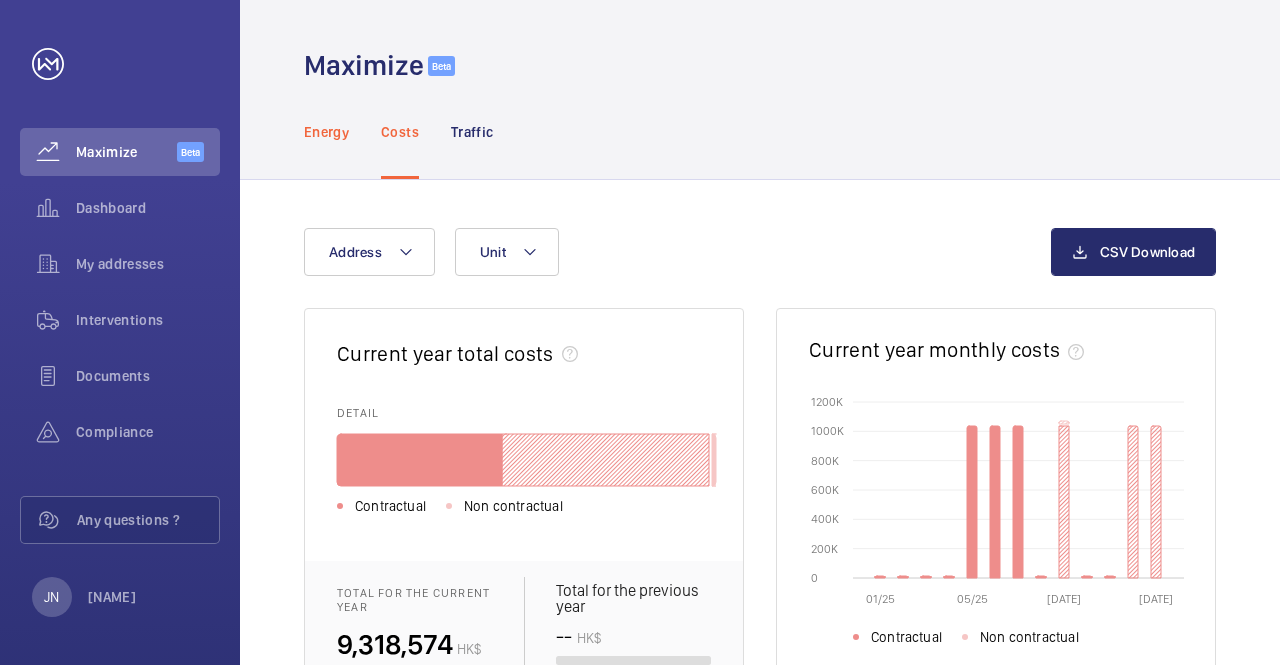 click on "Energy" 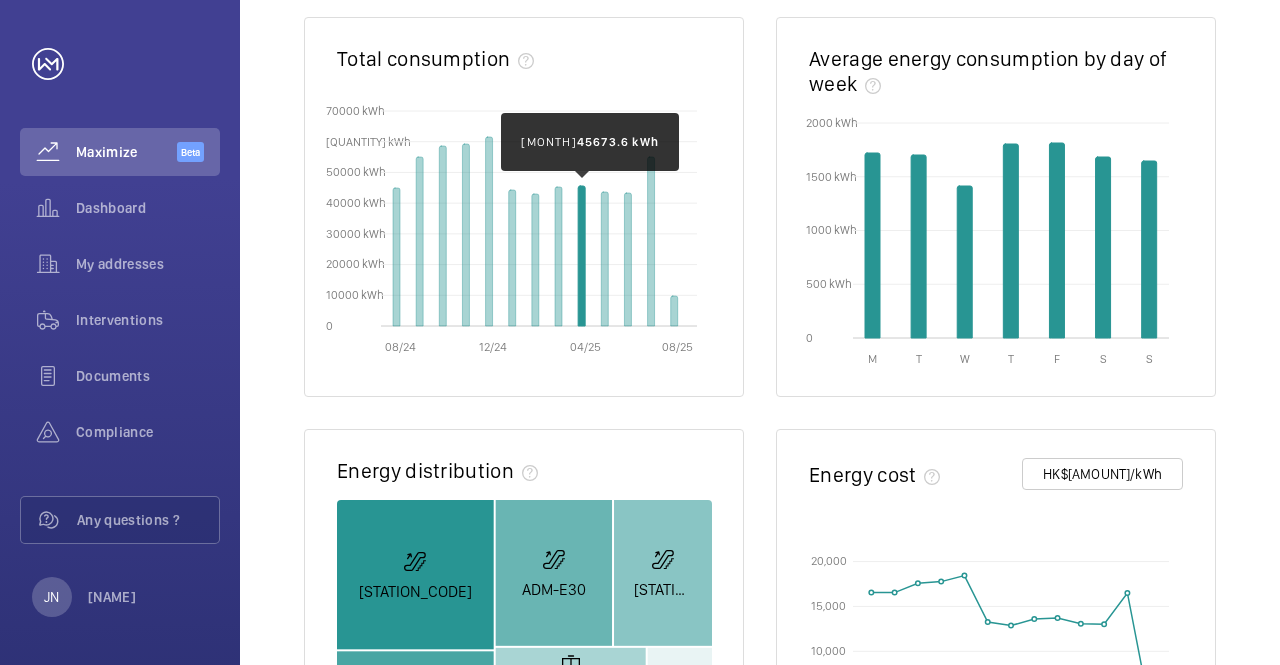 scroll, scrollTop: 338, scrollLeft: 0, axis: vertical 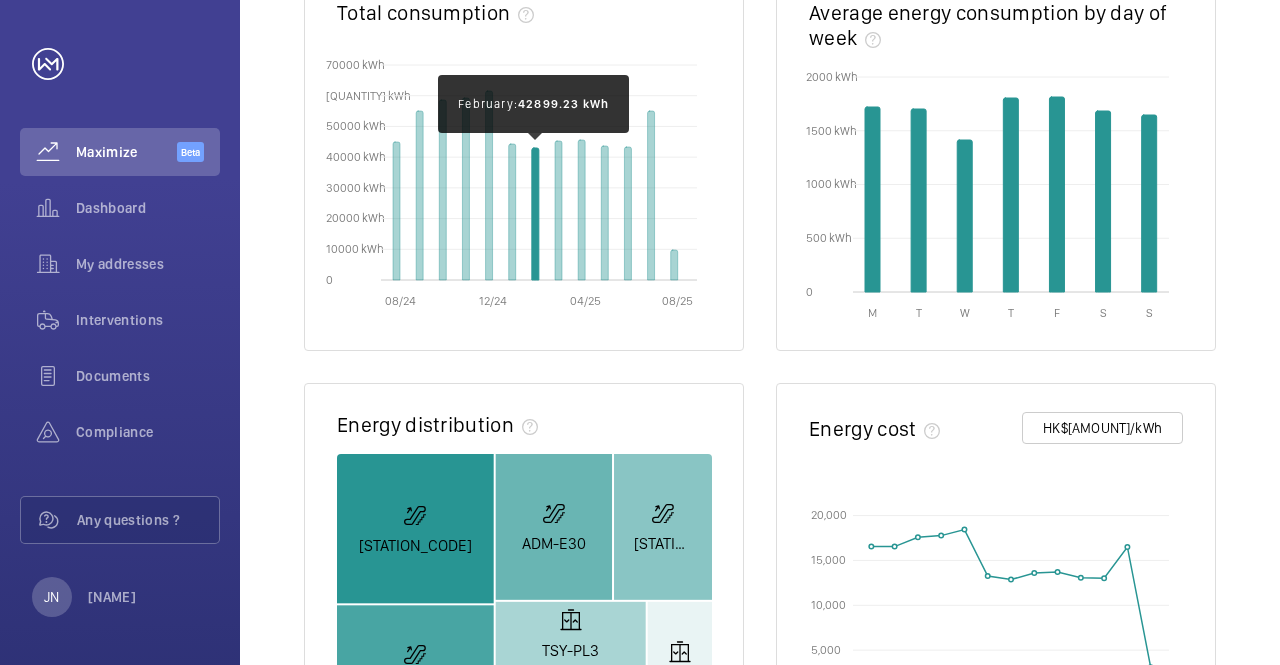 click 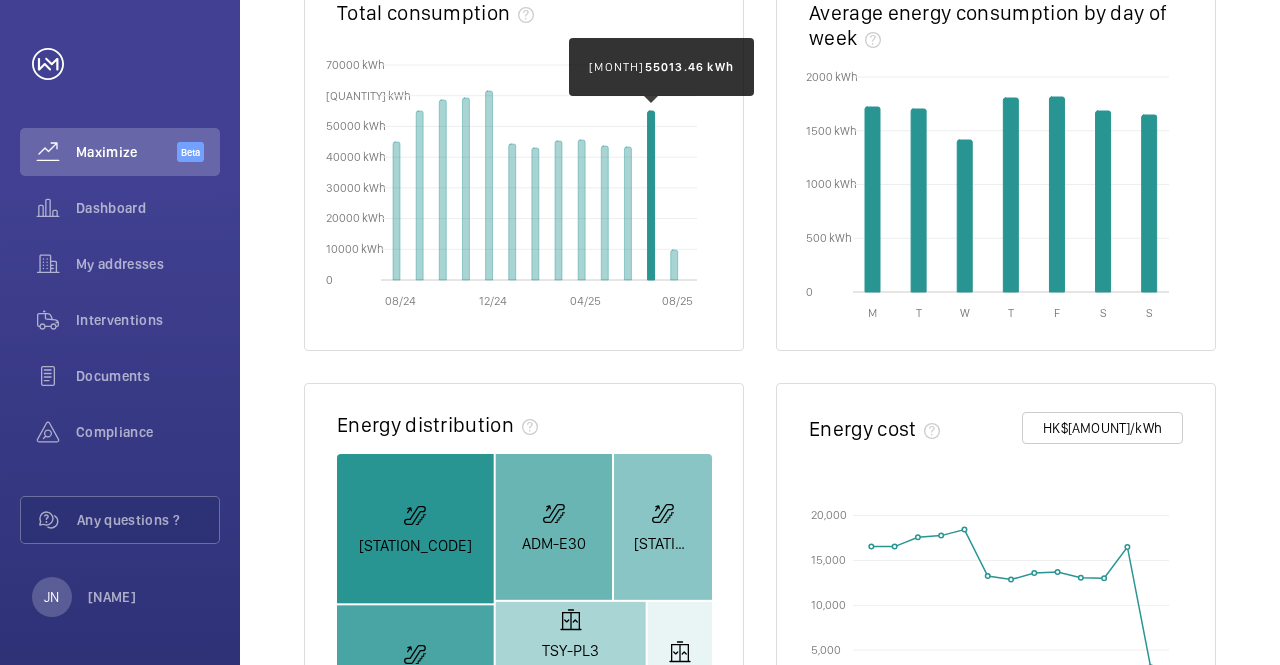 click 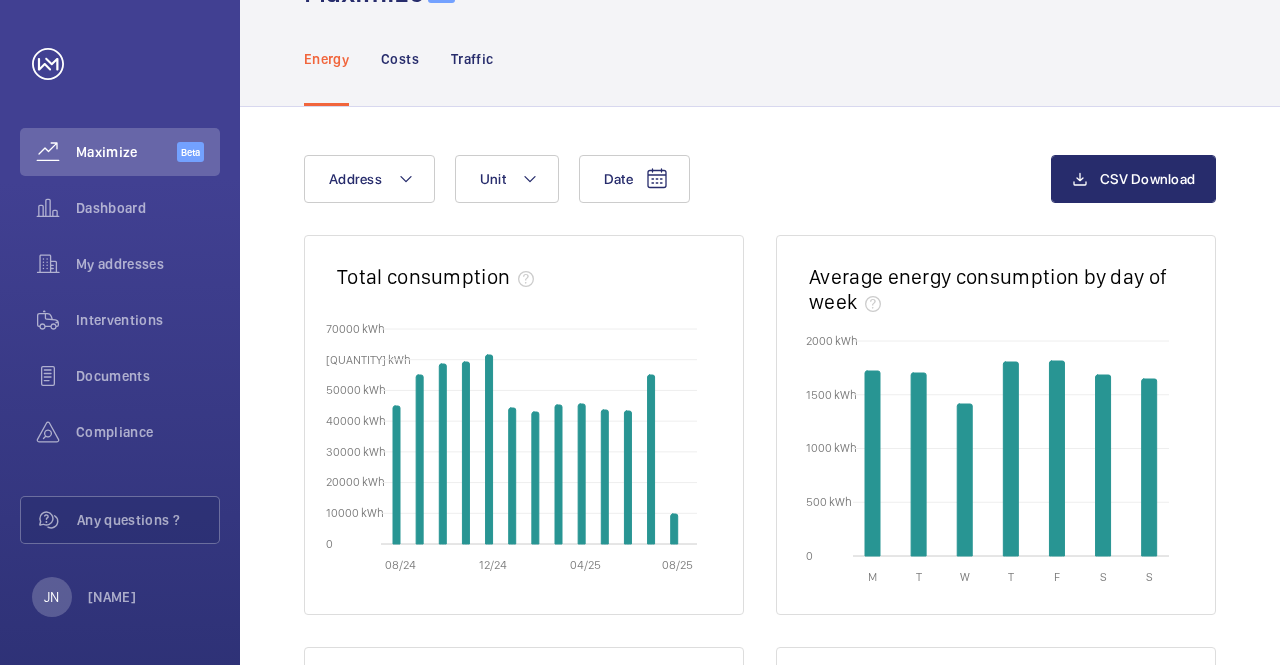 scroll, scrollTop: 0, scrollLeft: 0, axis: both 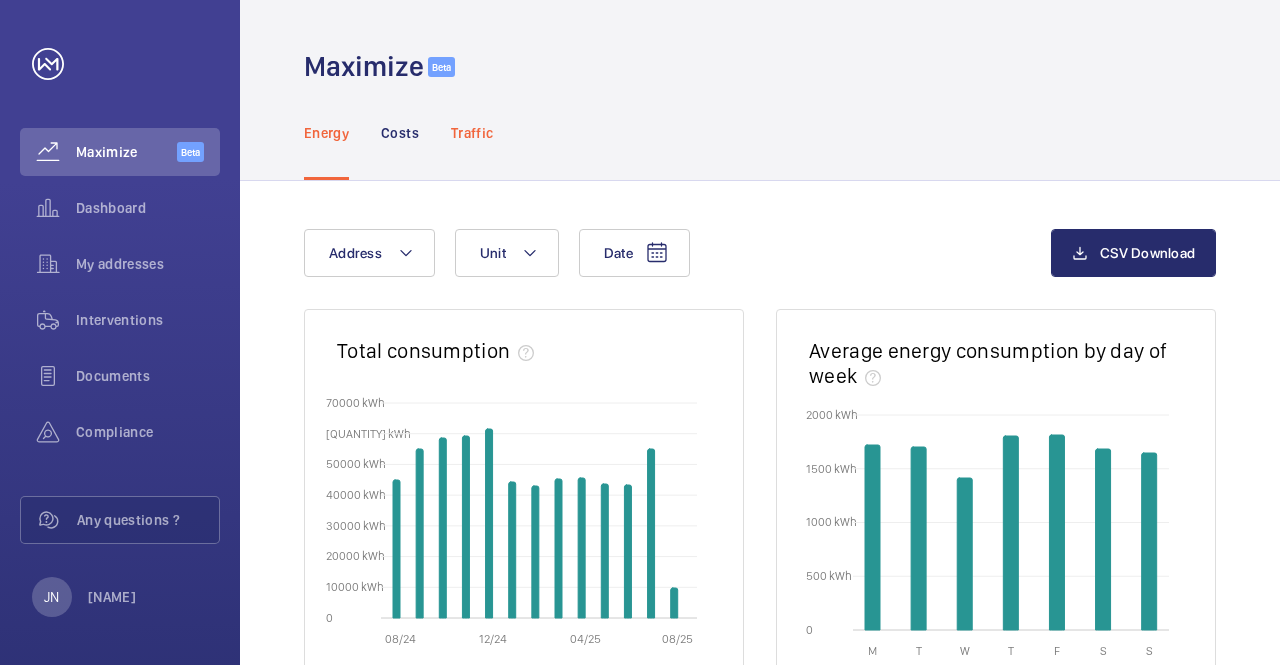 click on "Traffic" 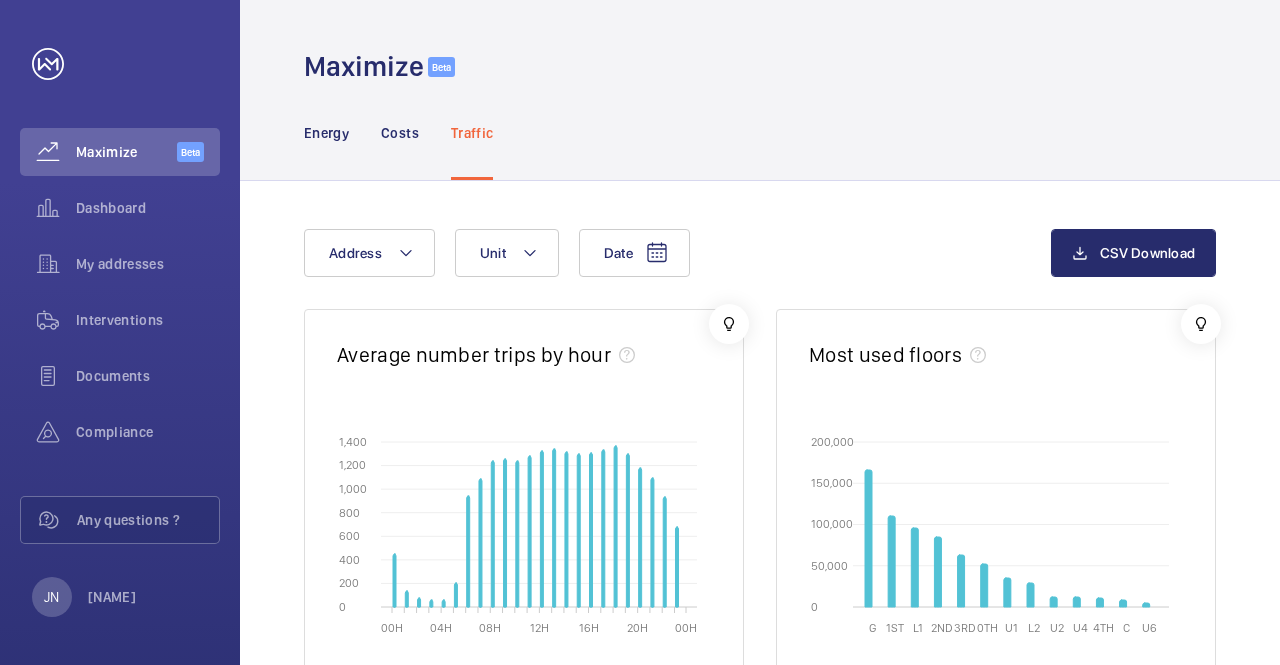 click on "Energy Costs Traffic" 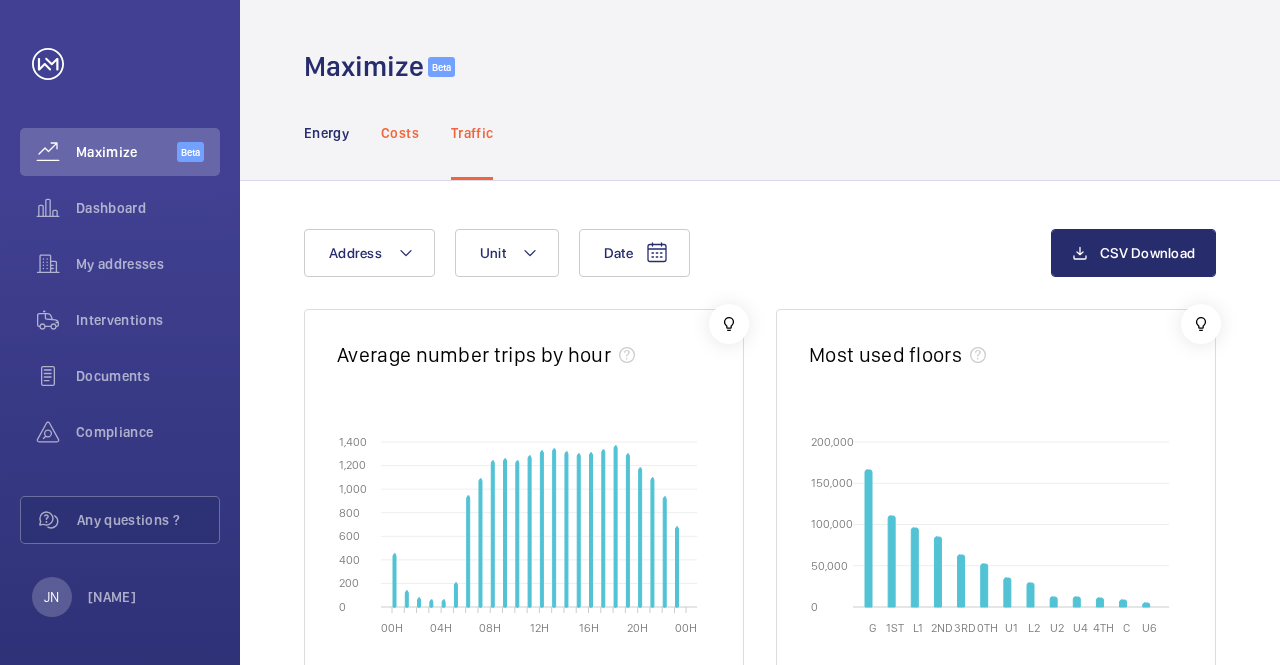 click on "Costs" 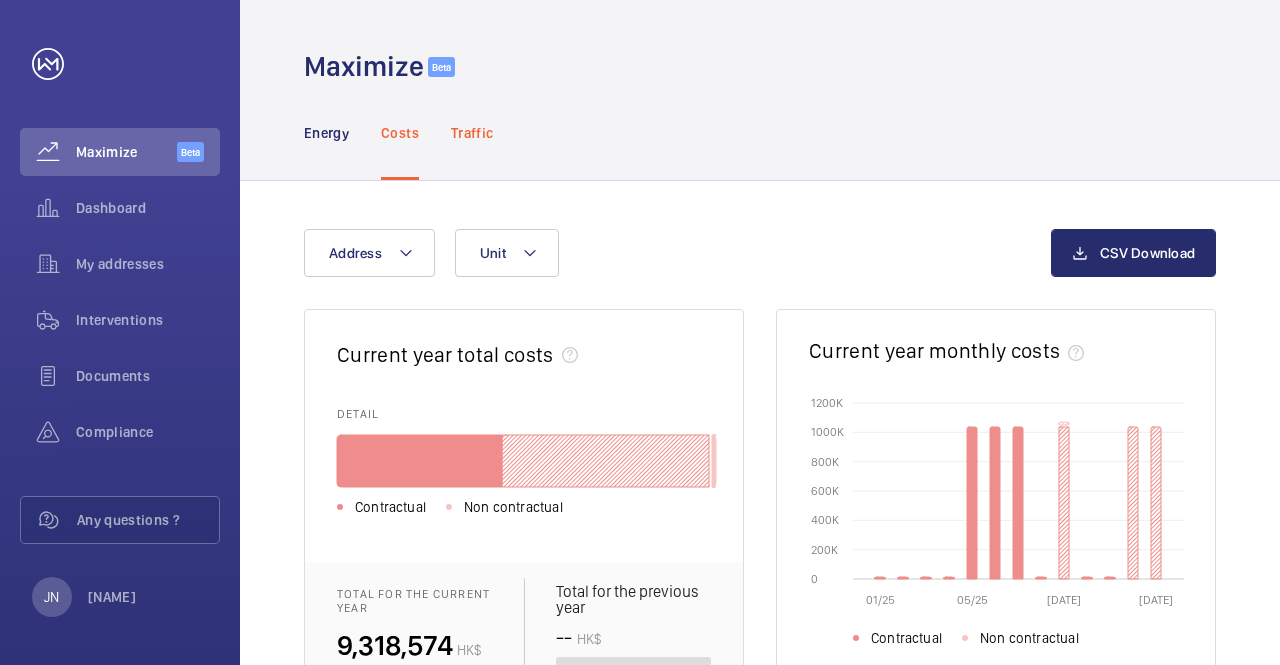 click on "Traffic" 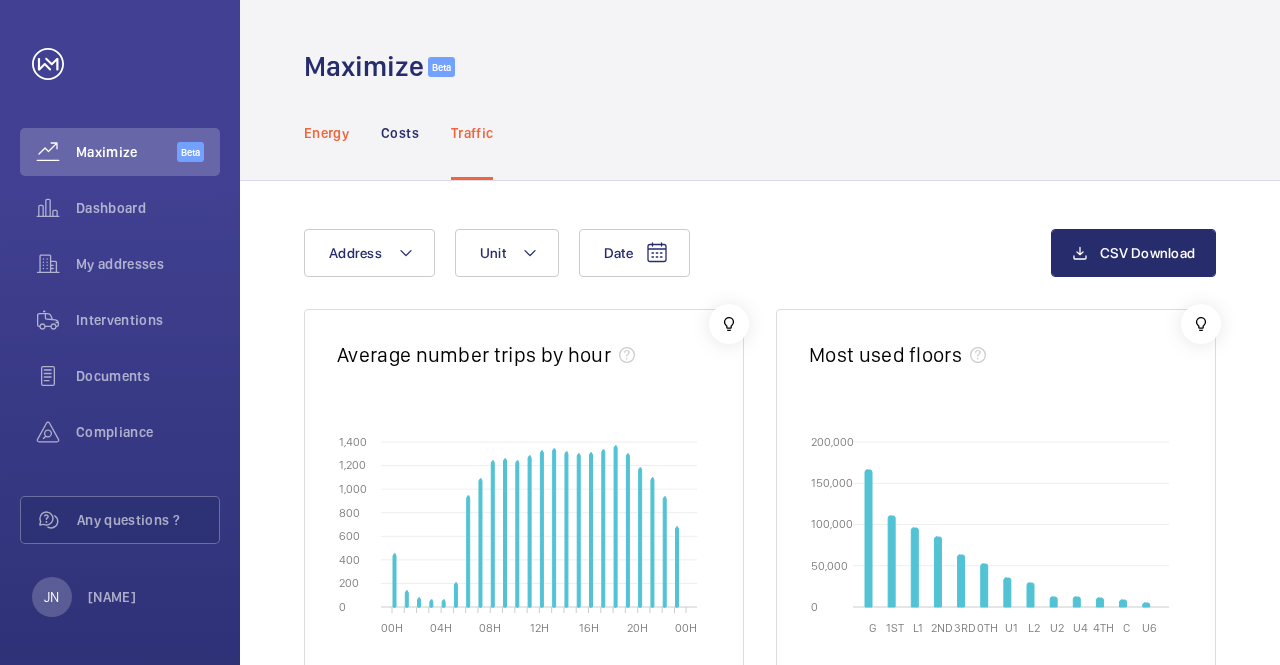 click on "Energy" 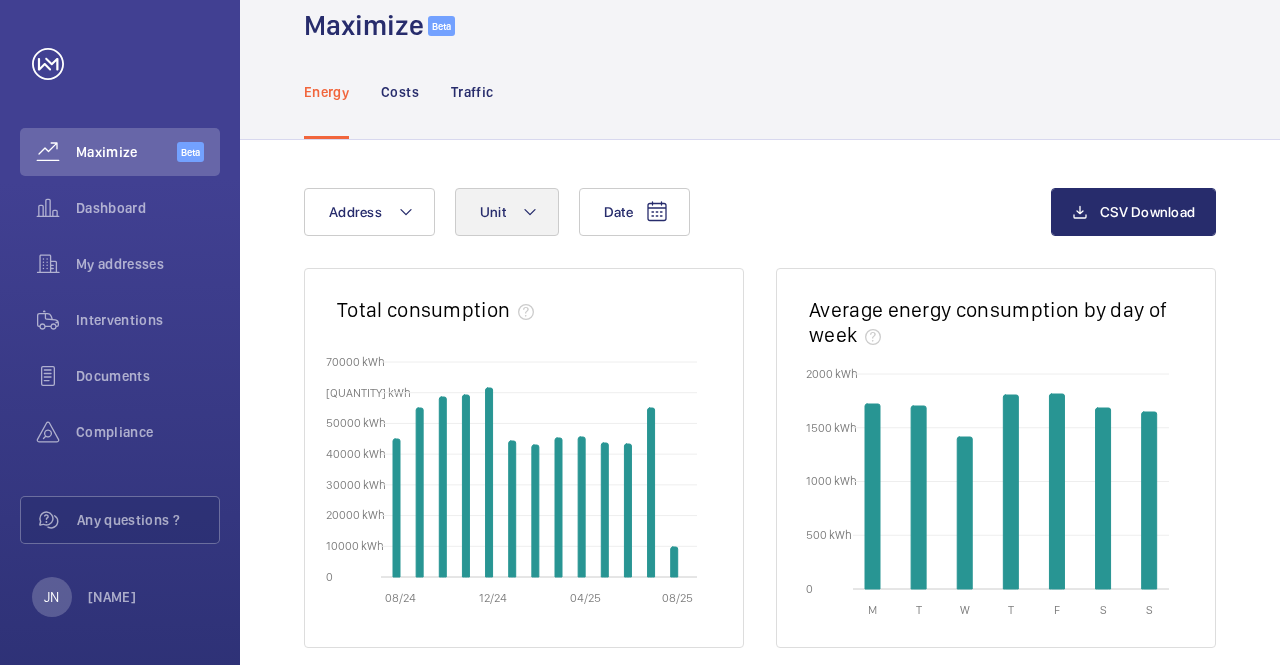 scroll, scrollTop: 0, scrollLeft: 0, axis: both 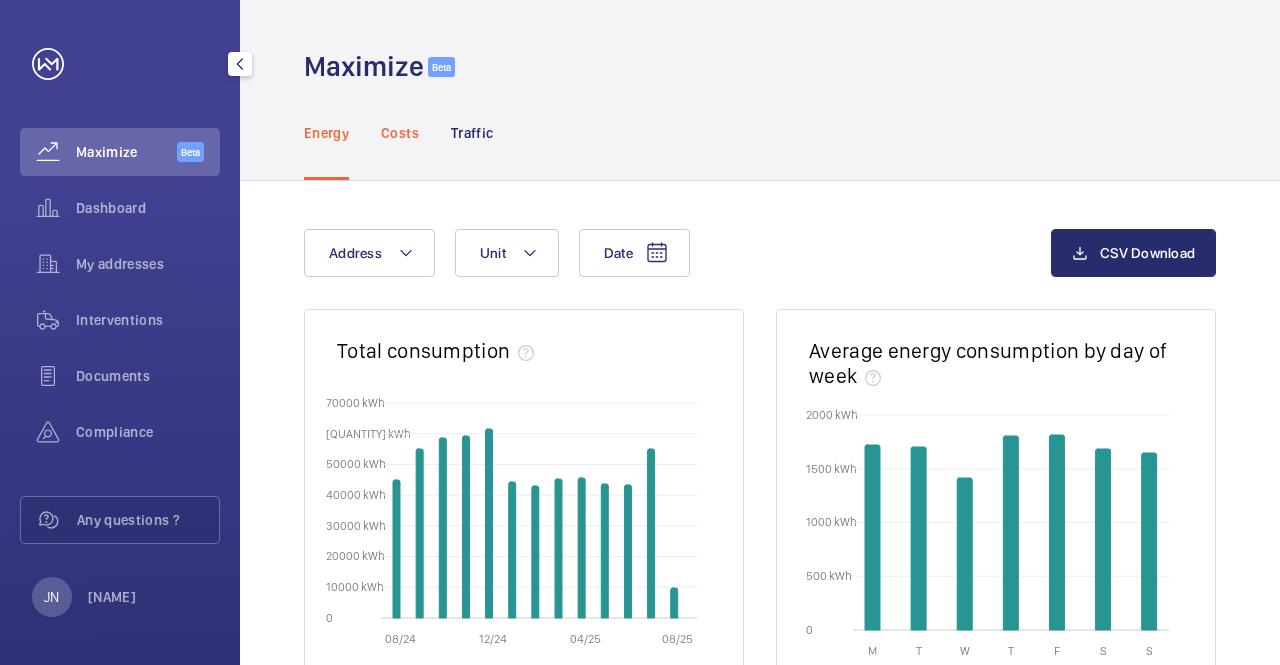 click on "Costs" 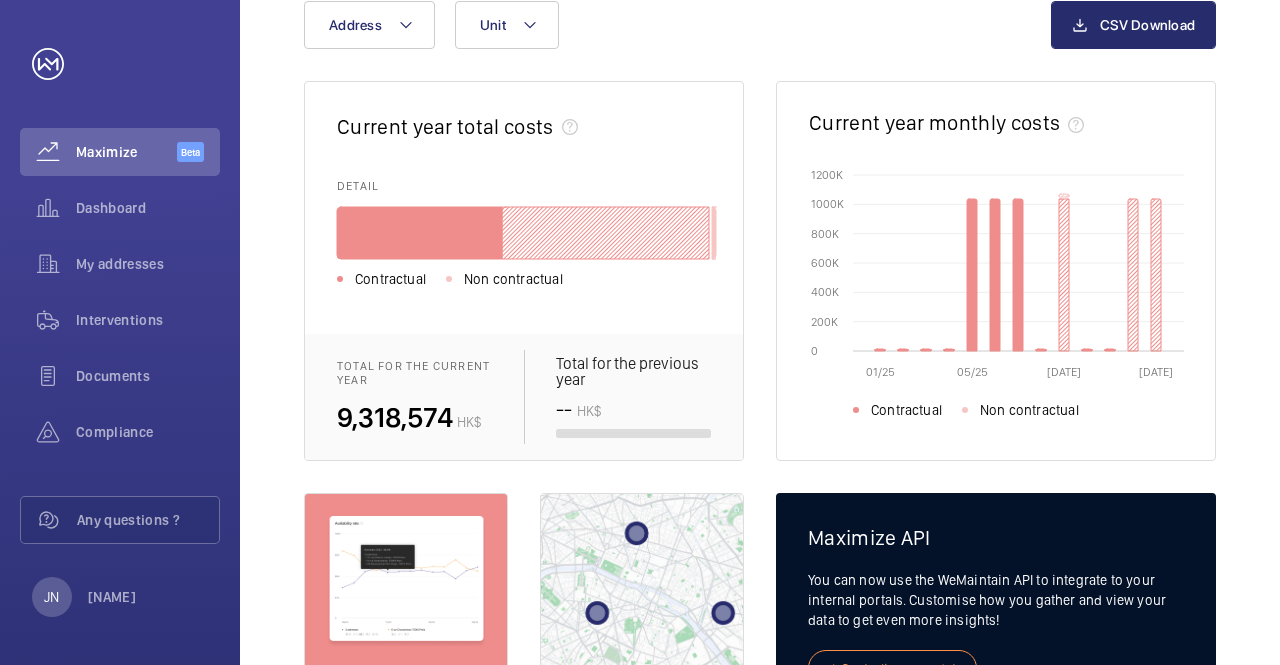 scroll, scrollTop: 300, scrollLeft: 0, axis: vertical 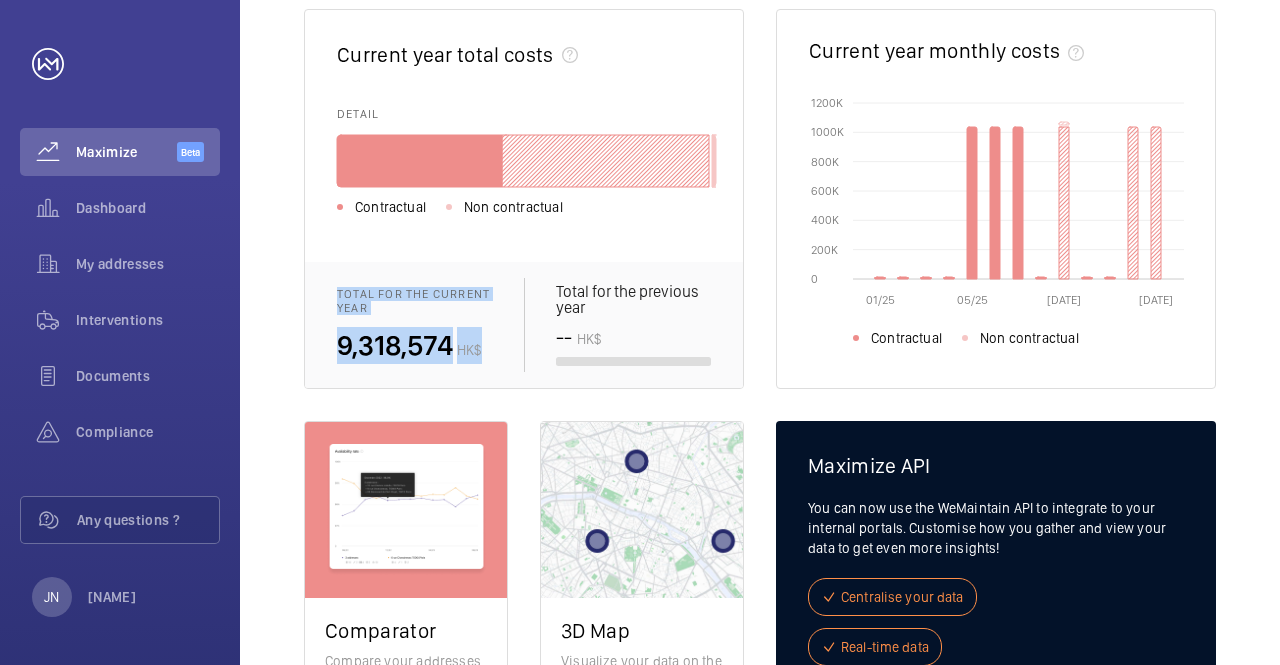 drag, startPoint x: 374, startPoint y: 303, endPoint x: 506, endPoint y: 355, distance: 141.87318 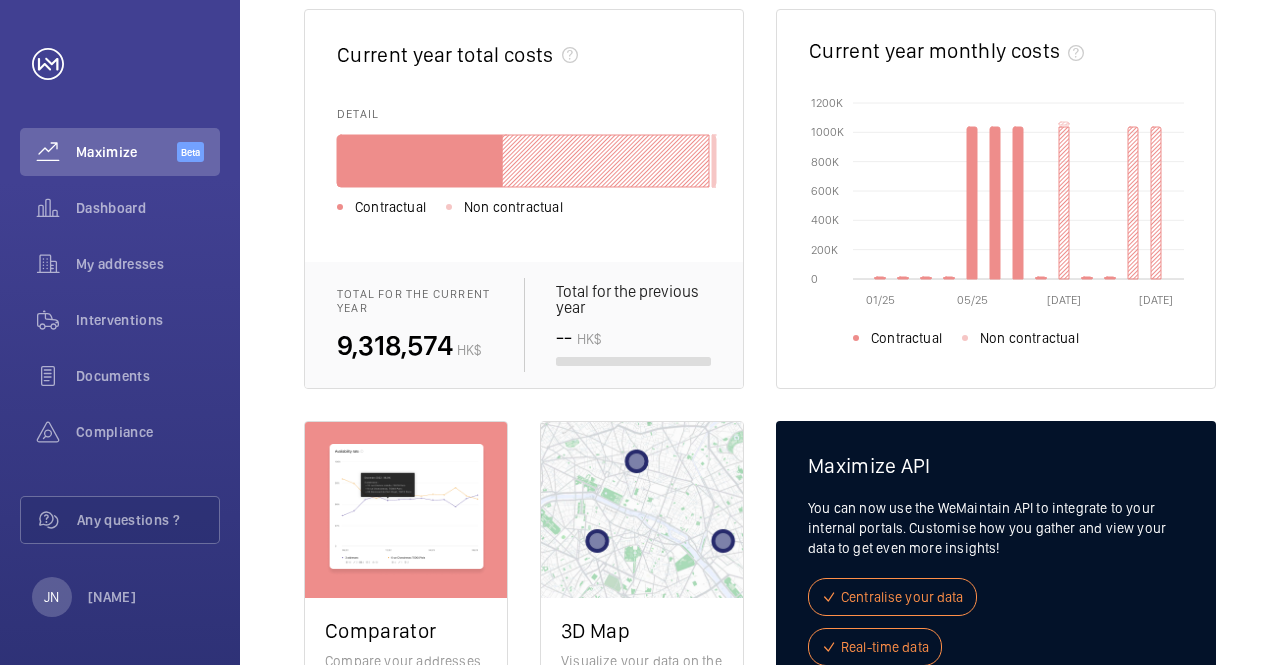 click on "DETAIL Contractual Non contractual" 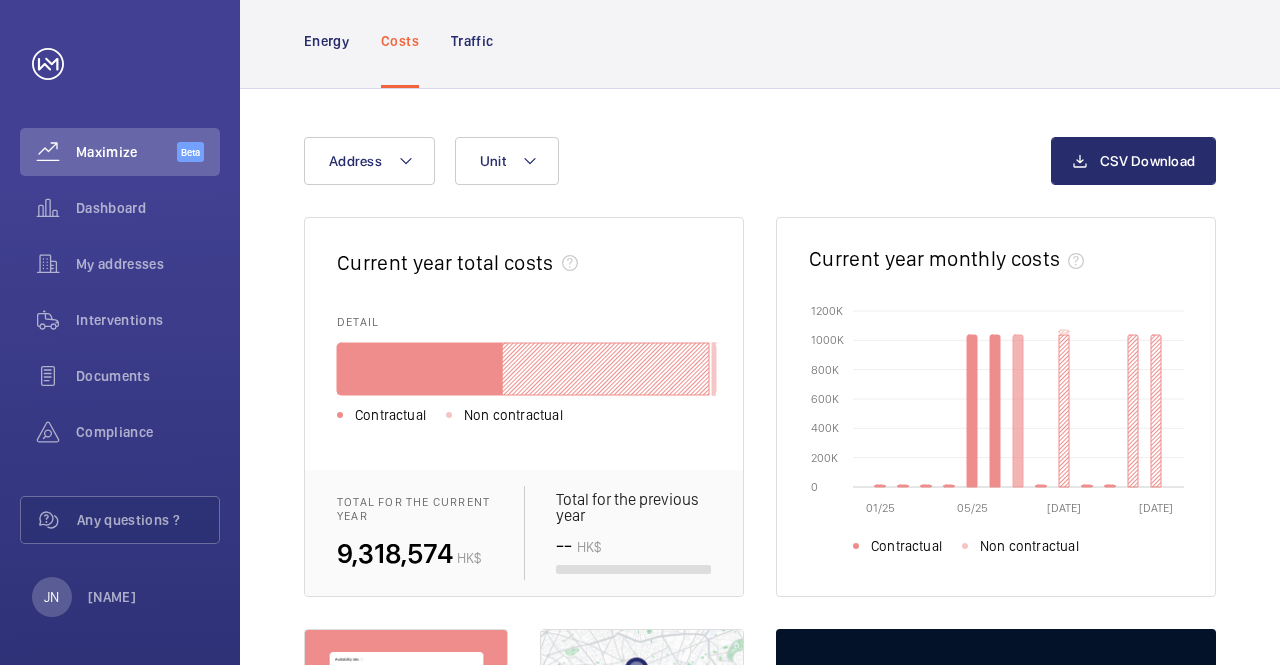 scroll, scrollTop: 200, scrollLeft: 0, axis: vertical 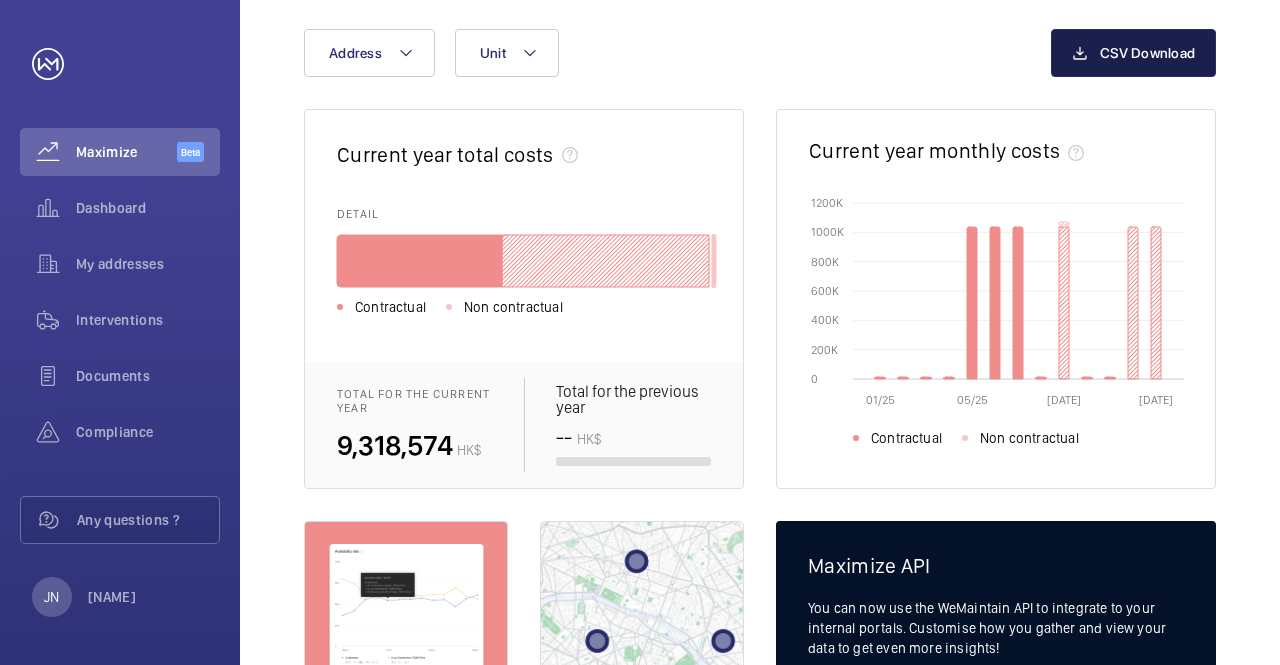 click on "CSV Download" 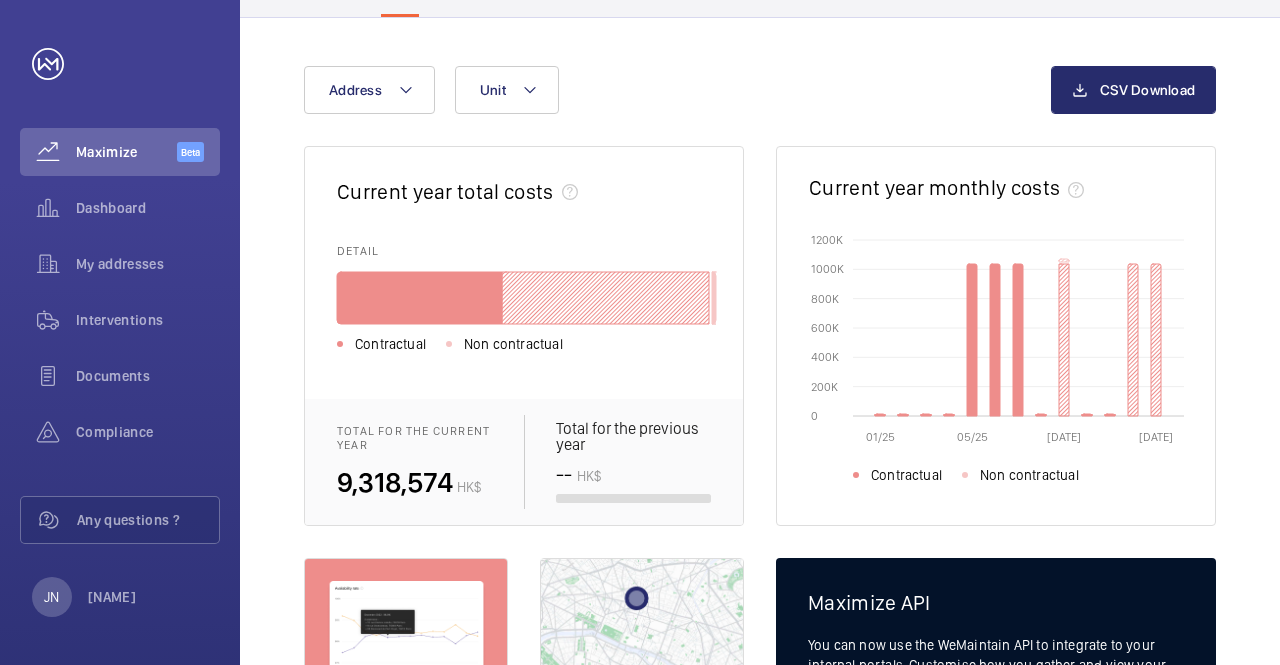 scroll, scrollTop: 0, scrollLeft: 0, axis: both 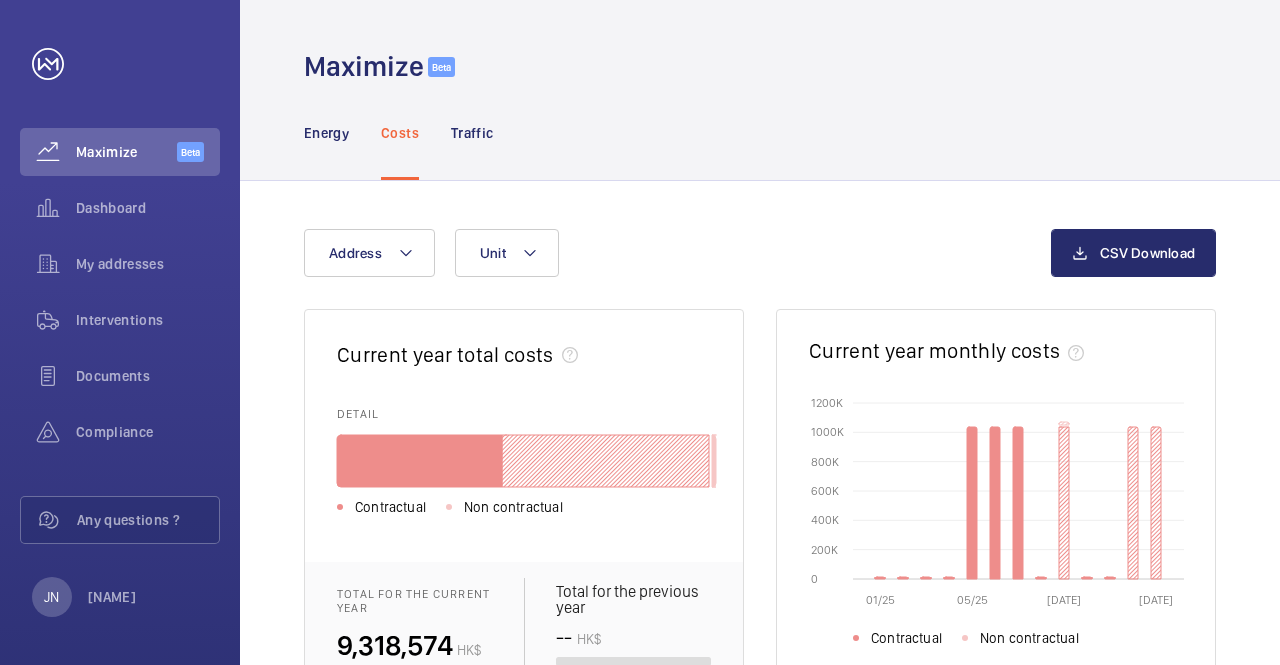 click on "Address Unit" 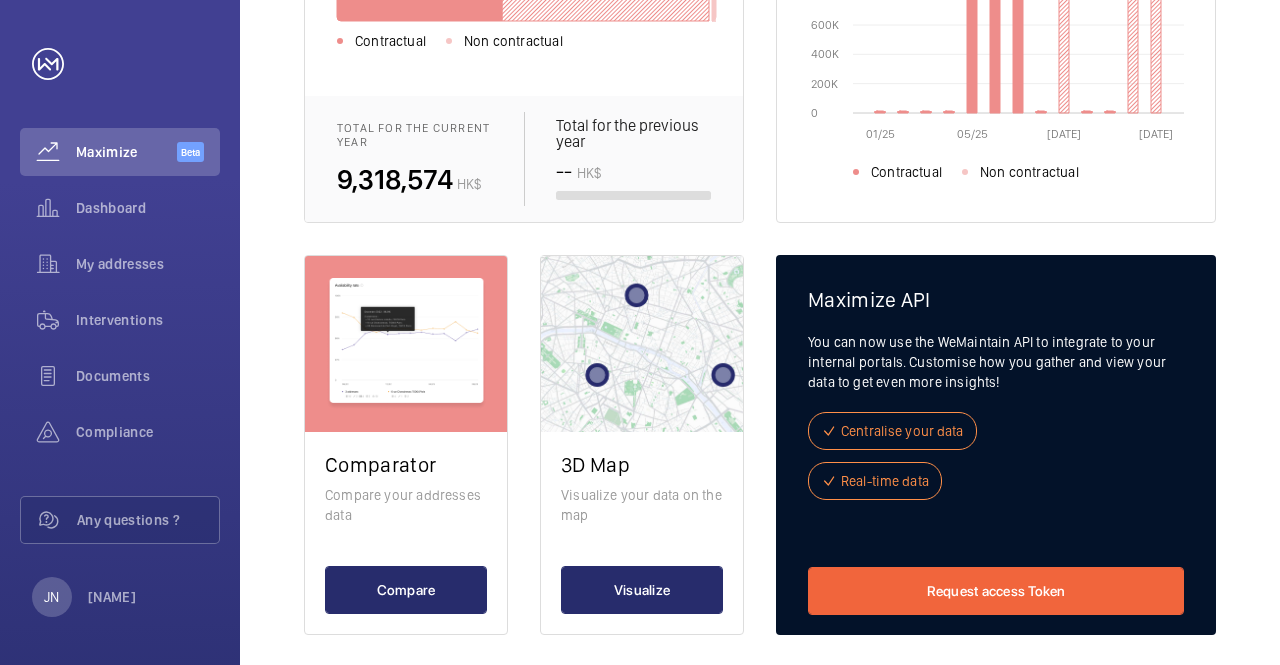 scroll, scrollTop: 484, scrollLeft: 0, axis: vertical 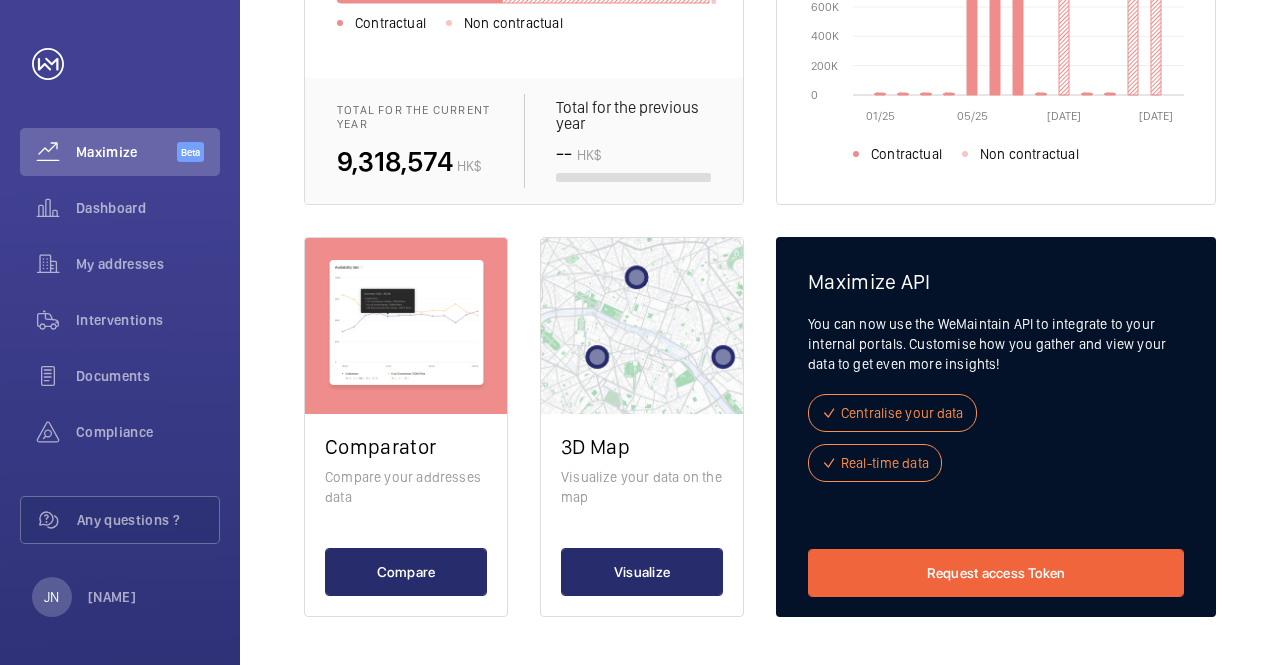 click on "Current year total costs DETAIL Contractual Non contractual Total for the current year  9,318,574 HK$ Total for the previous year   -- HK$ Current year monthly costs  01/25   05/25   09/25   01/26  0  0  200K  200K  400K  400K  600K  600K  800K  800K  1000K  1000K  1200K  1200K  Contractual Non contractual Comparator Compare your addresses data Compare 3D Map Visualize your data on the map Visualize Maximize API You can now use the WeMaintain API to integrate to your internal portals. Customise how you gather and view your data to get even more insights! Centralise your data Real-time data Request access Token" 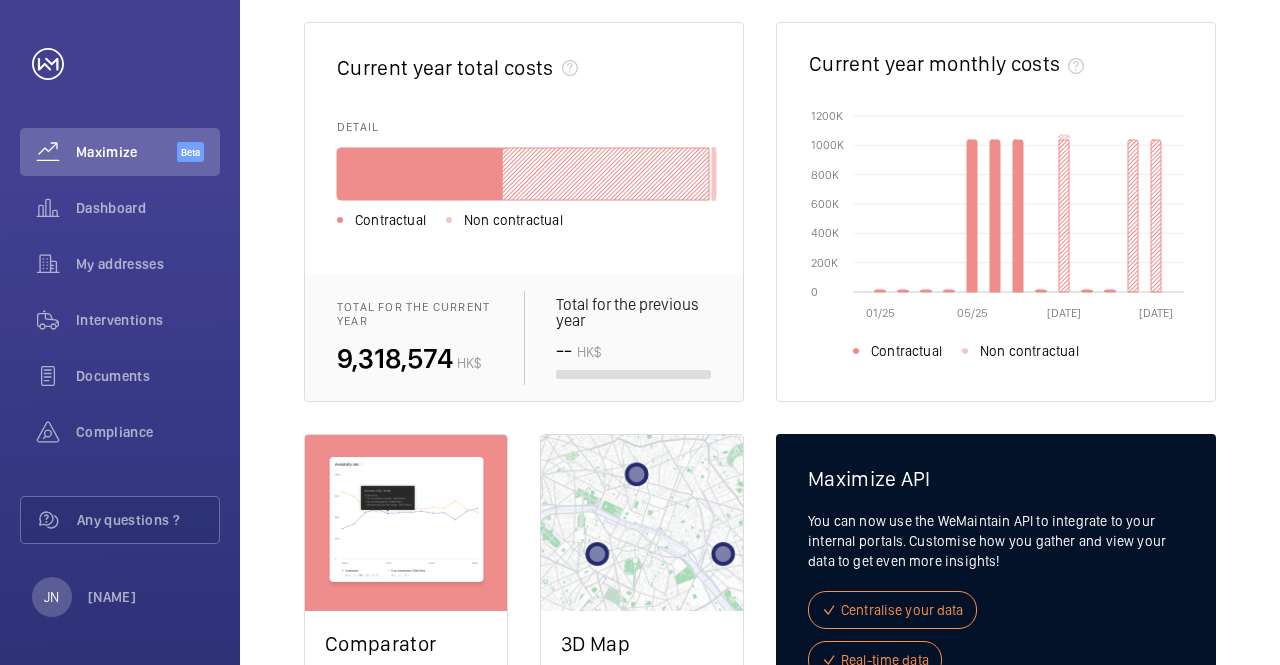 scroll, scrollTop: 0, scrollLeft: 0, axis: both 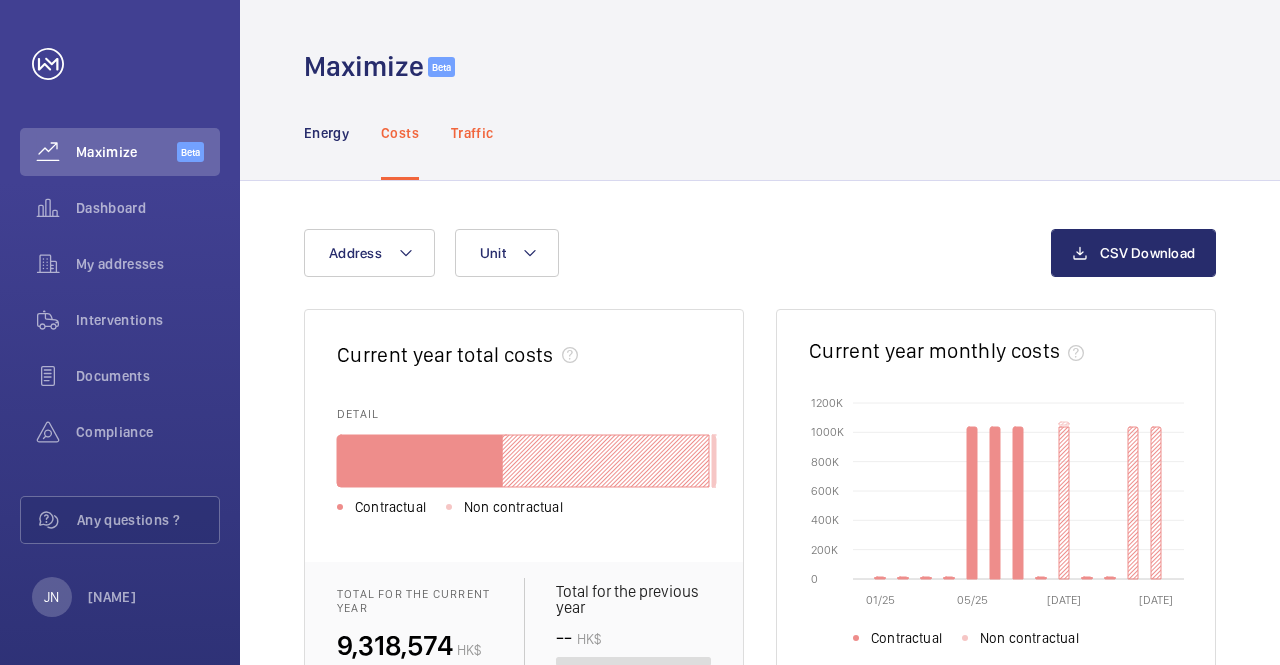 click on "Traffic" 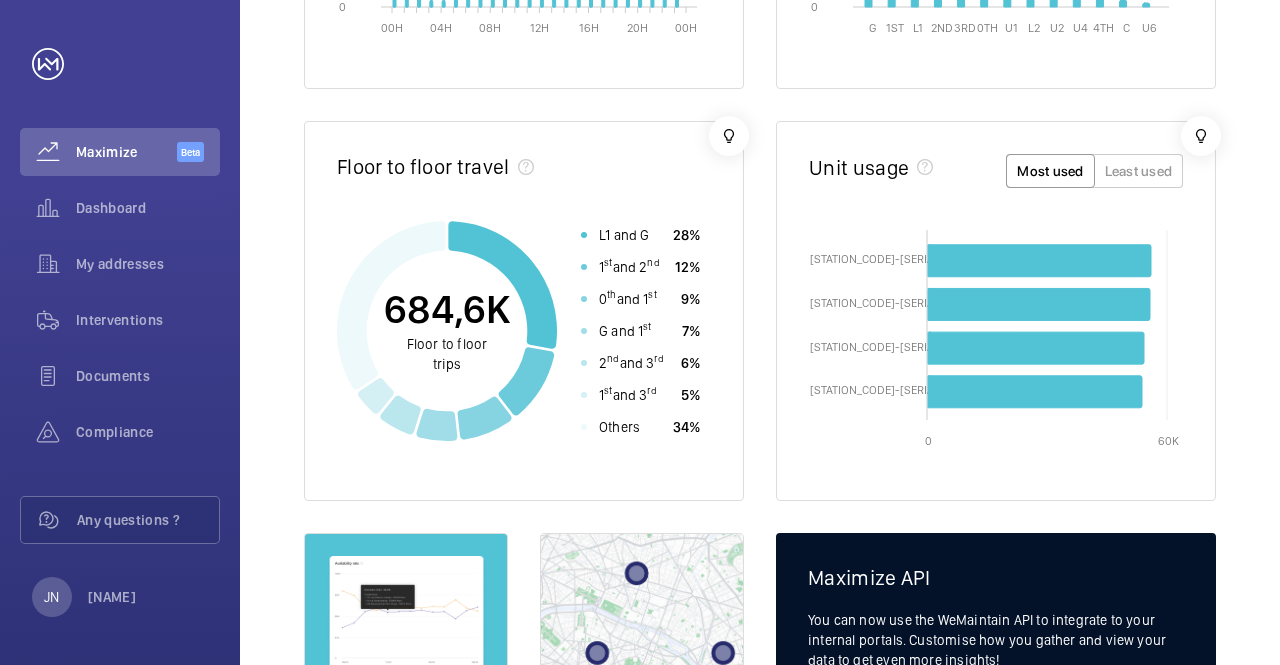 scroll, scrollTop: 896, scrollLeft: 0, axis: vertical 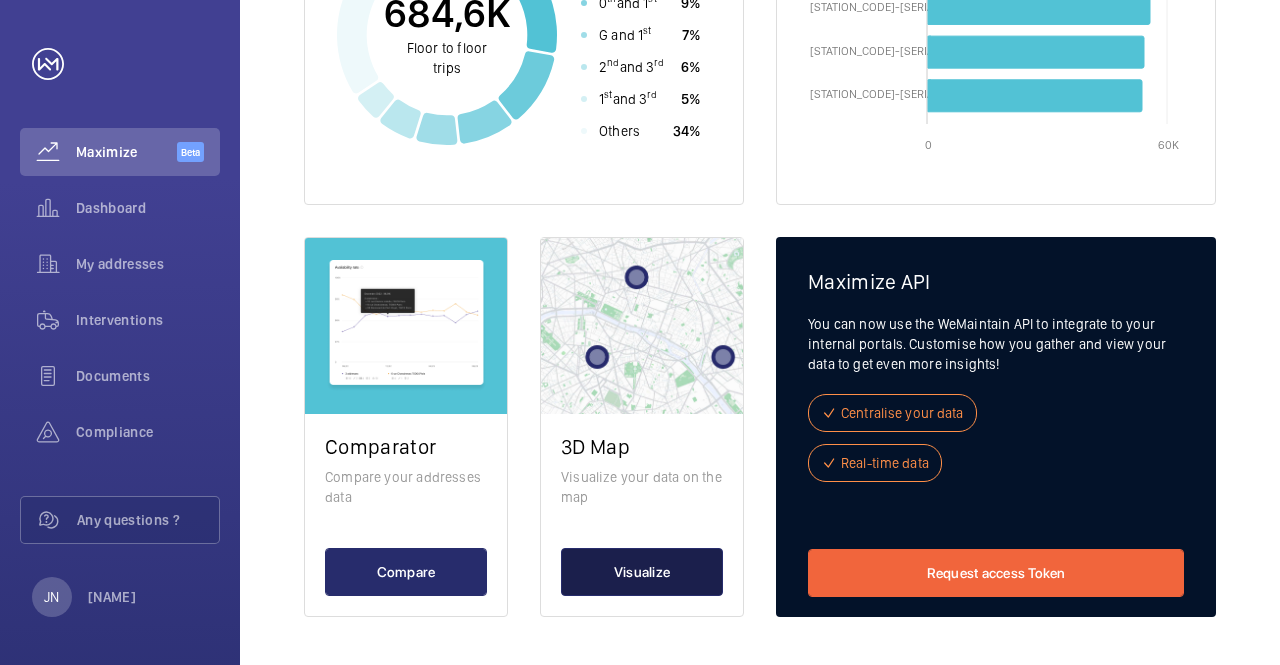 click on "Visualize" 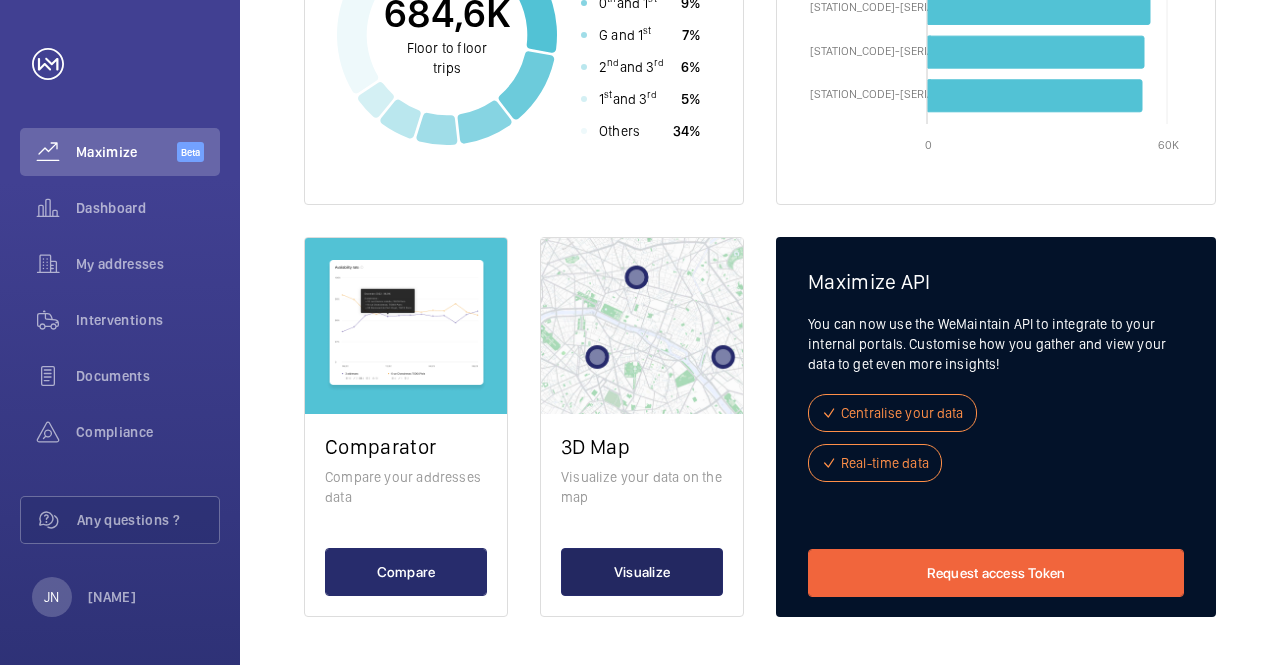 scroll, scrollTop: 0, scrollLeft: 0, axis: both 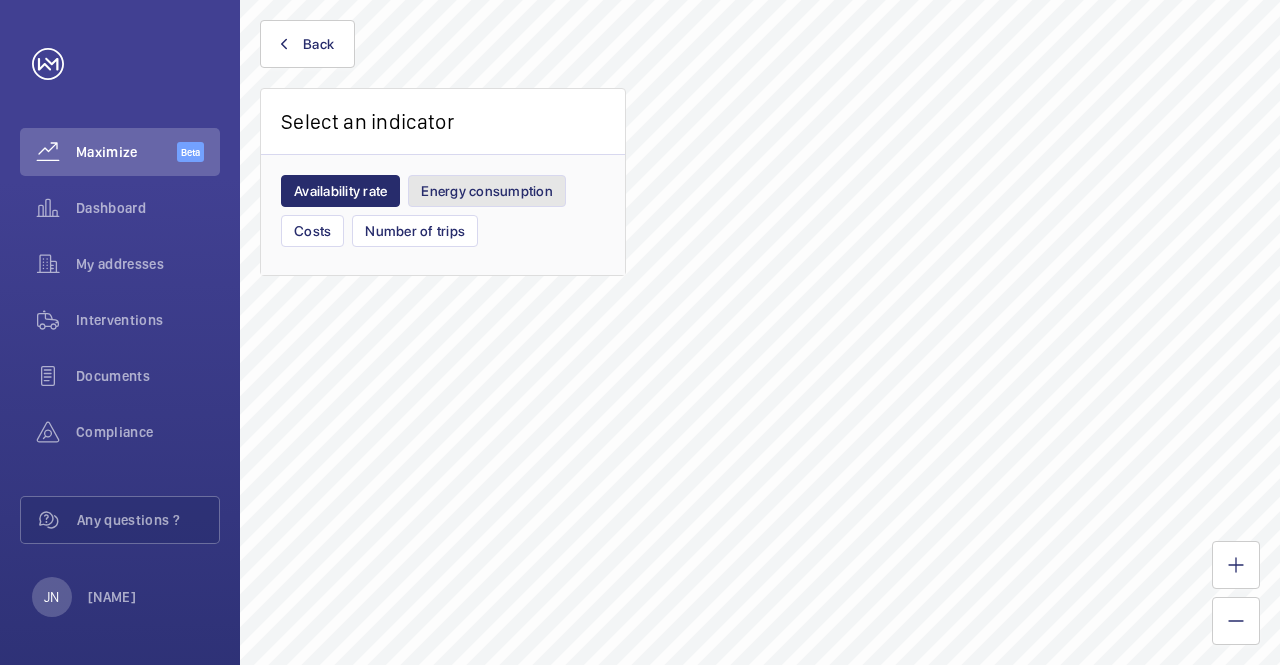 click on "Energy consumption" 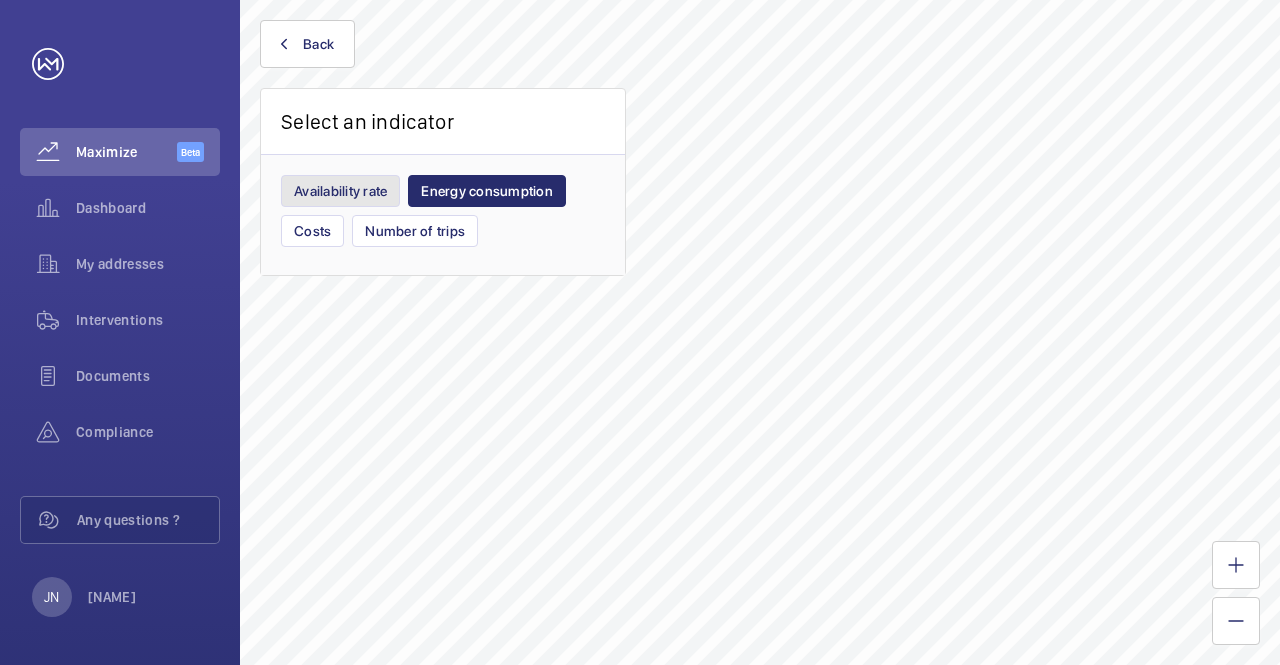 click on "Availability rate" 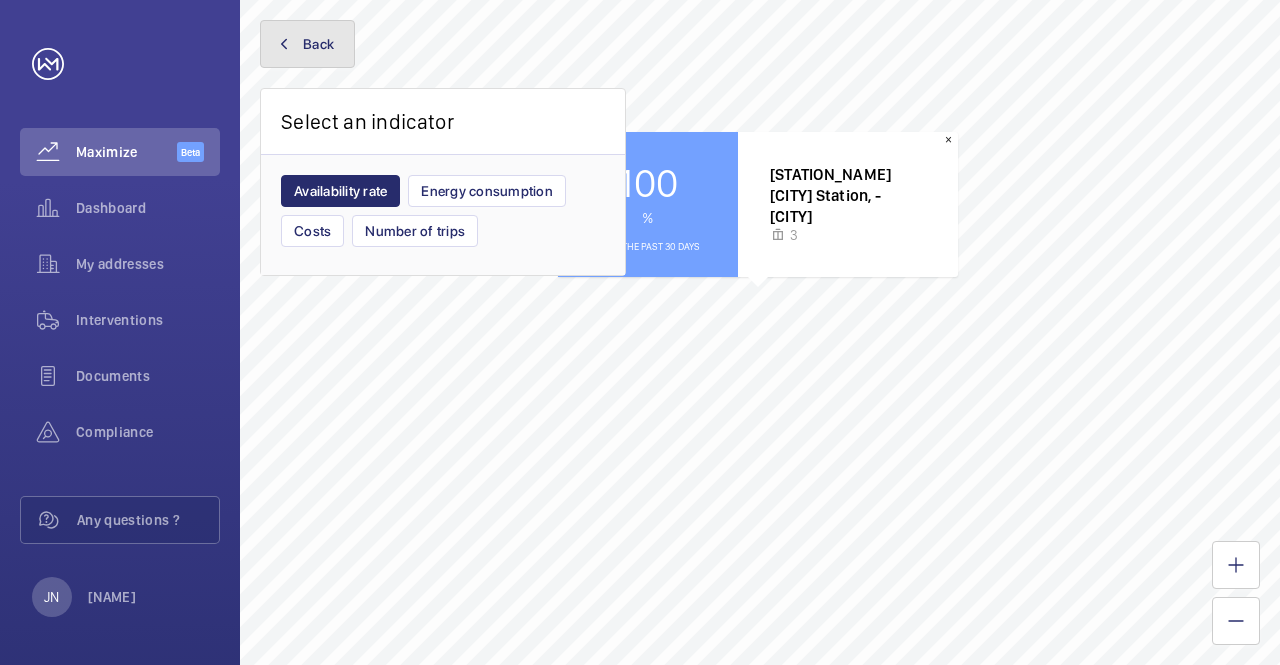 click on "Back" 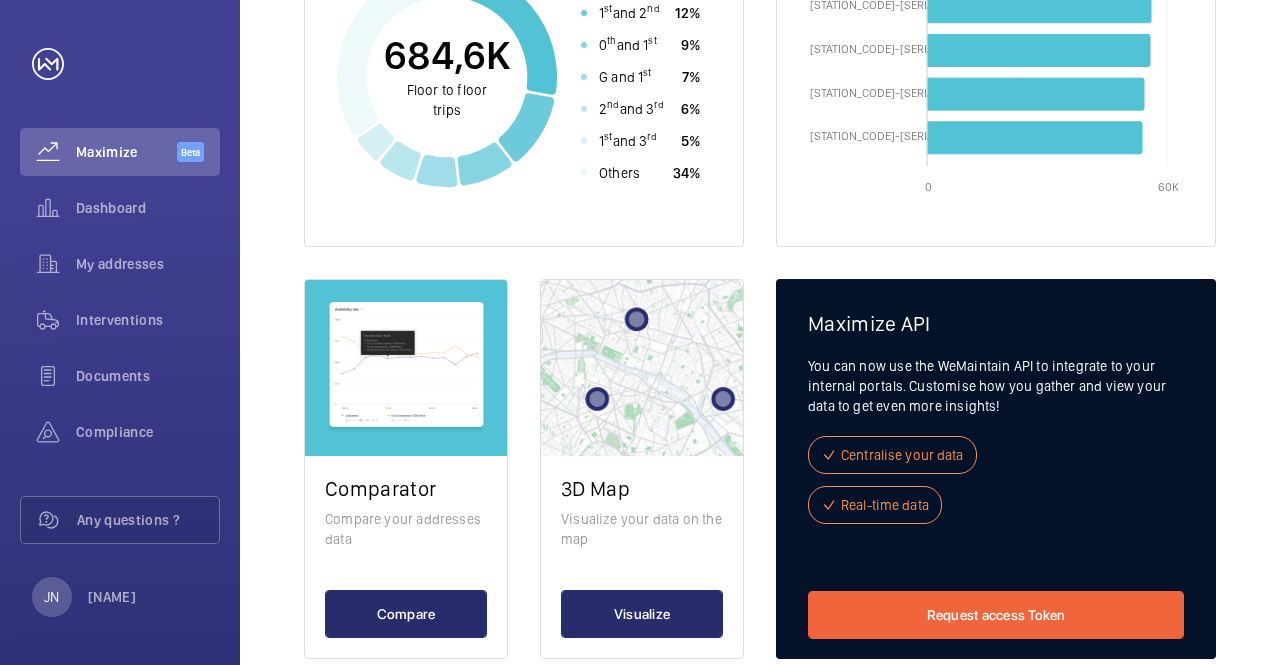 scroll, scrollTop: 896, scrollLeft: 0, axis: vertical 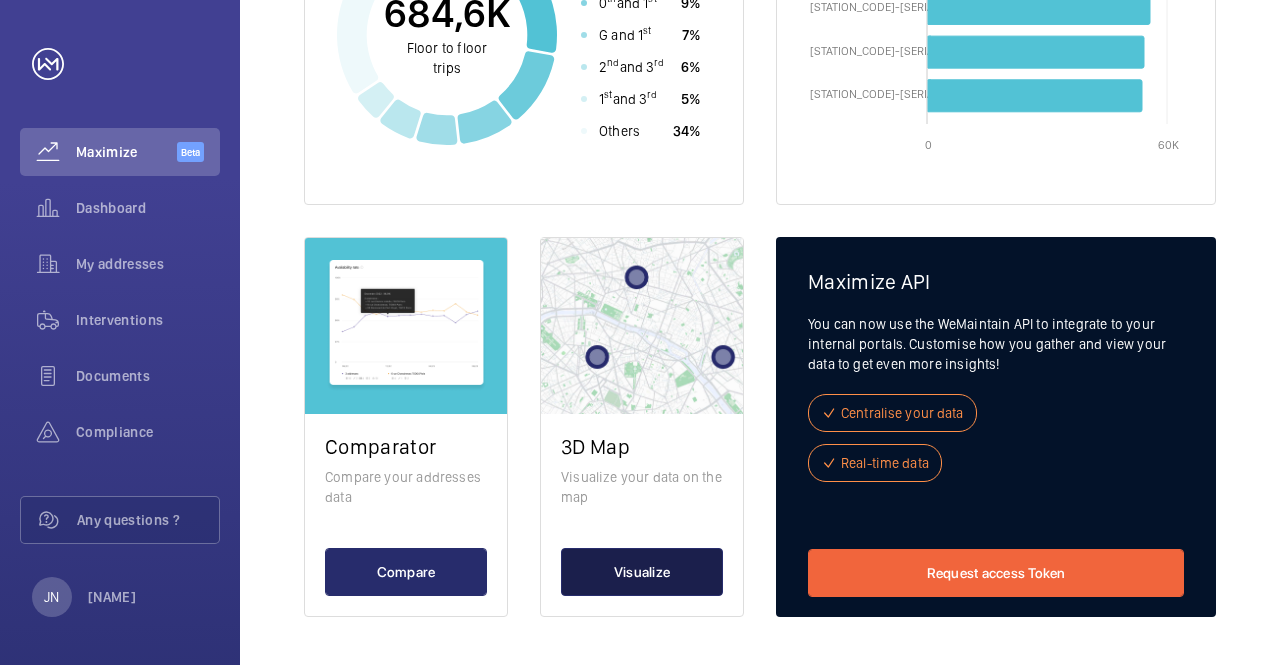 click on "Visualize" 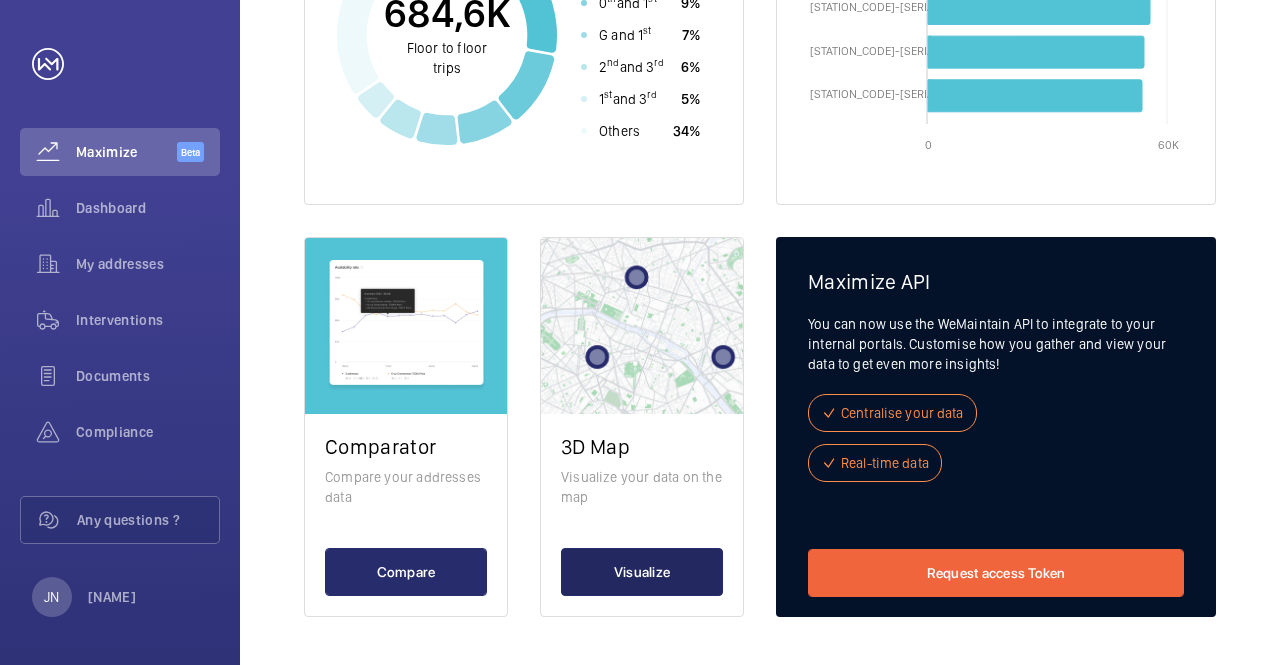 scroll, scrollTop: 0, scrollLeft: 0, axis: both 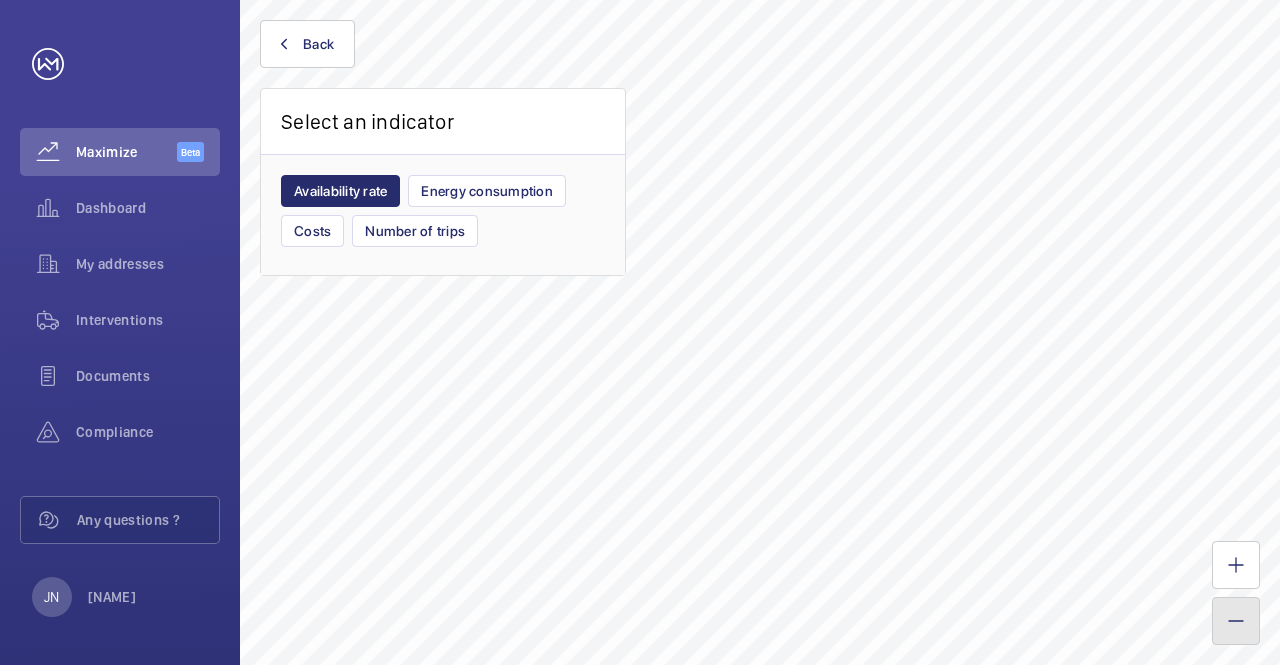click 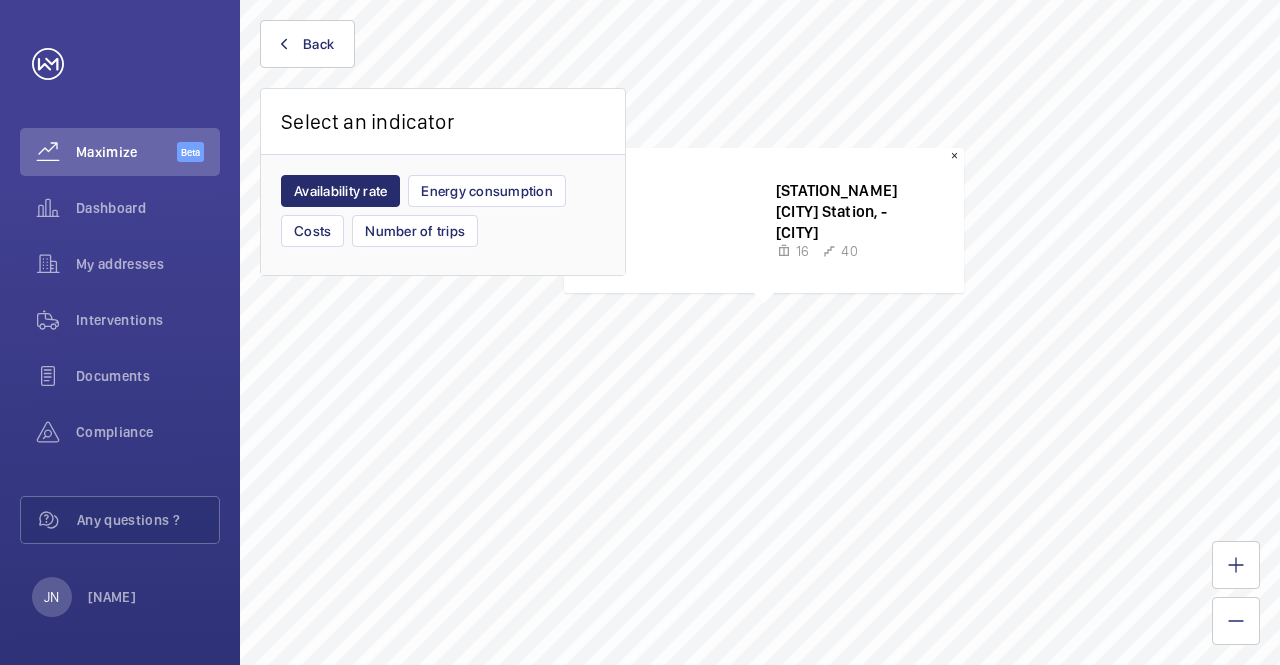 click on "[STATION_NAME] [CITY] Station, - [CITY]" 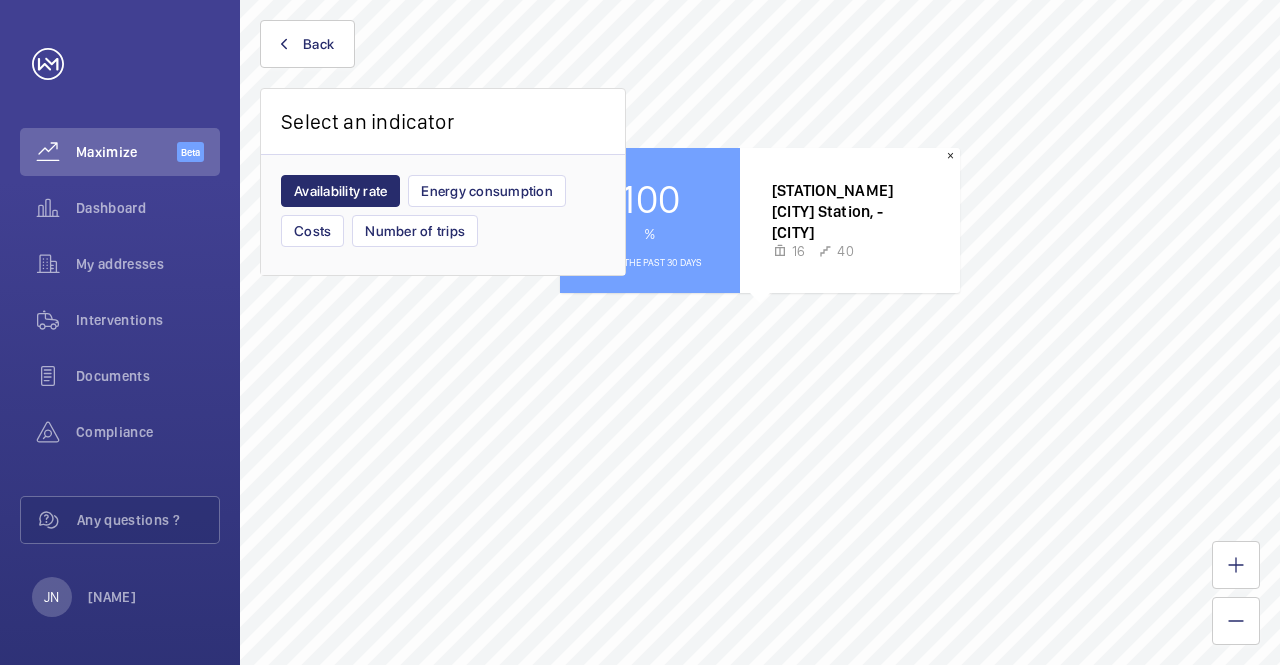 click on "100" 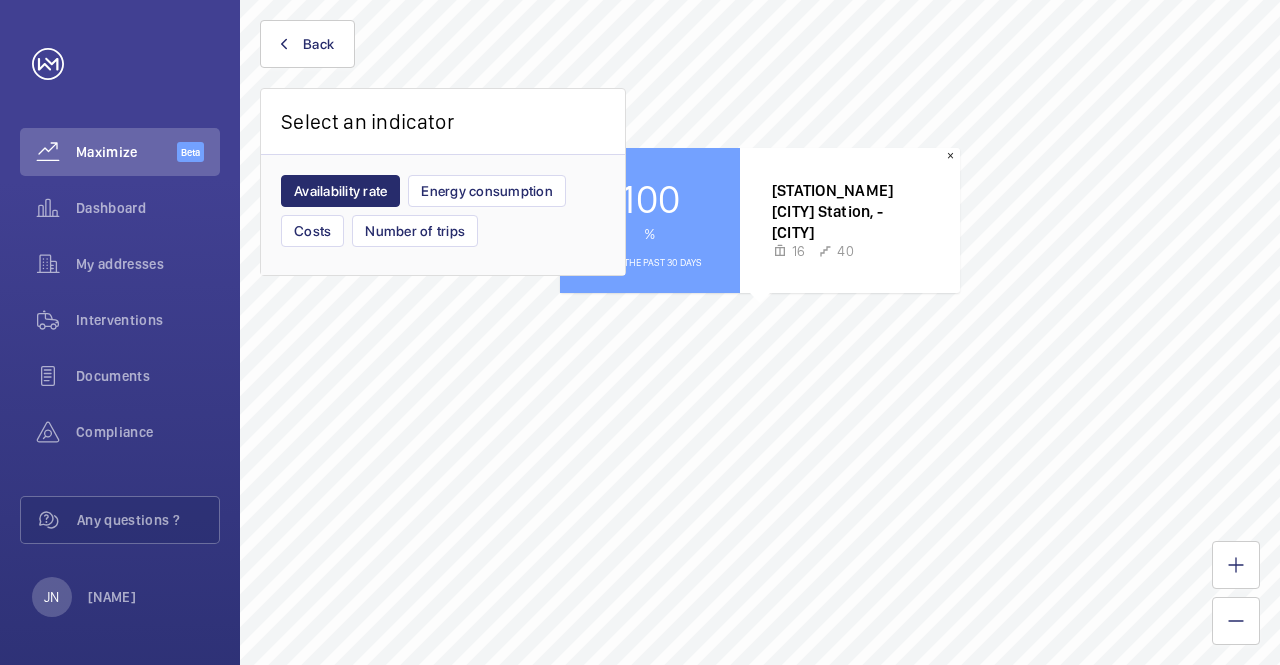 click on "[STATION_NAME] [CITY] Station, - [CITY]" 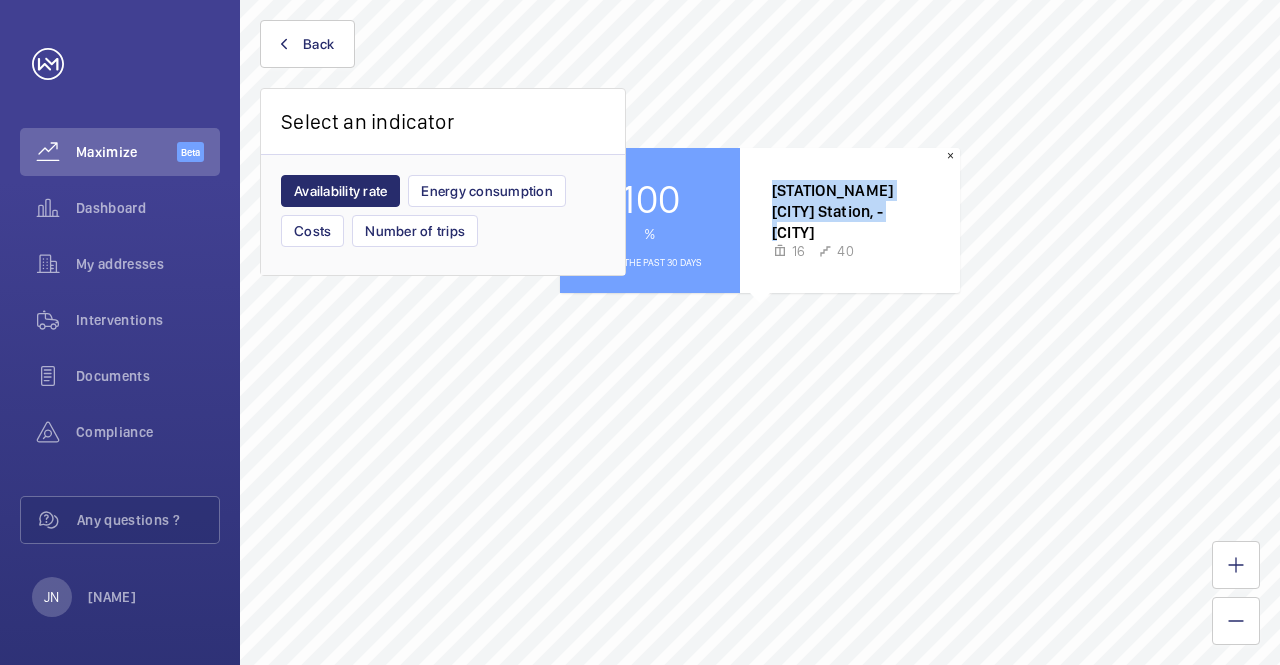 scroll, scrollTop: 2, scrollLeft: 0, axis: vertical 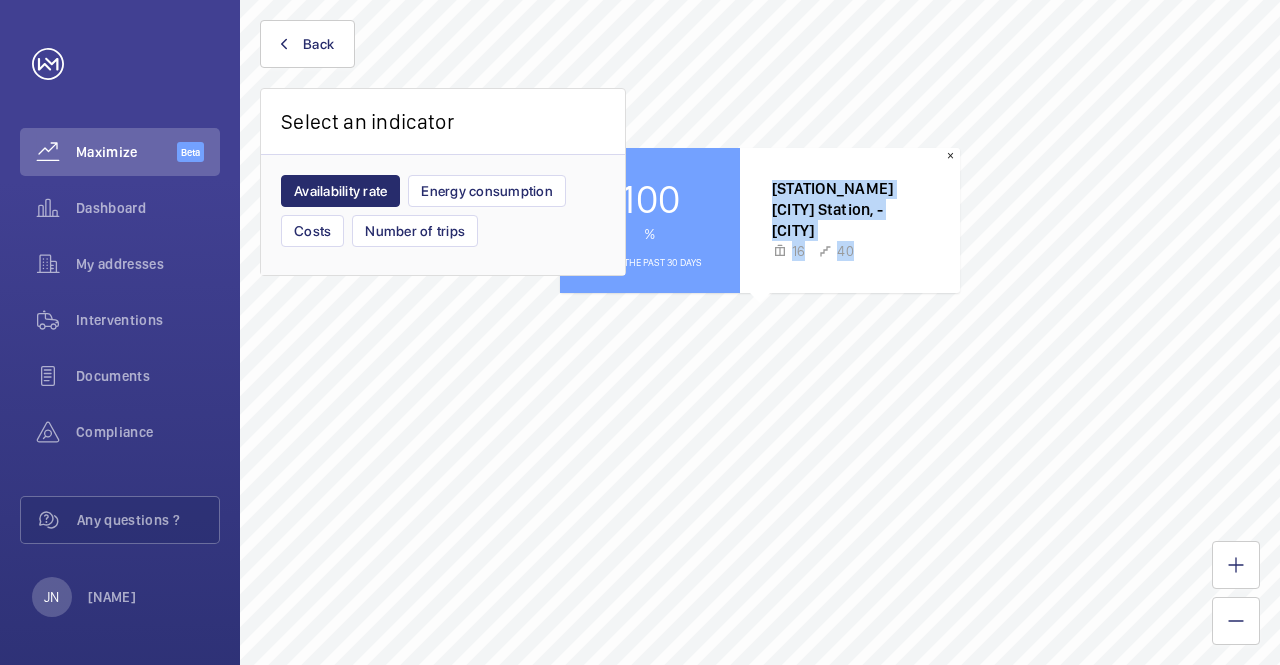 drag, startPoint x: 785, startPoint y: 203, endPoint x: 877, endPoint y: 257, distance: 106.677086 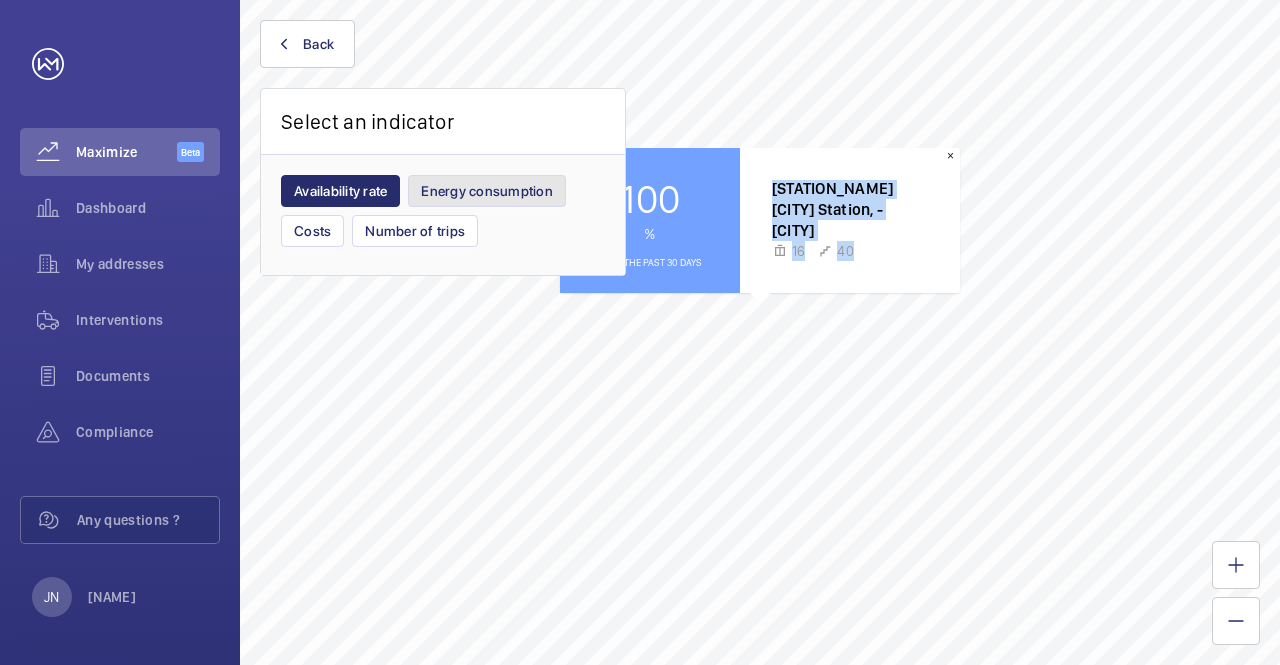 click on "Energy consumption" 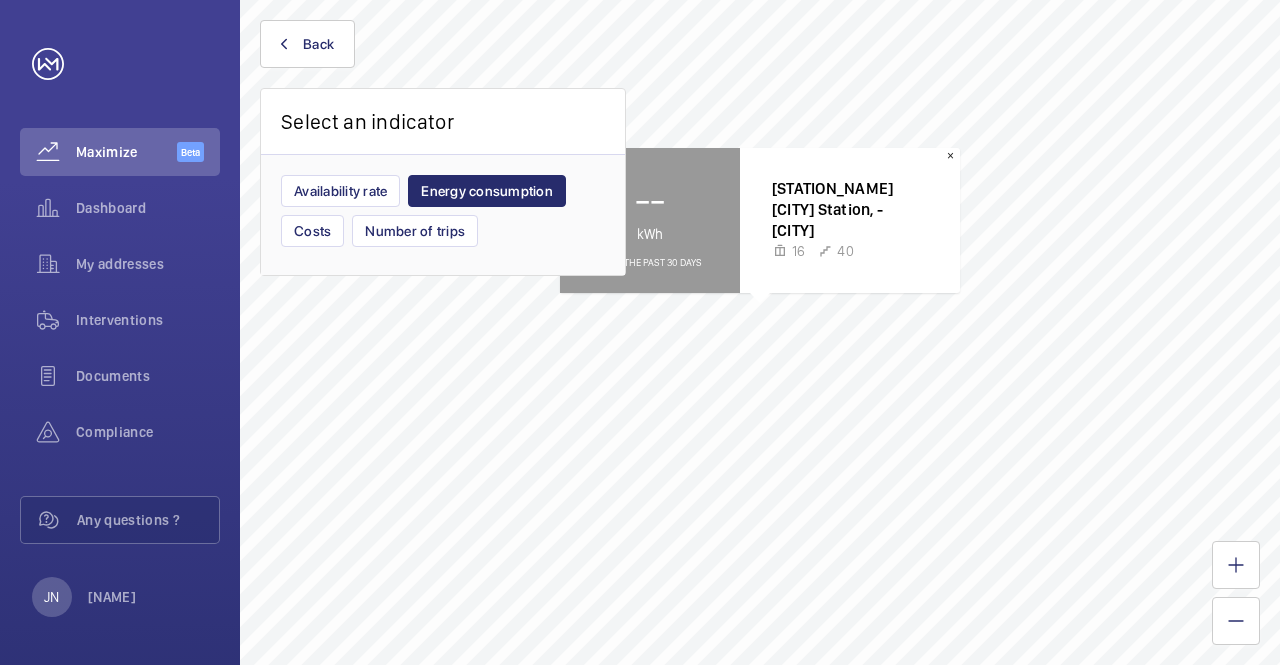 click on "-- kWh Over the past 30 days" 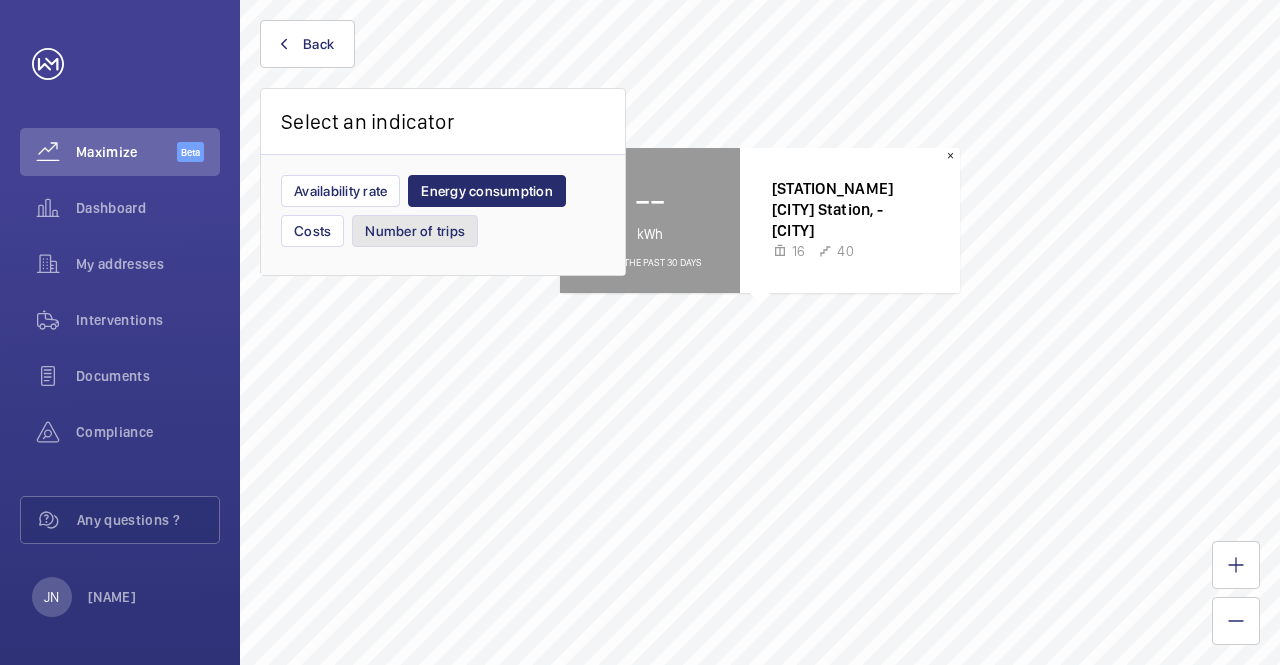 click on "Number of trips" 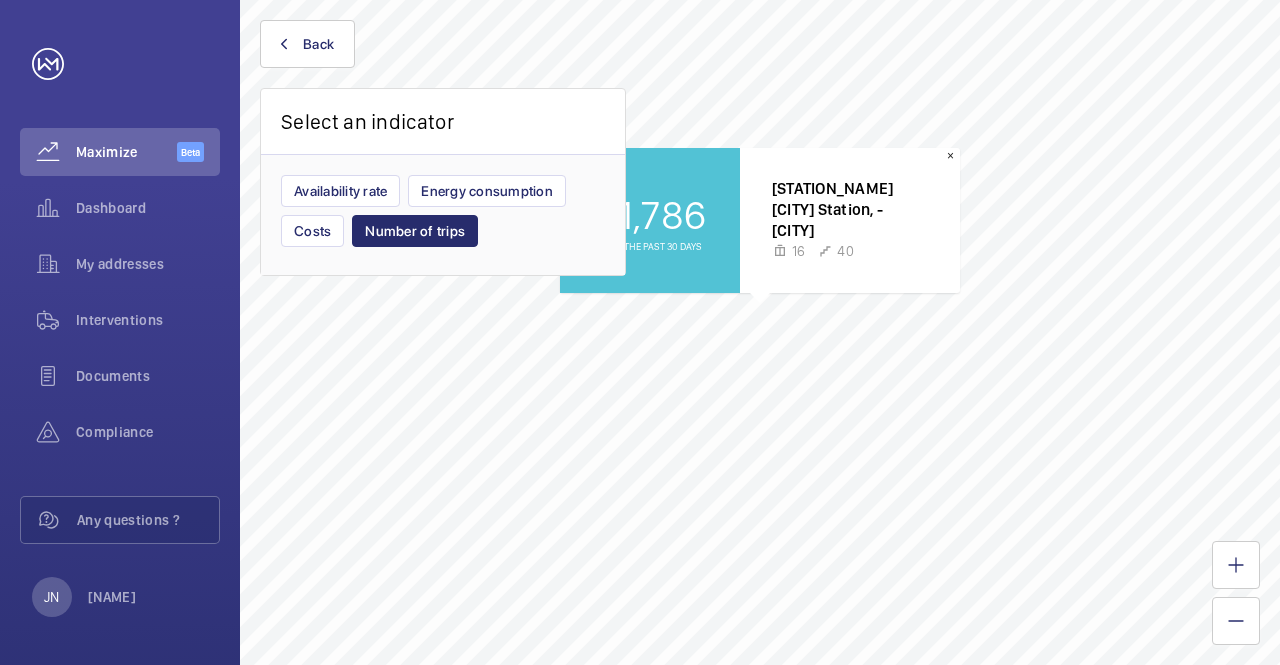 click on "Select an indicator" 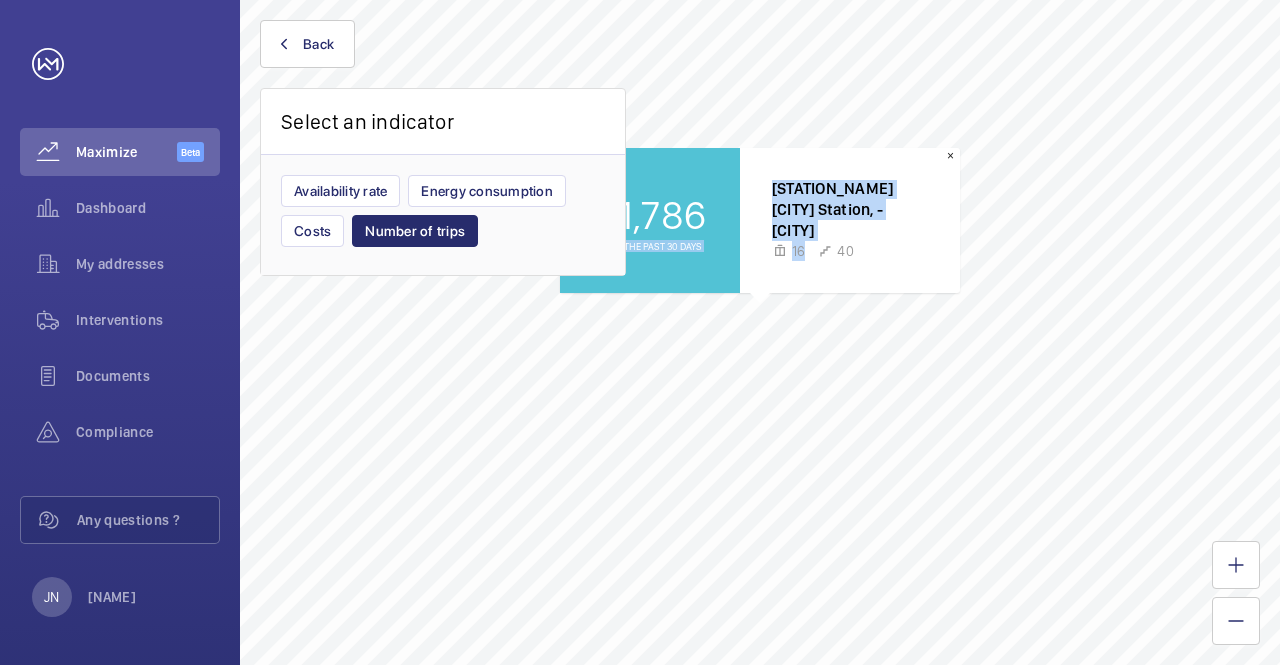 drag, startPoint x: 719, startPoint y: 208, endPoint x: 826, endPoint y: 245, distance: 113.216606 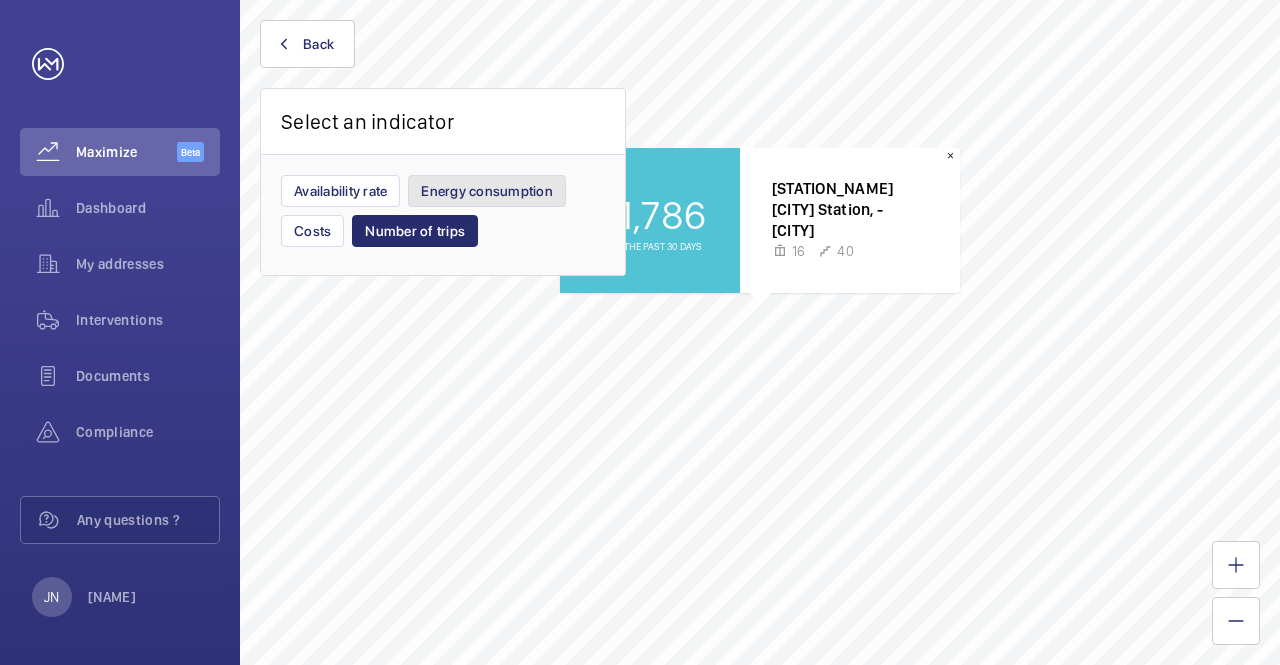 click on "Energy consumption" 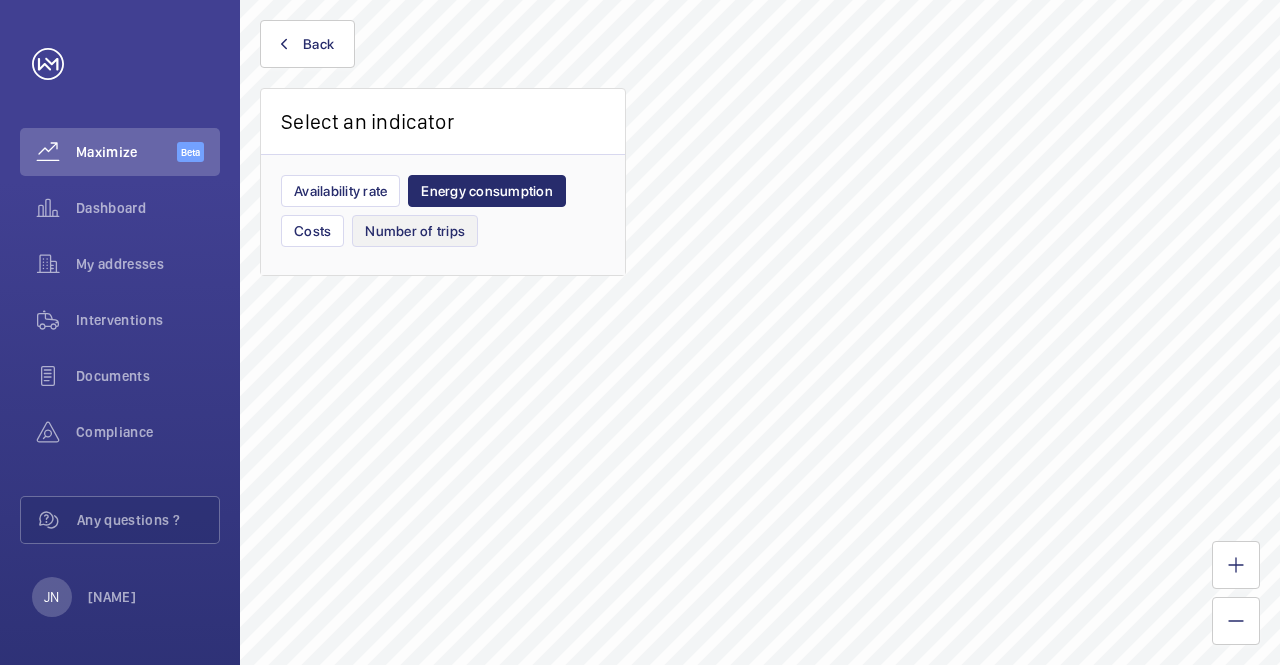 click on "Select an indicator Availability rate Energy consumption Costs Number of trips" 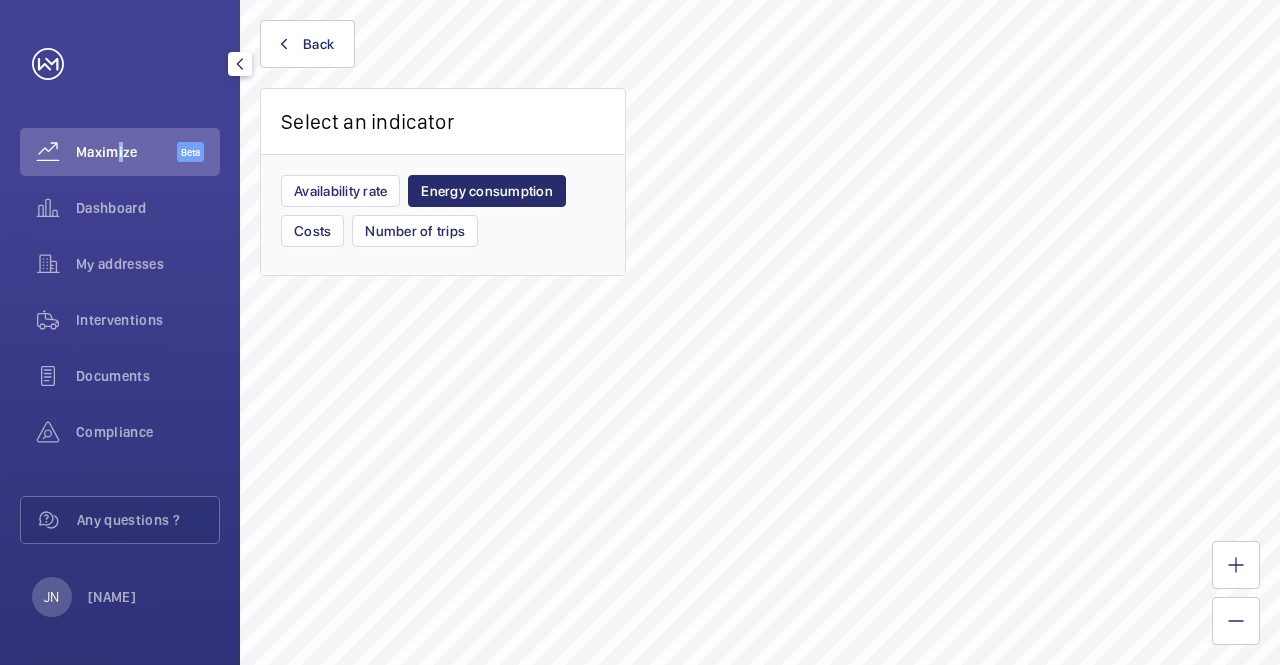 click on "Maximize" 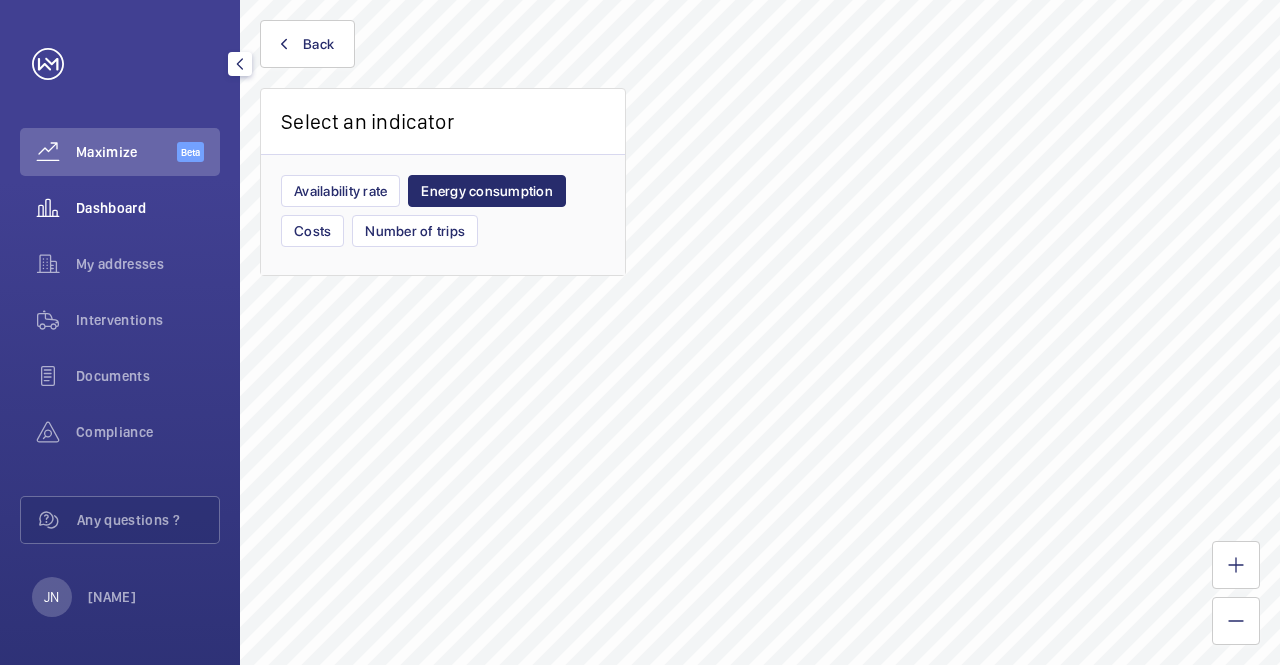 click on "Dashboard" 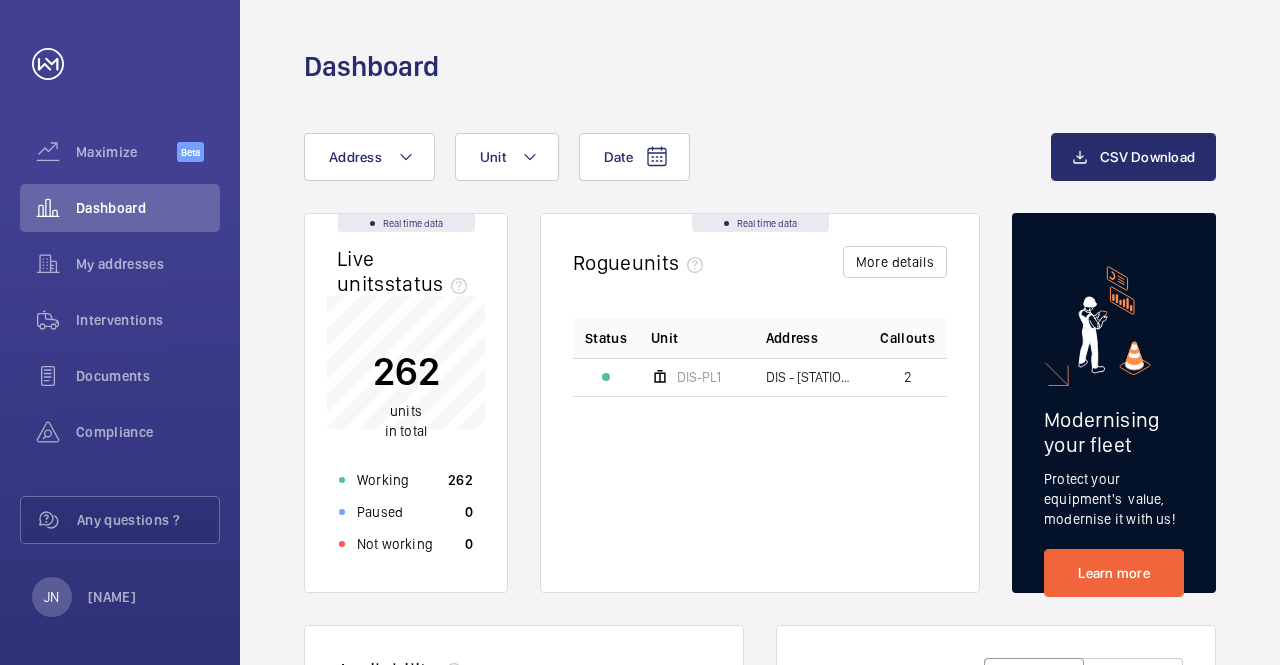 drag, startPoint x: 768, startPoint y: 142, endPoint x: 726, endPoint y: 75, distance: 79.07591 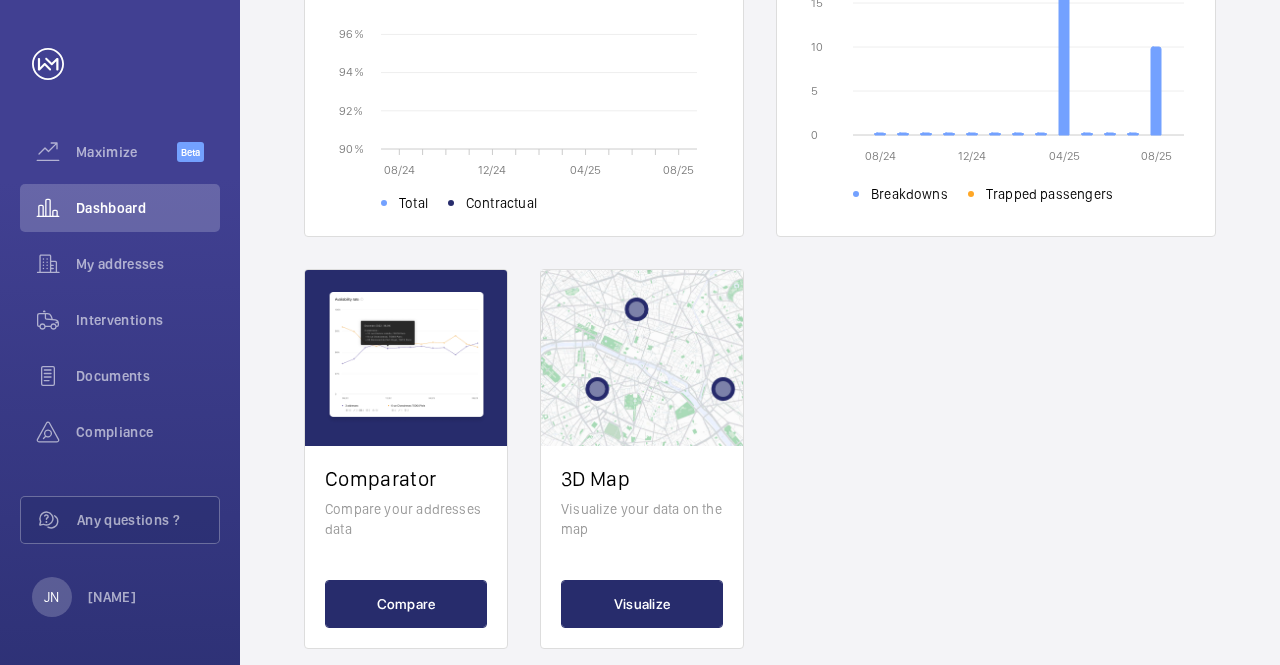 scroll, scrollTop: 800, scrollLeft: 0, axis: vertical 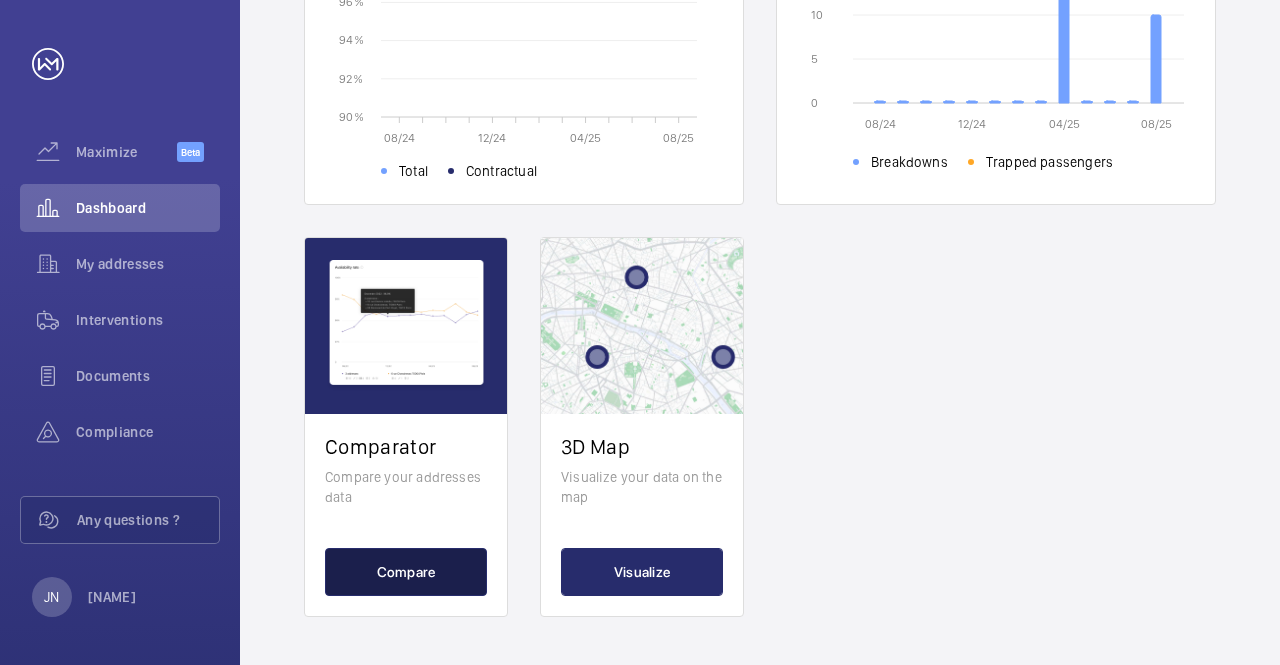 click on "Compare" 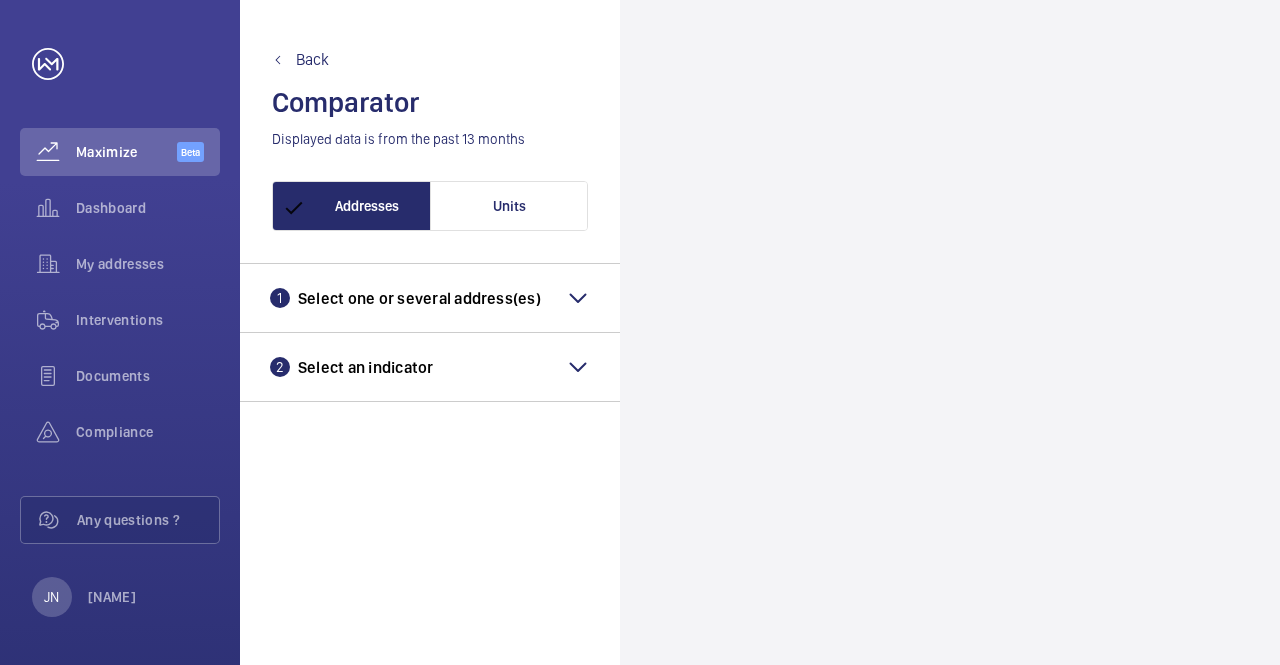 scroll, scrollTop: 0, scrollLeft: 0, axis: both 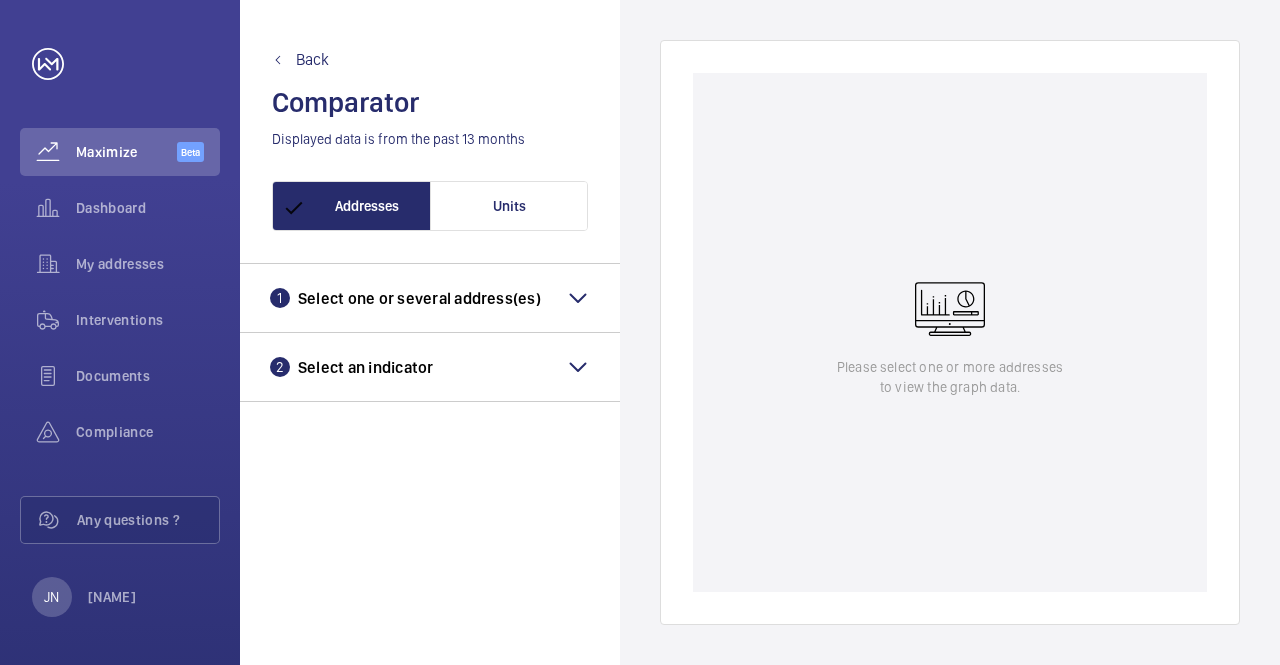 click on "1 Select one or several address(es)" at bounding box center (430, 298) 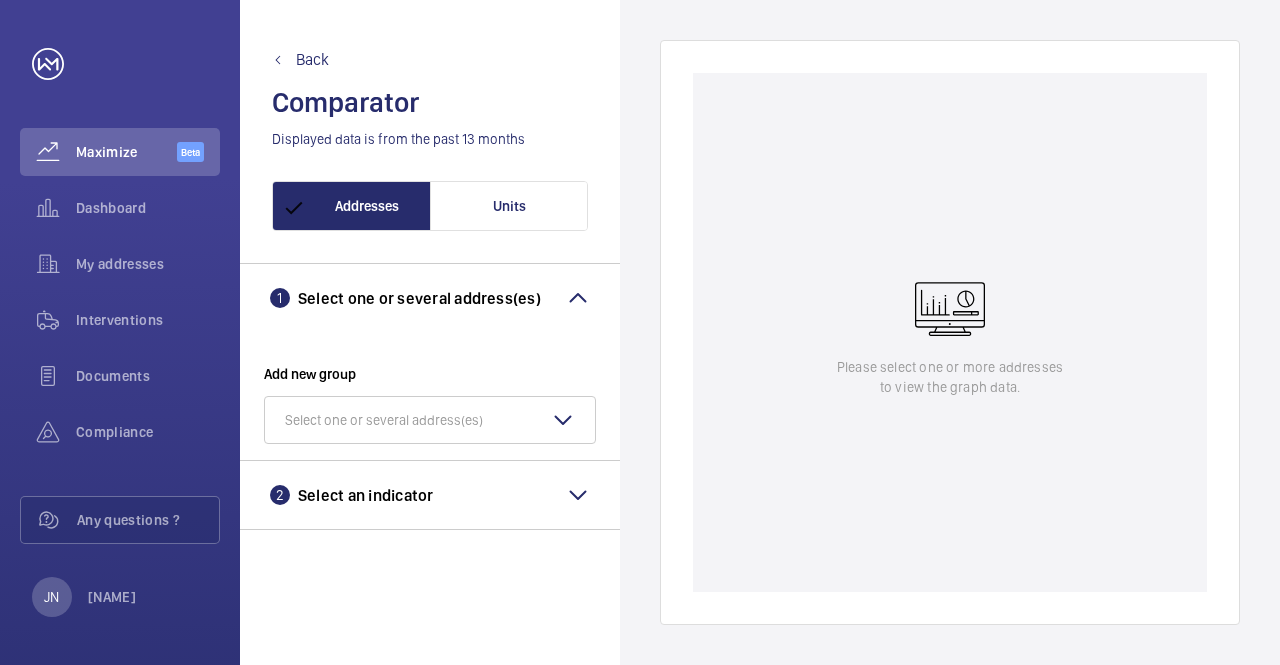 click on "2  Select an indicator" at bounding box center [430, 495] 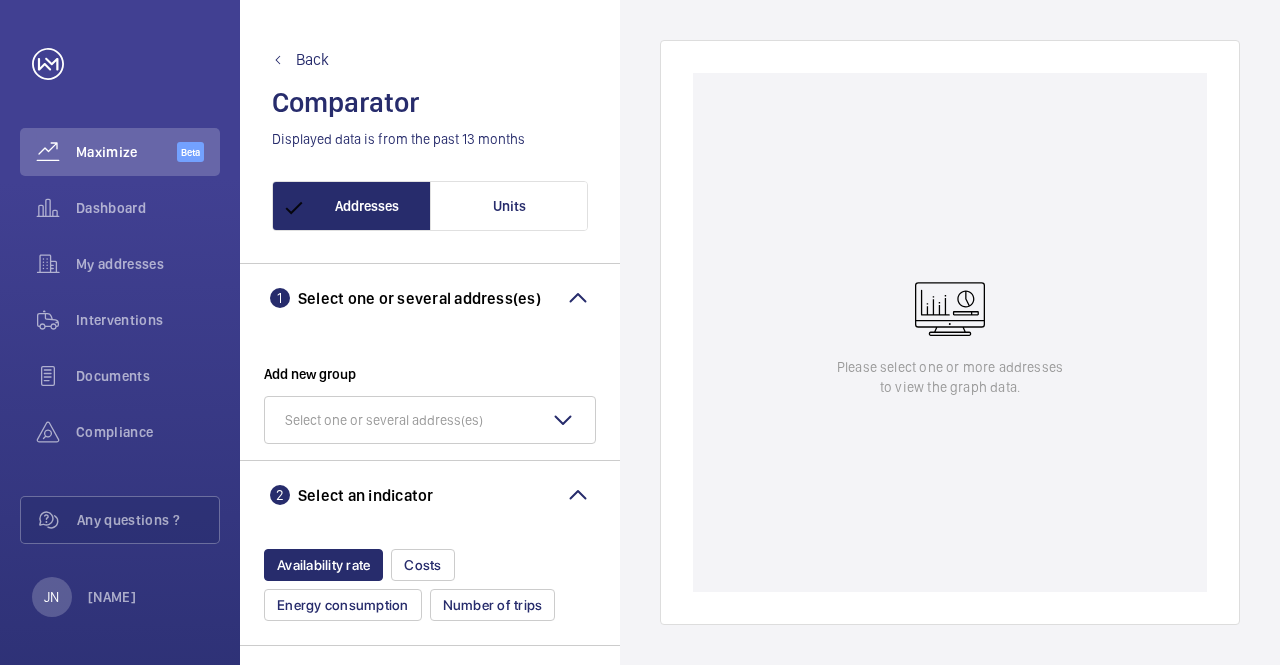 click at bounding box center [578, 495] 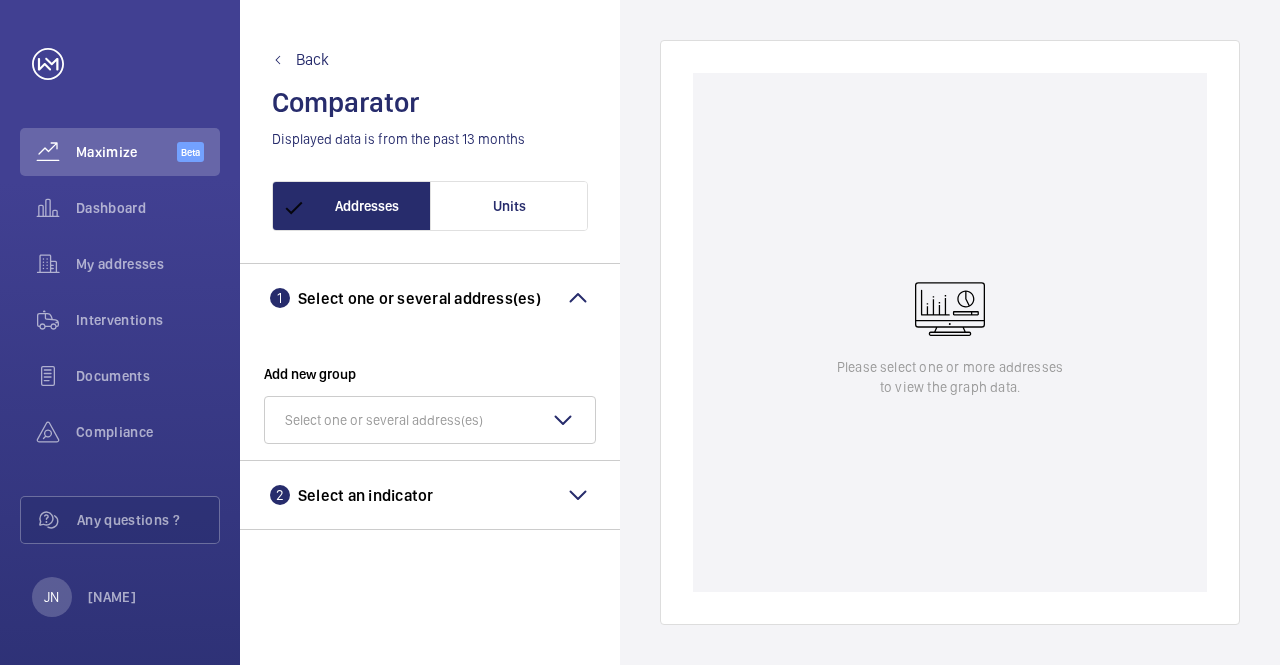 click 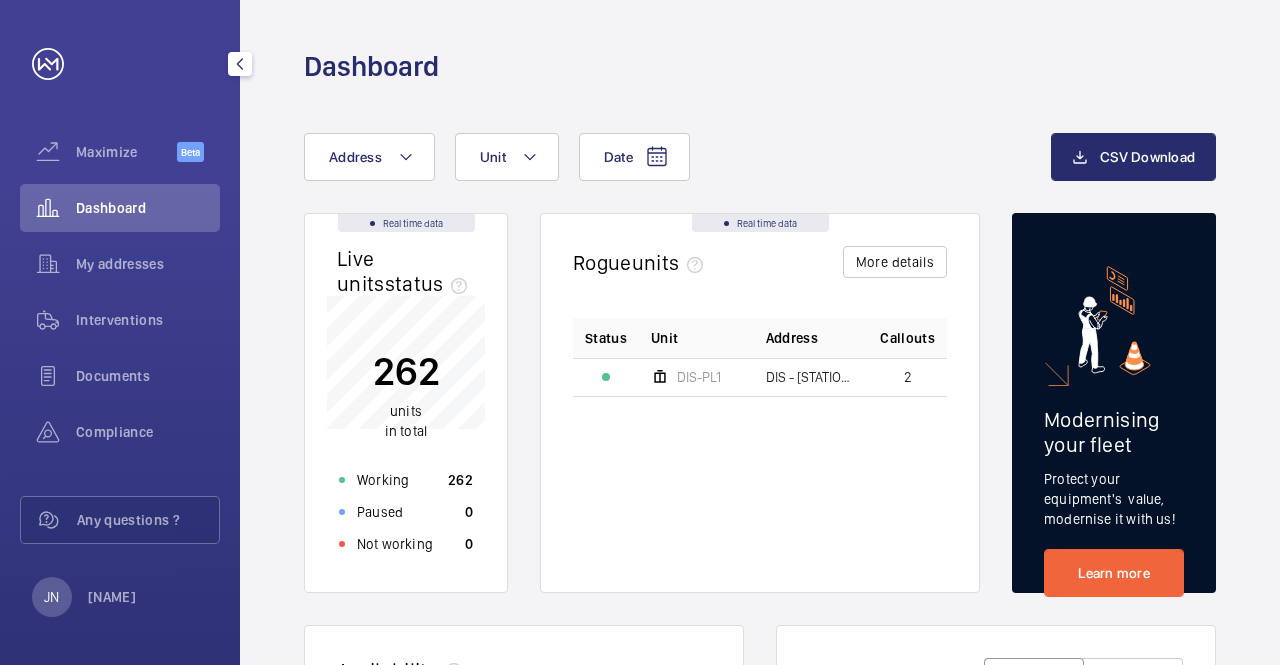 drag, startPoint x: 154, startPoint y: 270, endPoint x: 140, endPoint y: 233, distance: 39.56008 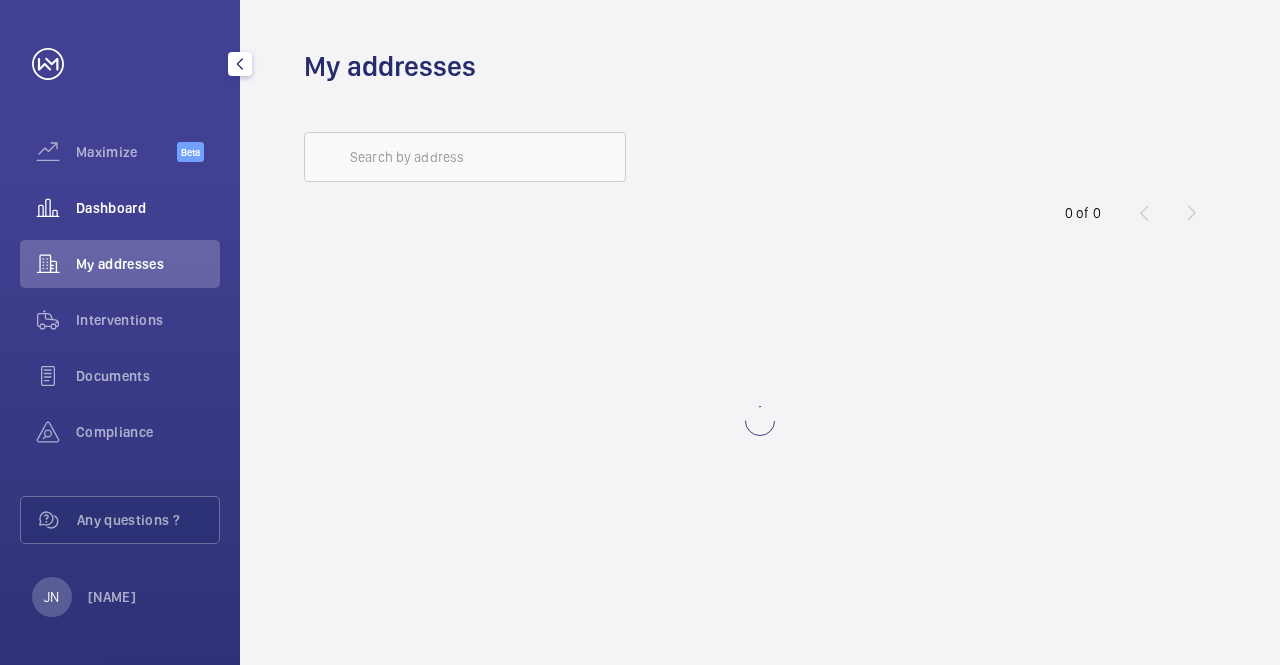 click on "Dashboard" 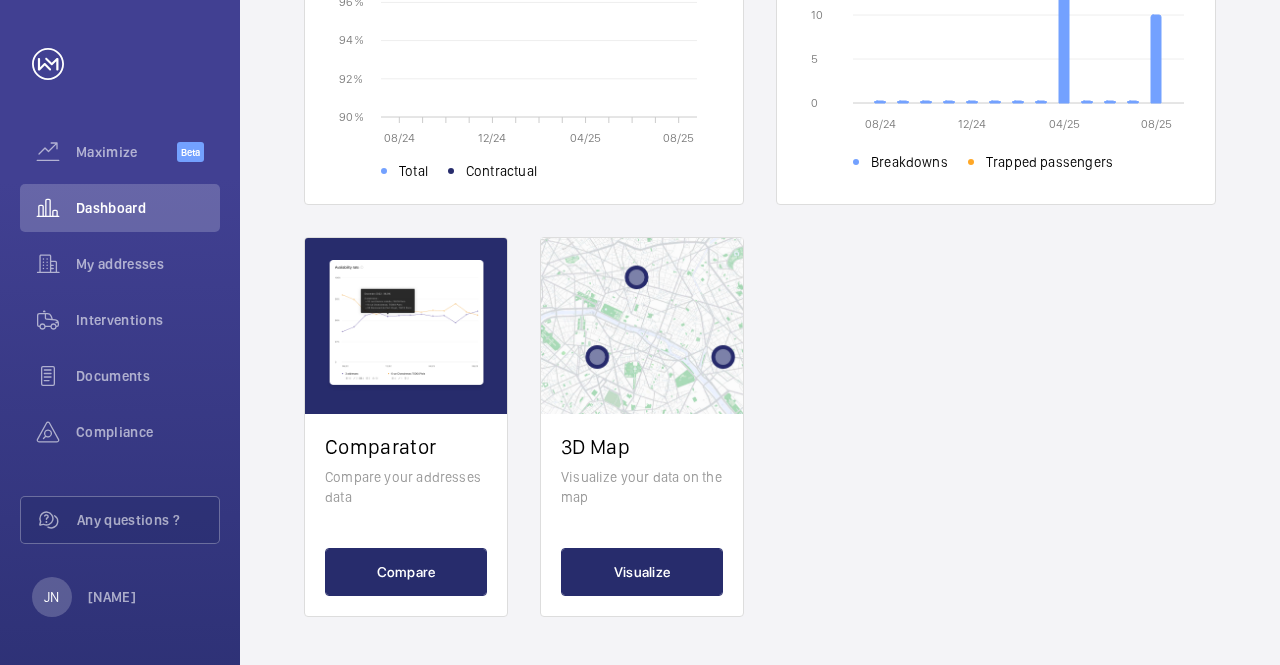 scroll, scrollTop: 100, scrollLeft: 0, axis: vertical 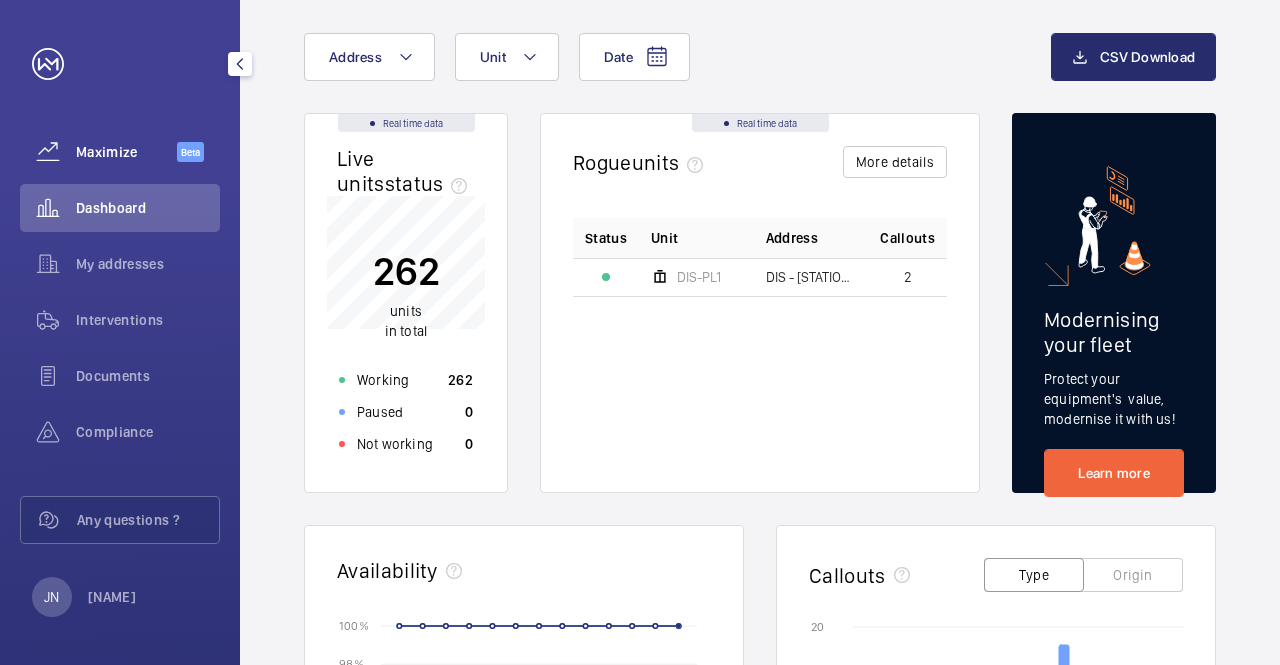 click on "Beta" 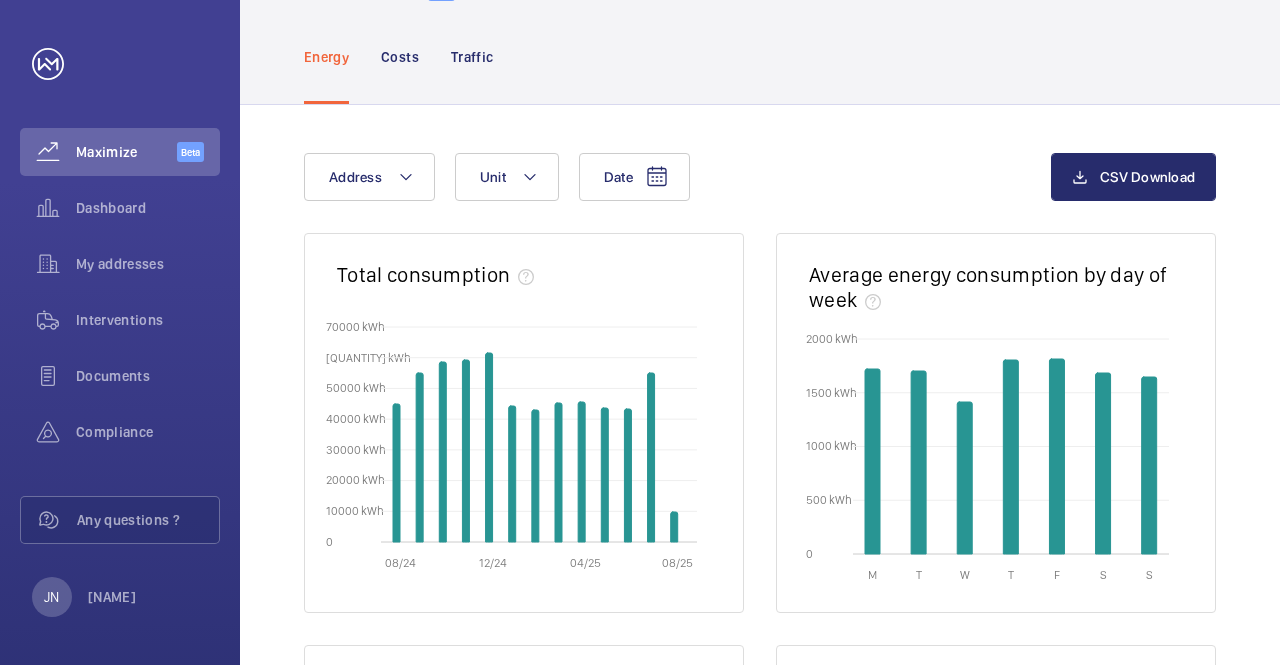 scroll, scrollTop: 0, scrollLeft: 0, axis: both 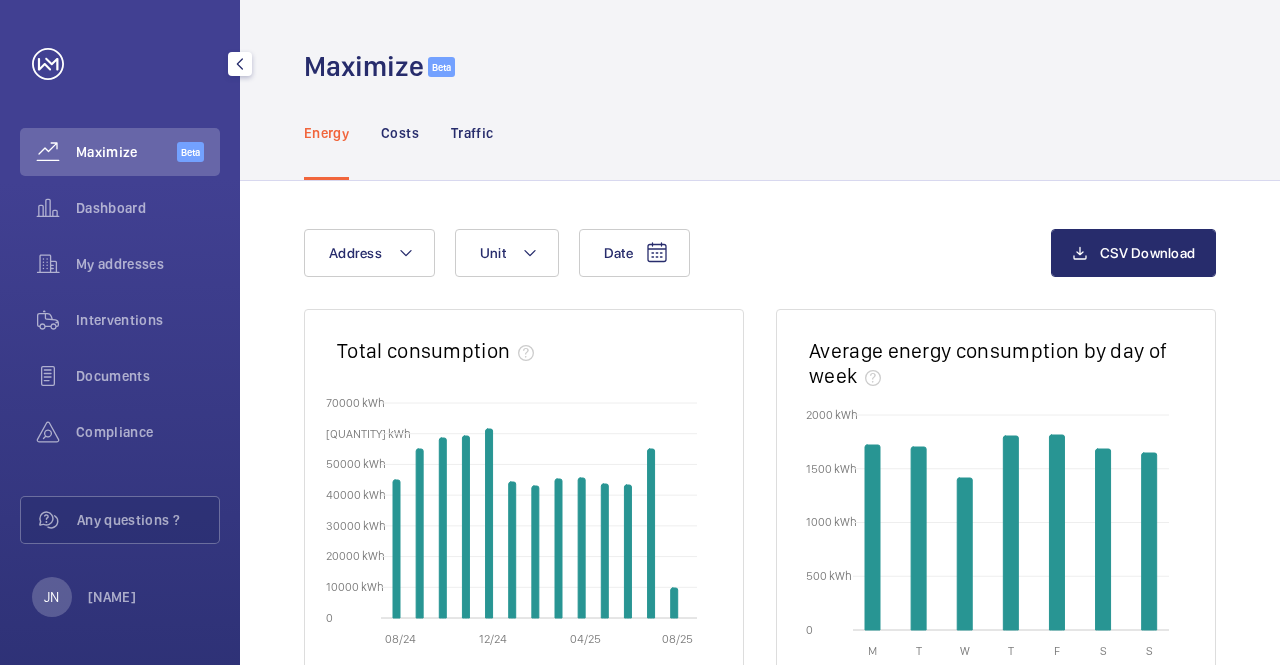 click on "Maximize" 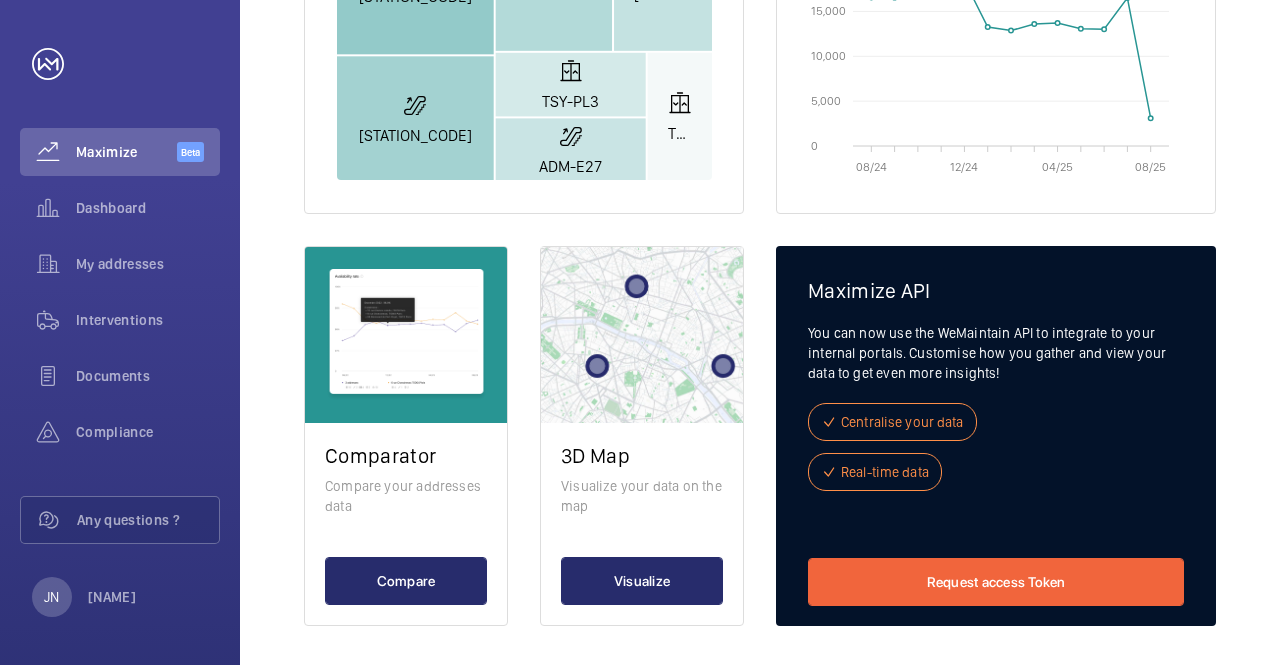 scroll, scrollTop: 896, scrollLeft: 0, axis: vertical 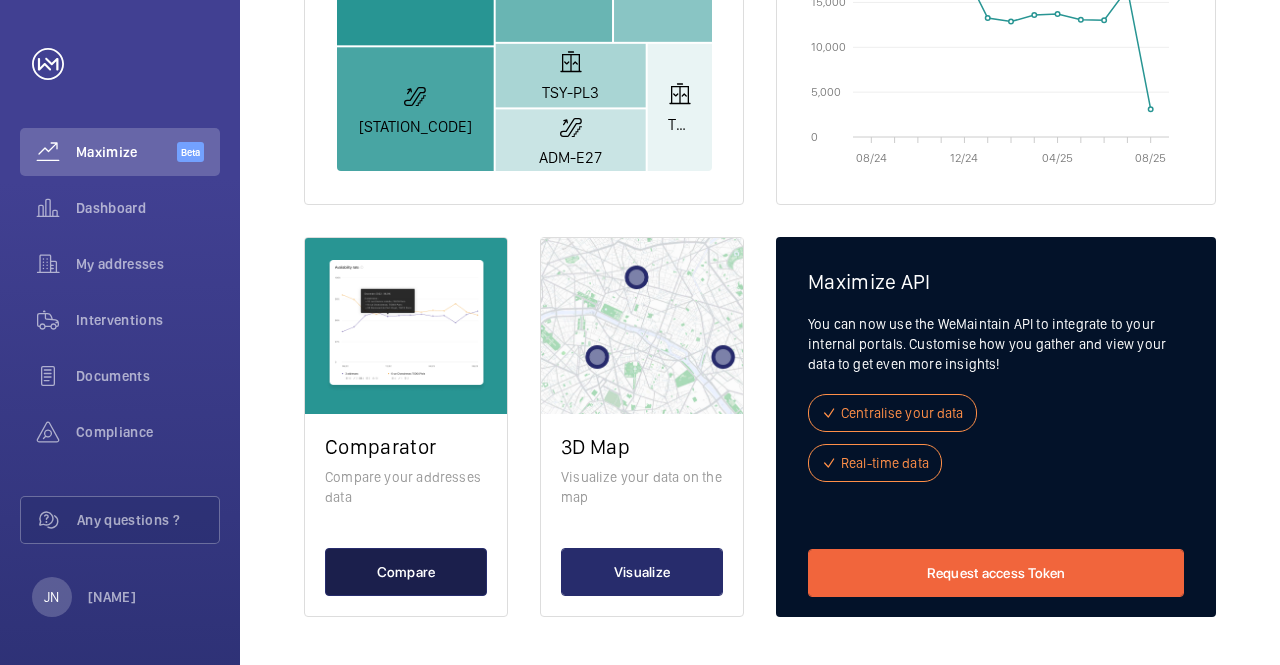 click on "Compare" 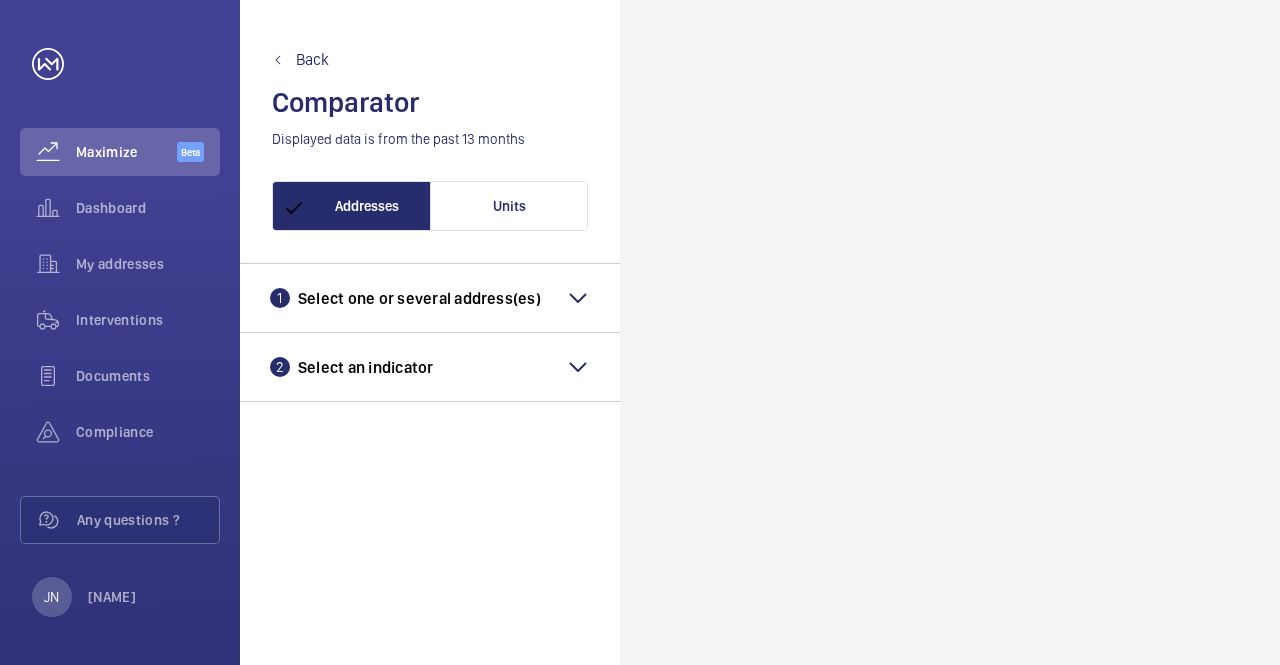 scroll, scrollTop: 0, scrollLeft: 0, axis: both 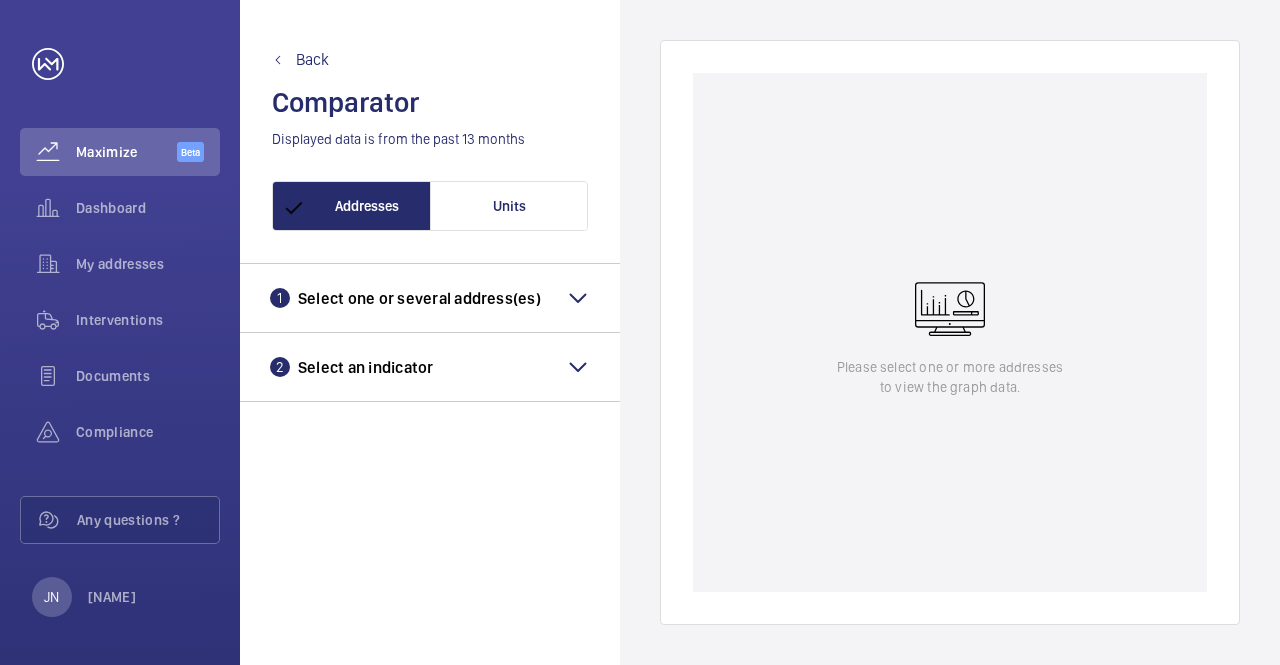 click on "Units" at bounding box center (509, 206) 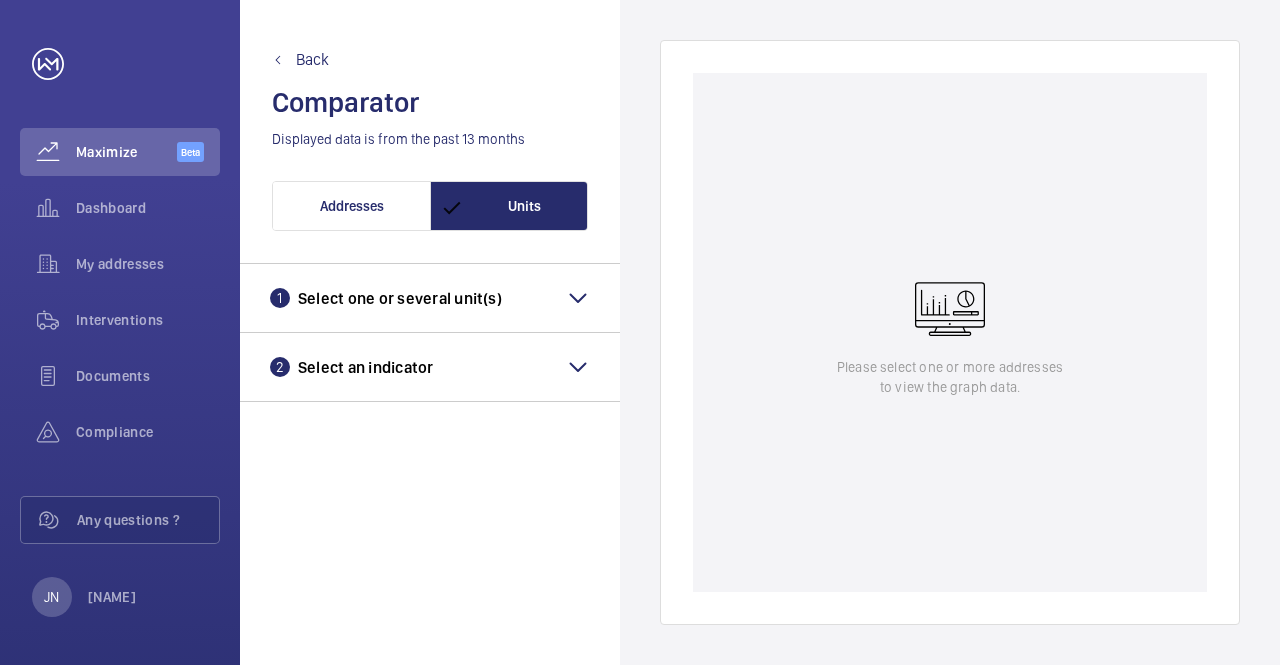 click on "Addresses" at bounding box center [352, 206] 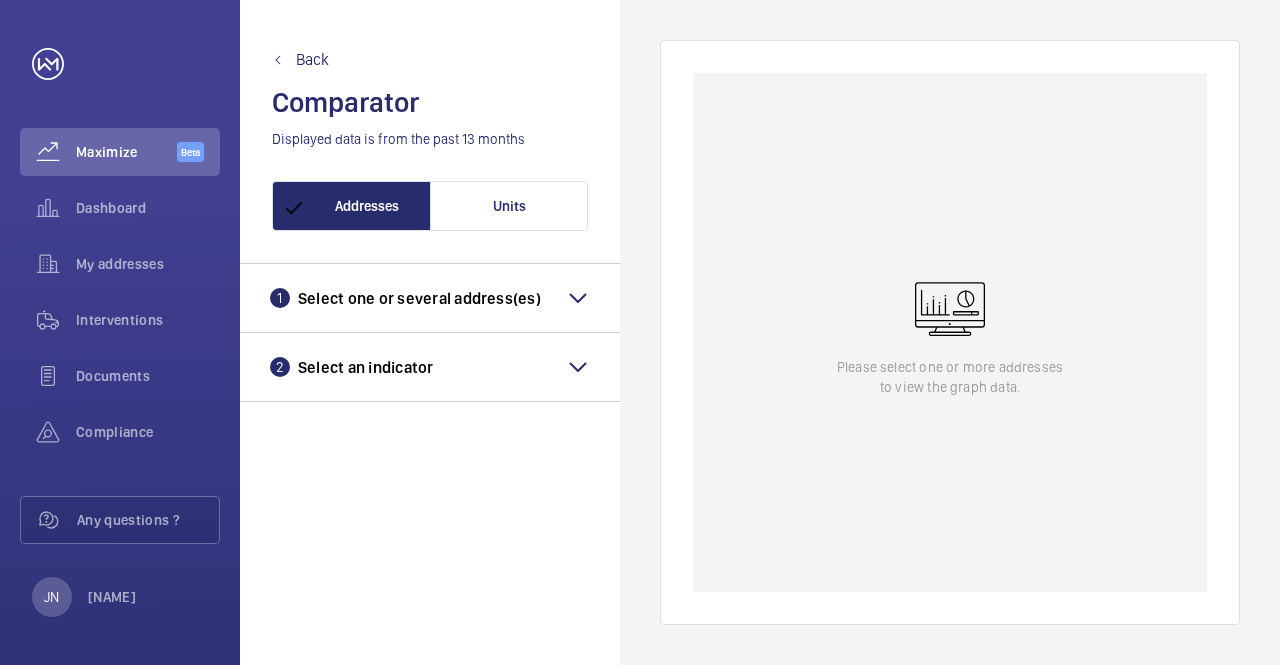 click on "1 Select one or several address(es)" at bounding box center [430, 298] 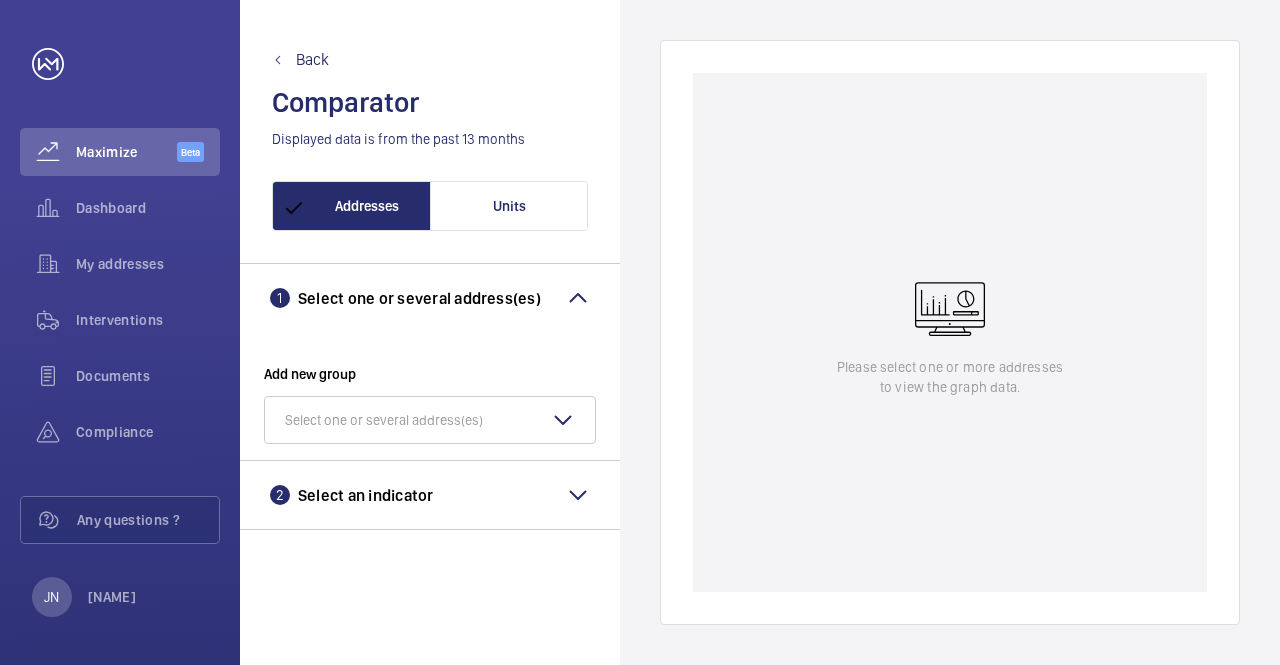 click on "2  Select an indicator" at bounding box center [430, 494] 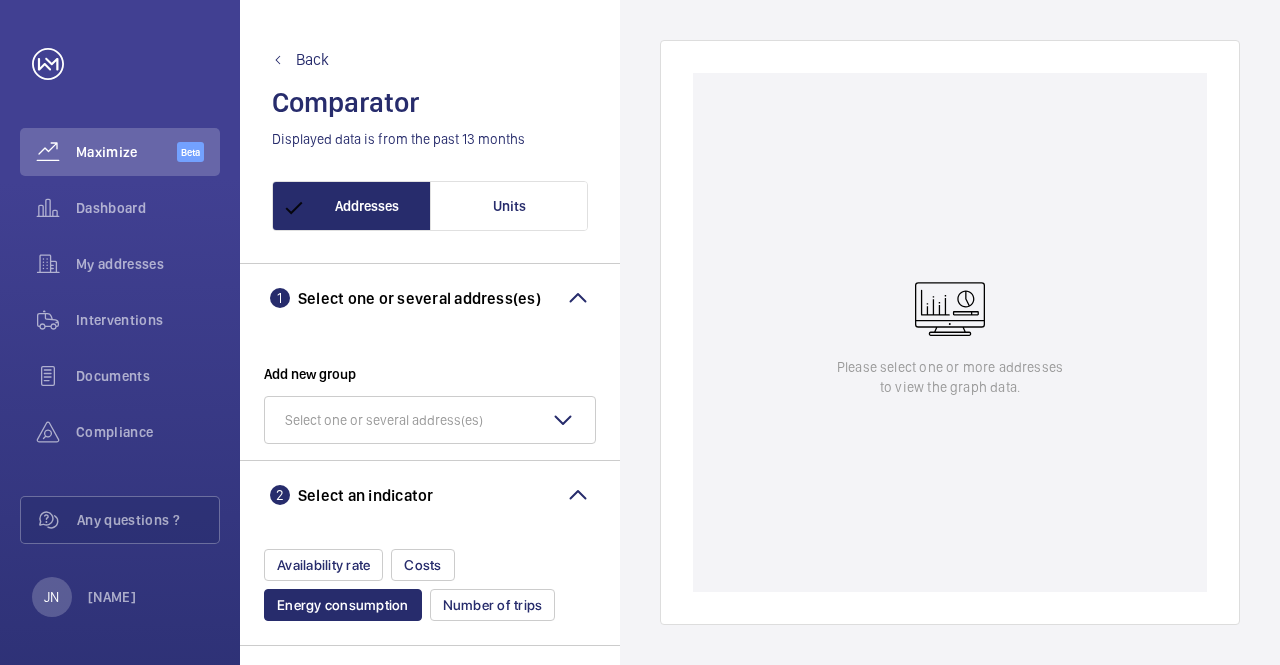 click on "Units" at bounding box center [509, 206] 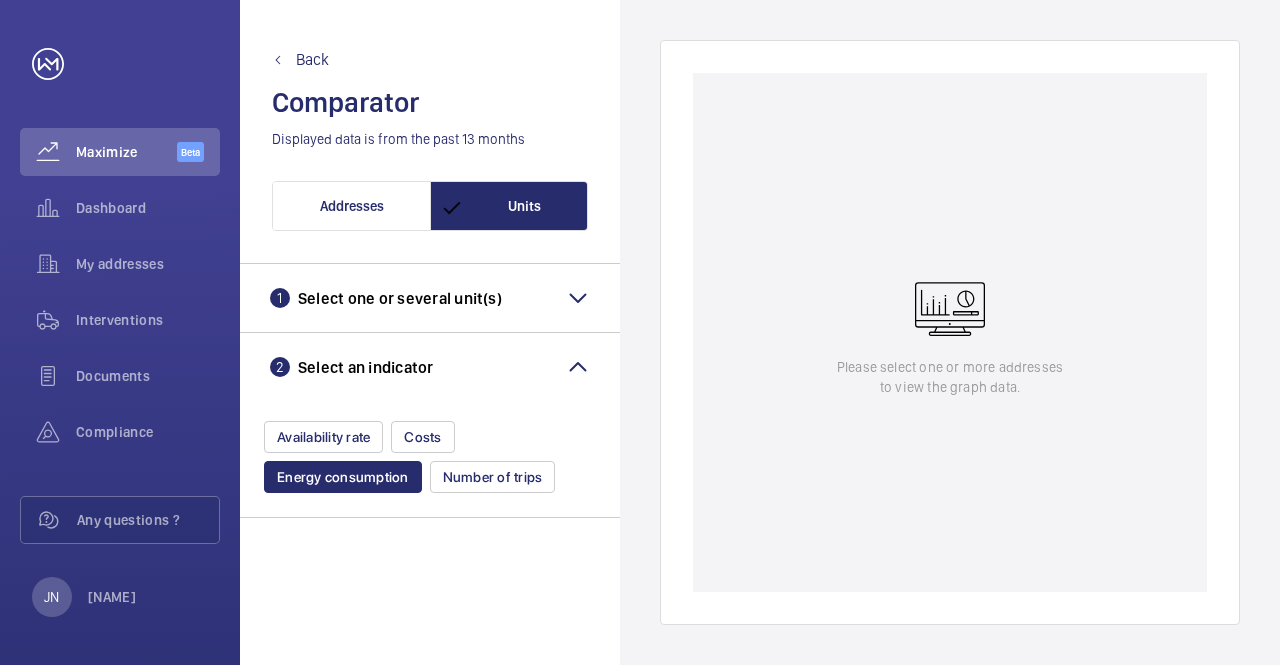 click on "Energy consumption" at bounding box center (343, 477) 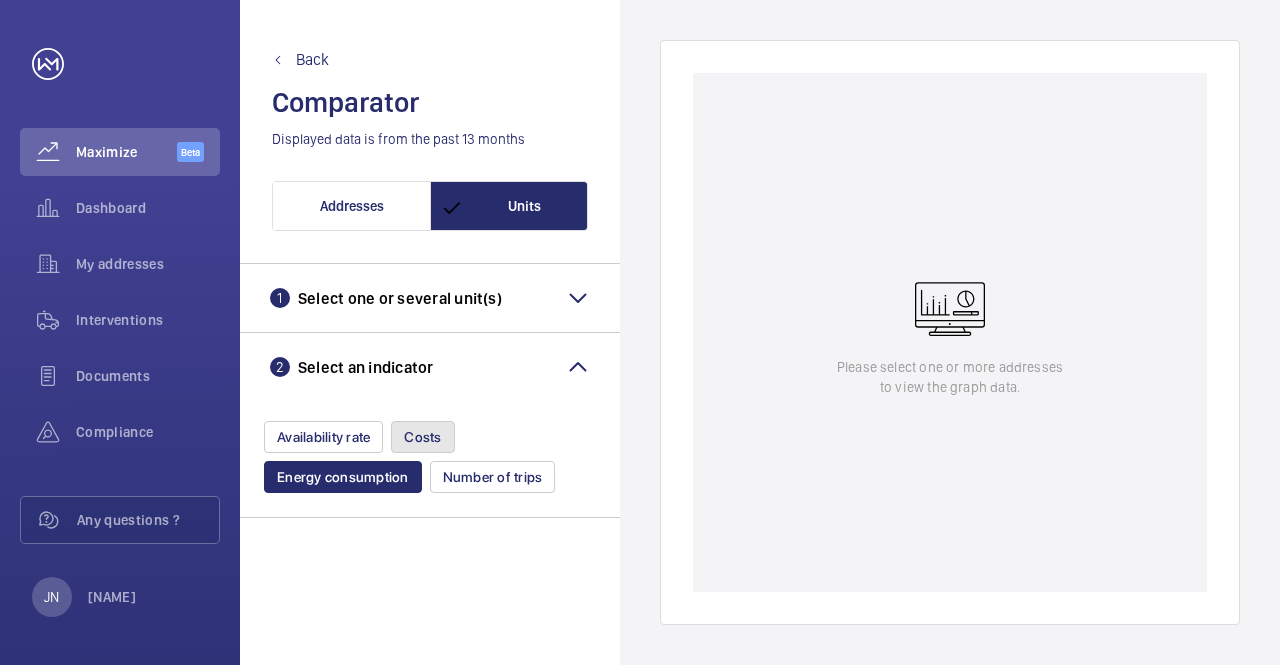 click on "Costs" at bounding box center (422, 437) 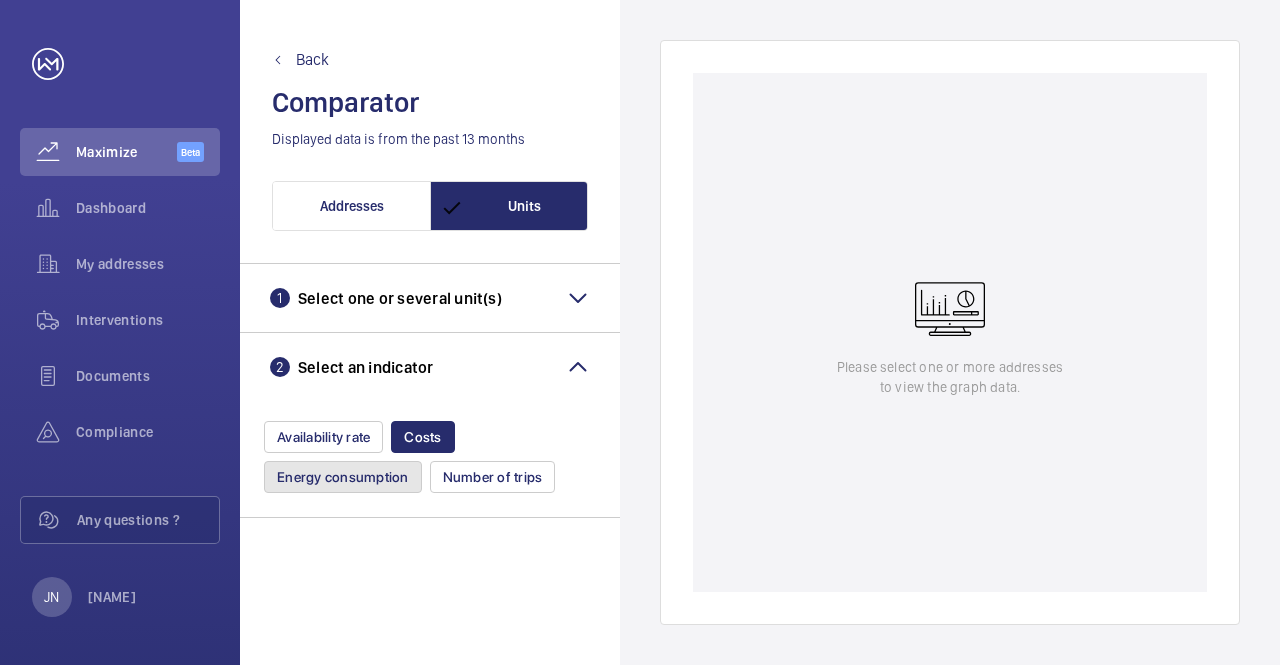 click on "Energy consumption" at bounding box center [343, 477] 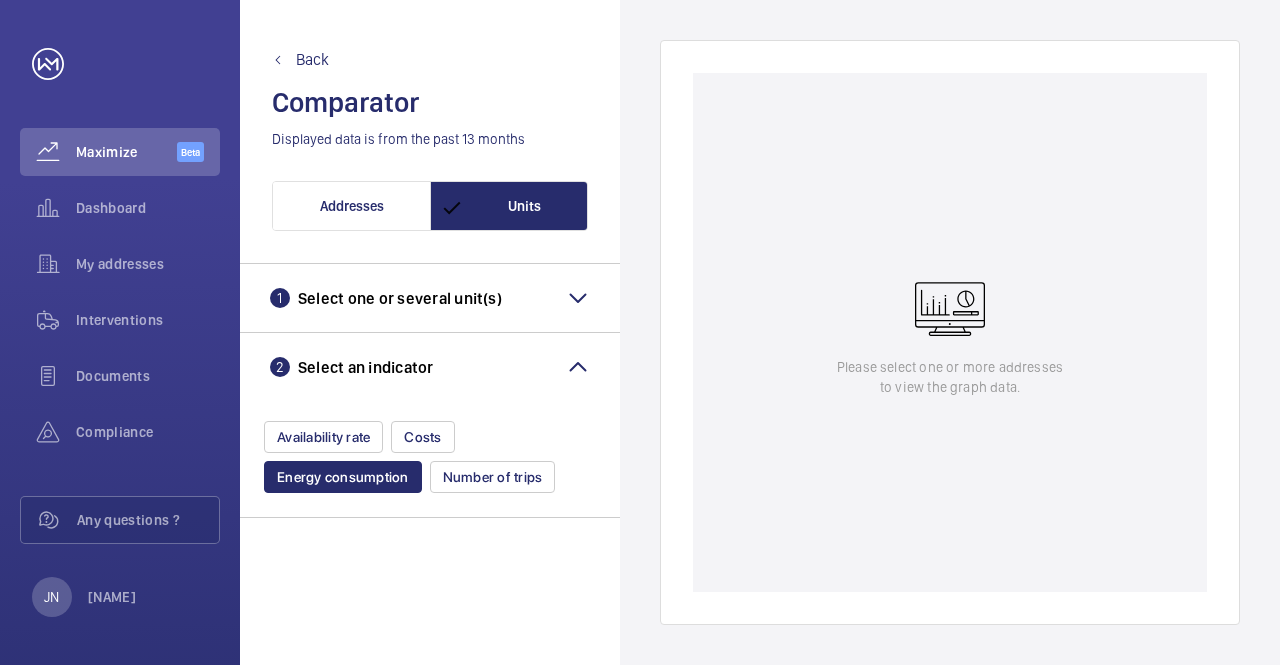 click on "Back" 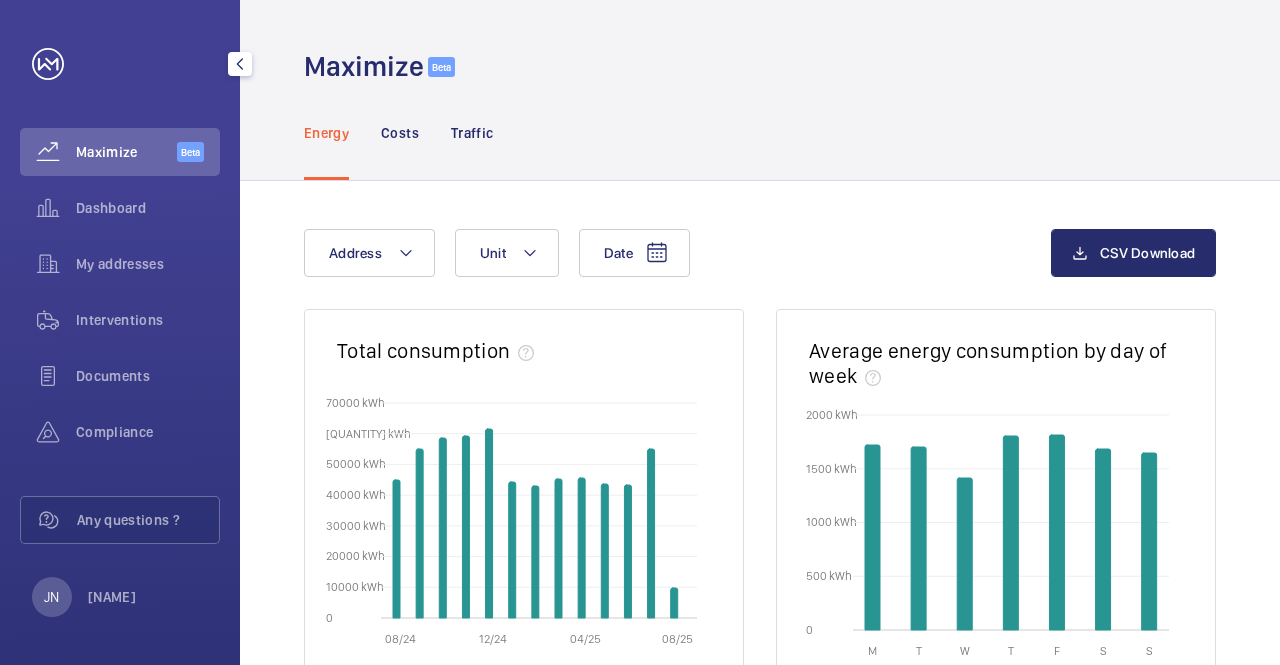 click 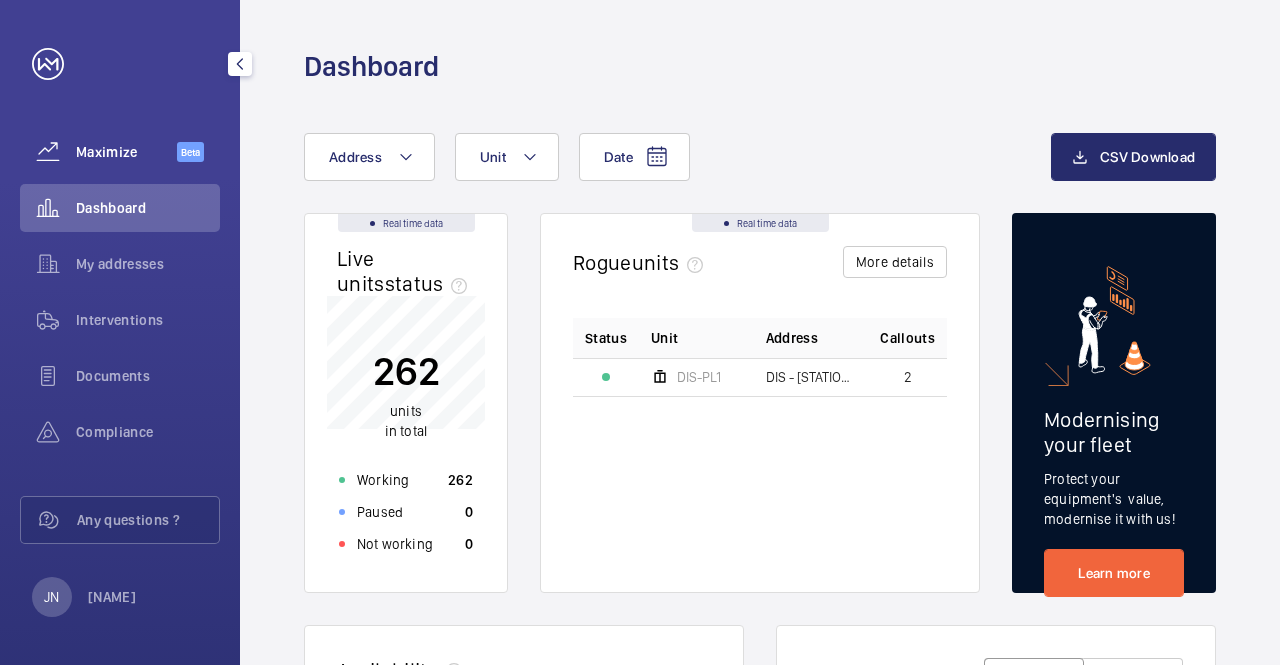 click on "Maximize  Beta" 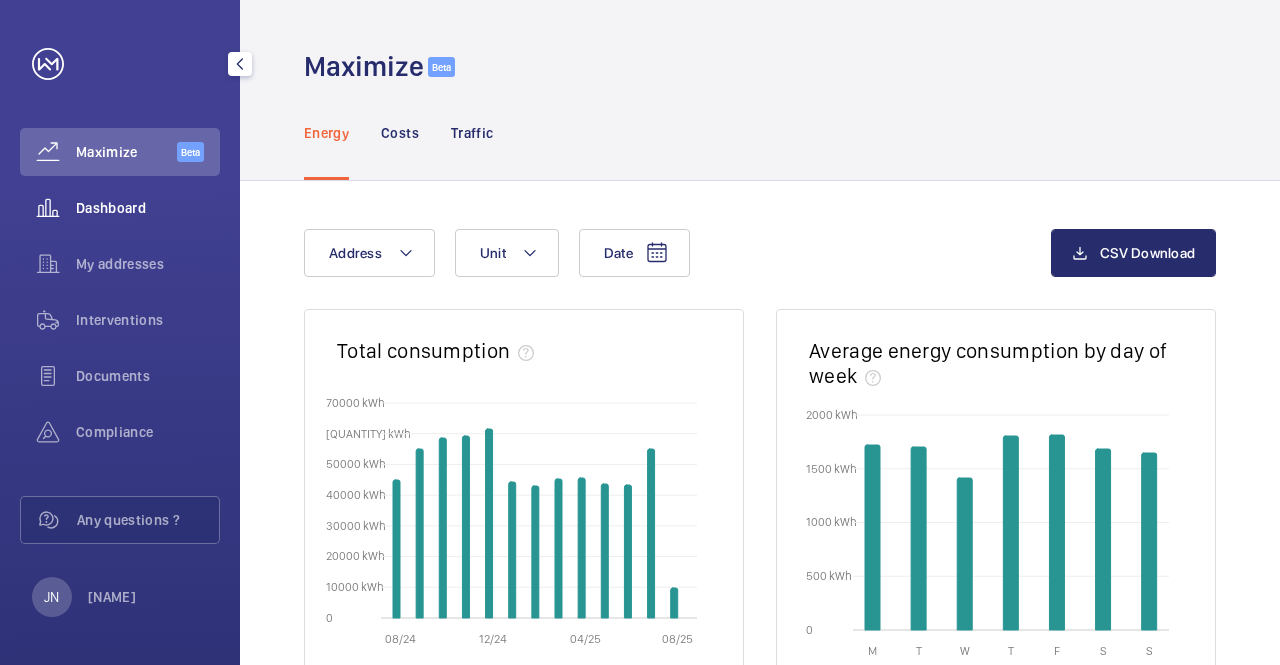 click on "Dashboard" 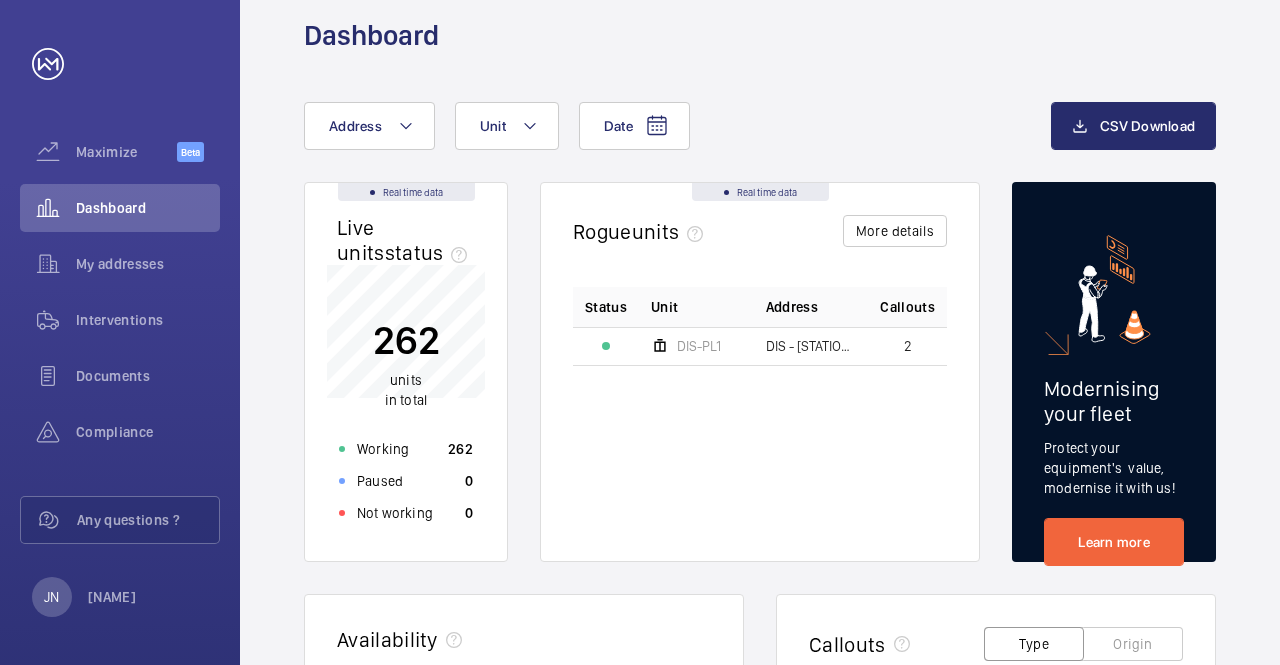 scroll, scrollTop: 0, scrollLeft: 0, axis: both 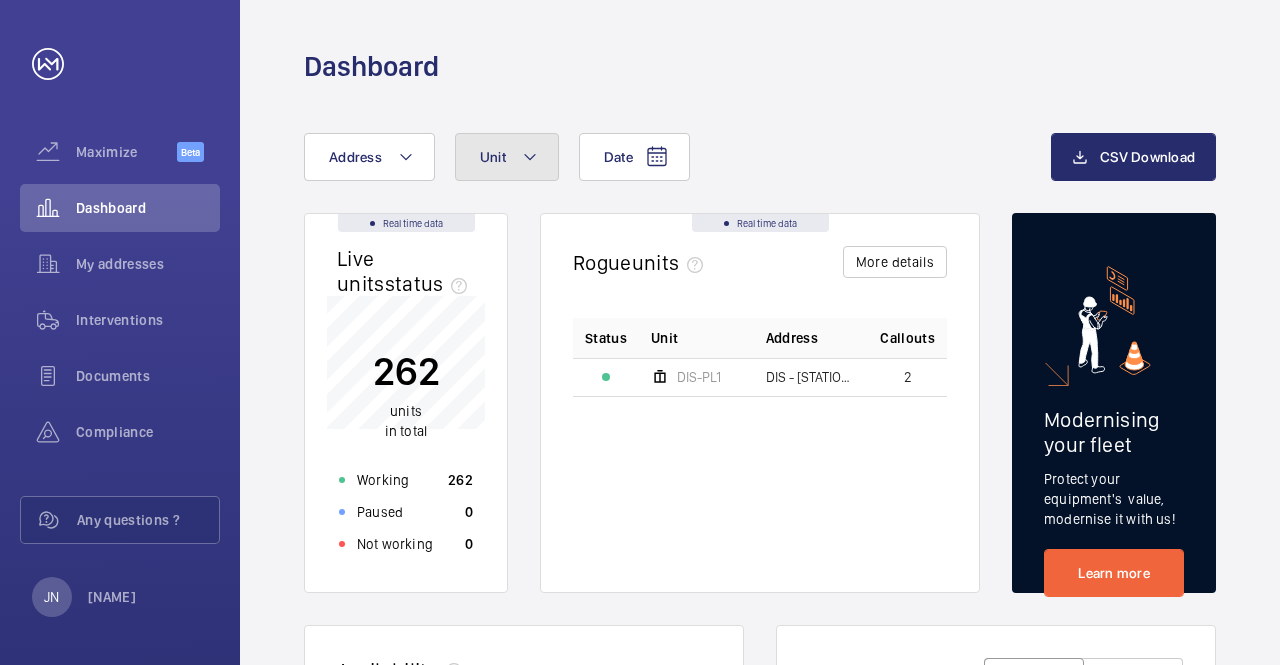 click 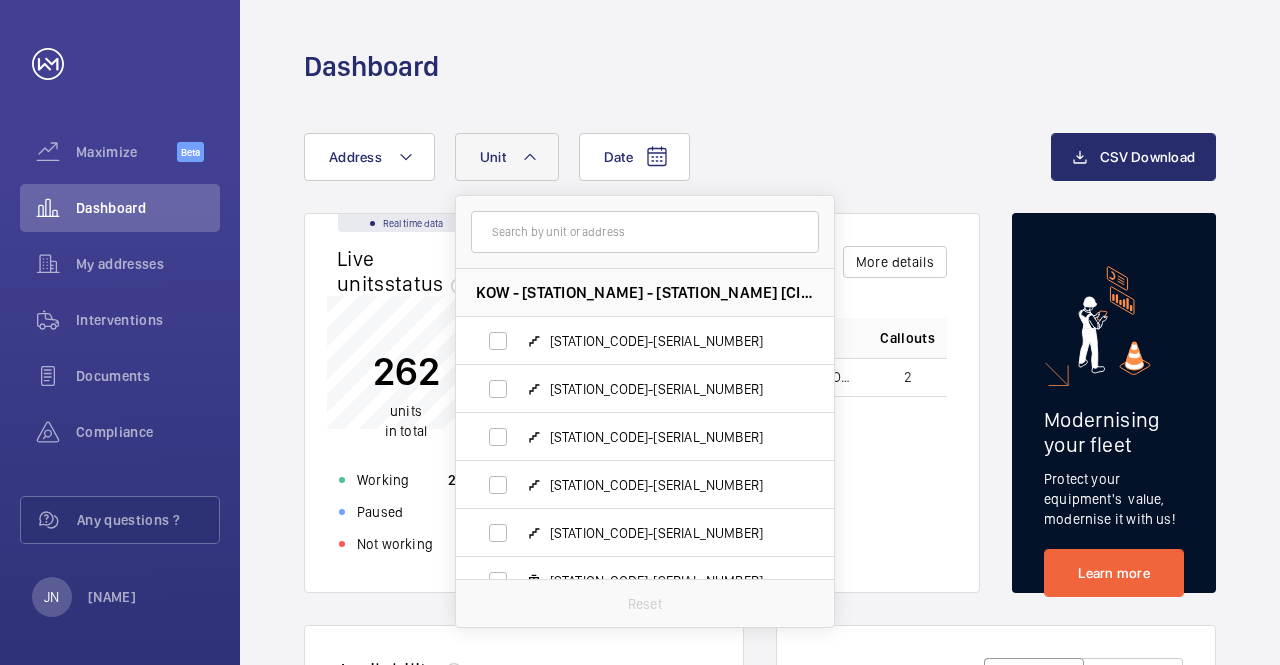 click on "Date Address Unit KOW - [STATION_NAME] - [STATION_NAME] [CITY] Station, - [CITY] [STATION_CODE]-[SERIAL_NUMBER] [STATION_CODE]-[SERIAL_NUMBER] [STATION_CODE]-[SERIAL_NUMBER] [STATION_CODE]-[SERIAL_NUMBER] [STATION_CODE]-[SERIAL_NUMBER] [STATION_CODE]-[SERIAL_NUMBER] [STATION_CODE]-[SERIAL_NUMBER] [STATION_CODE]-[SERIAL_NUMBER] [STATION_CODE]-[SERIAL_NUMBER] [STATION_CODE]-[SERIAL_NUMBER] Reset" 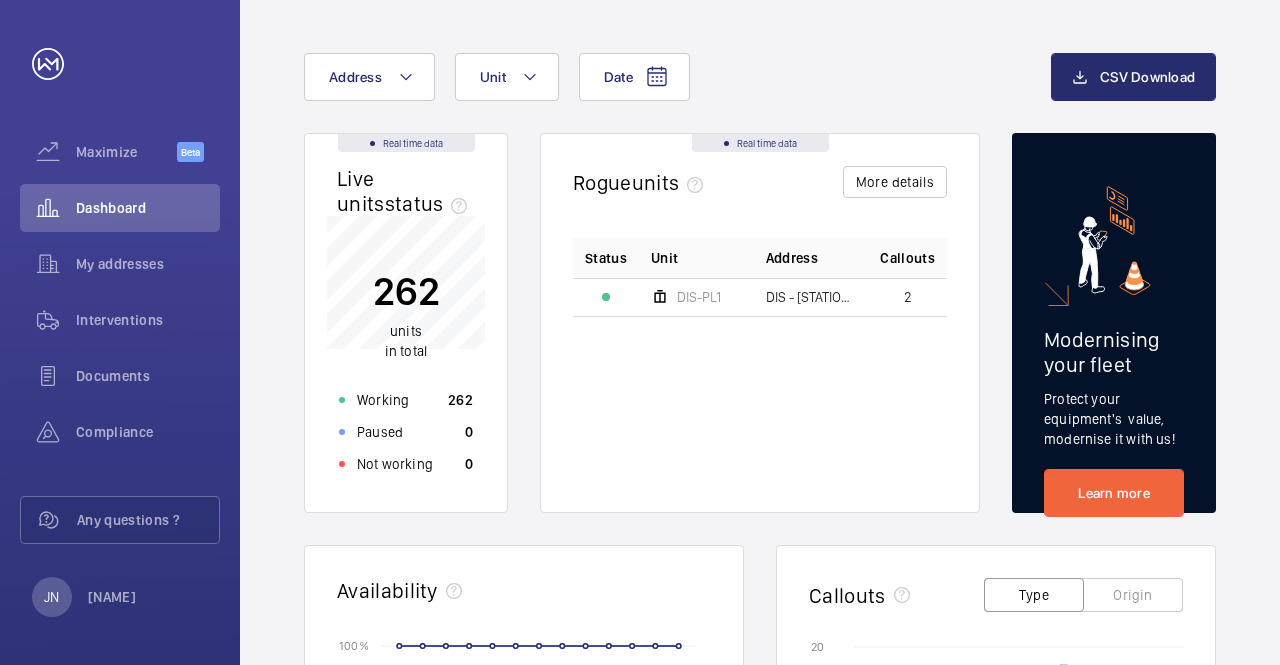 scroll, scrollTop: 0, scrollLeft: 0, axis: both 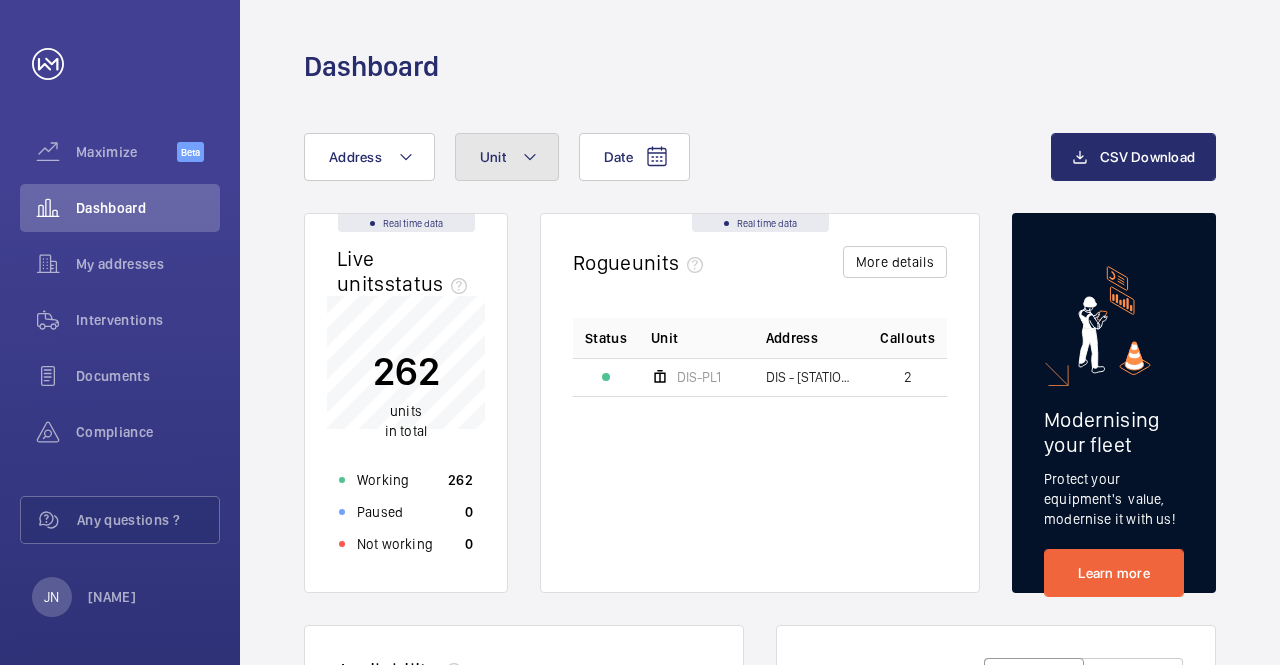 click on "Unit" 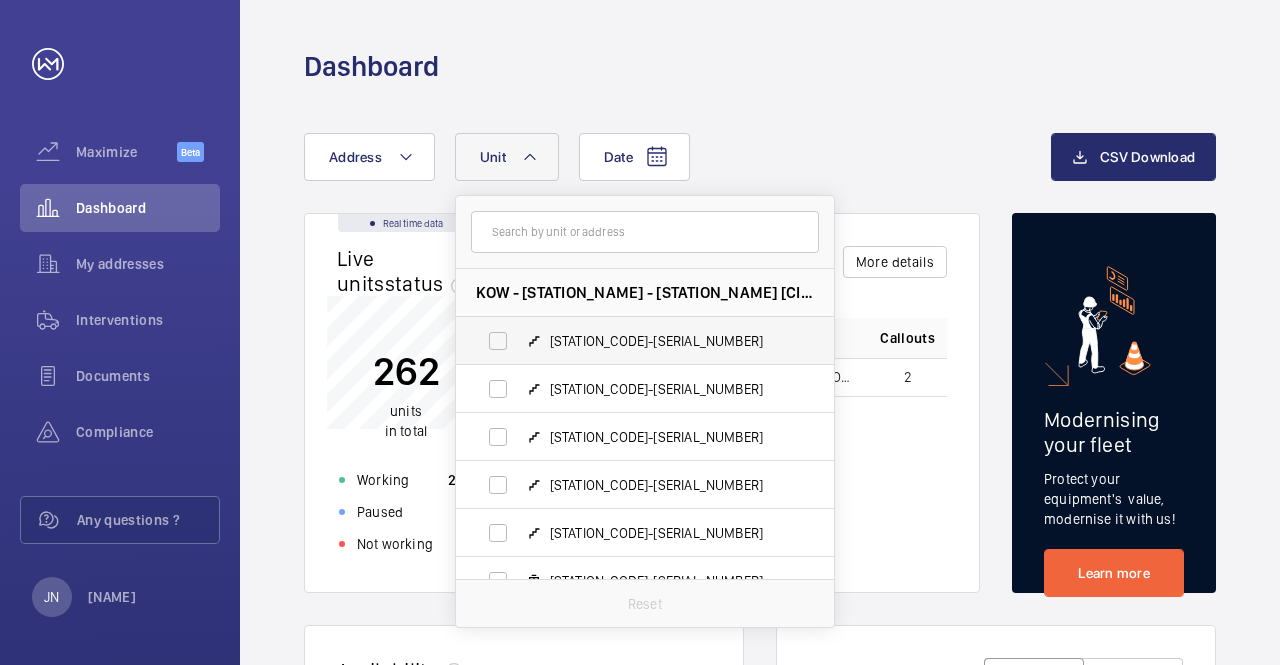 click on "[STATION_CODE]-[SERIAL_NUMBER]" at bounding box center [666, 341] 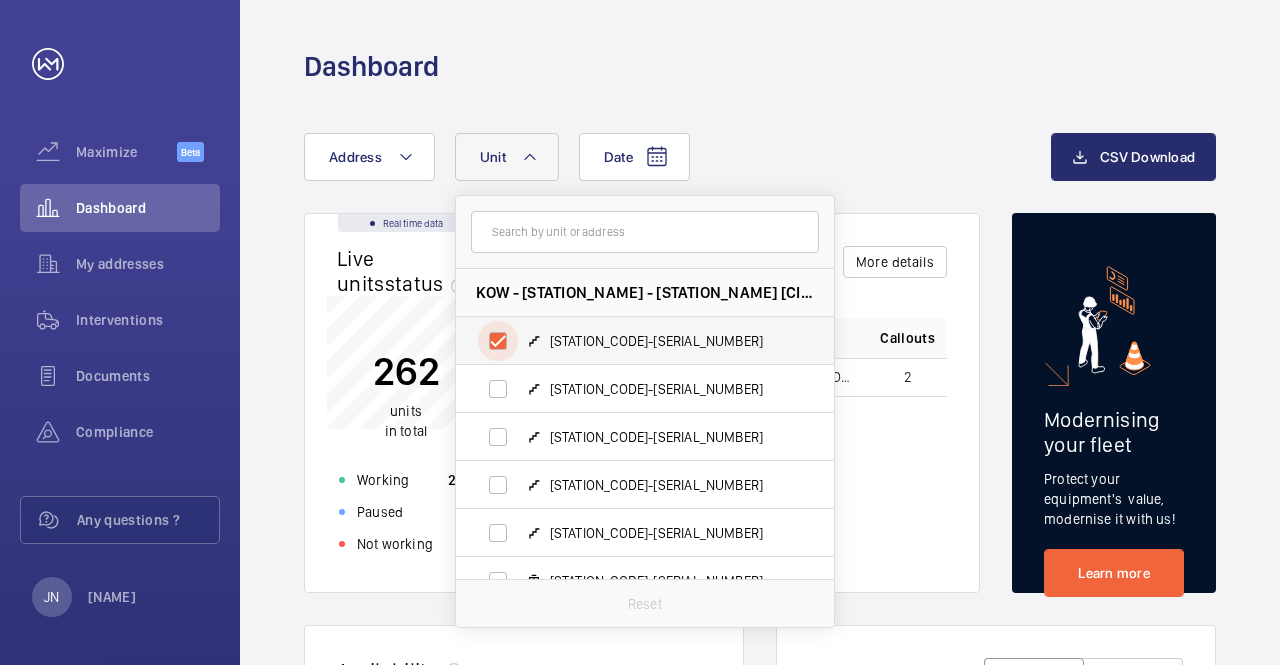 checkbox on "true" 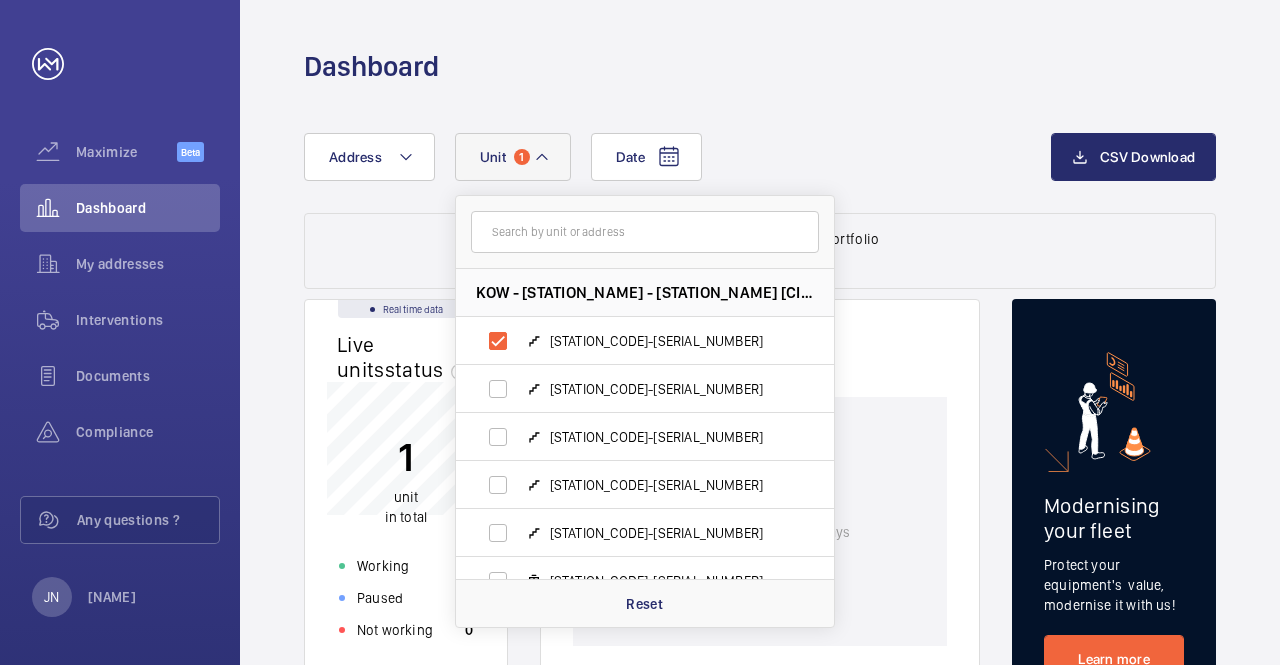 click on "Data filtered on 1 unit of your portfolio Reset" 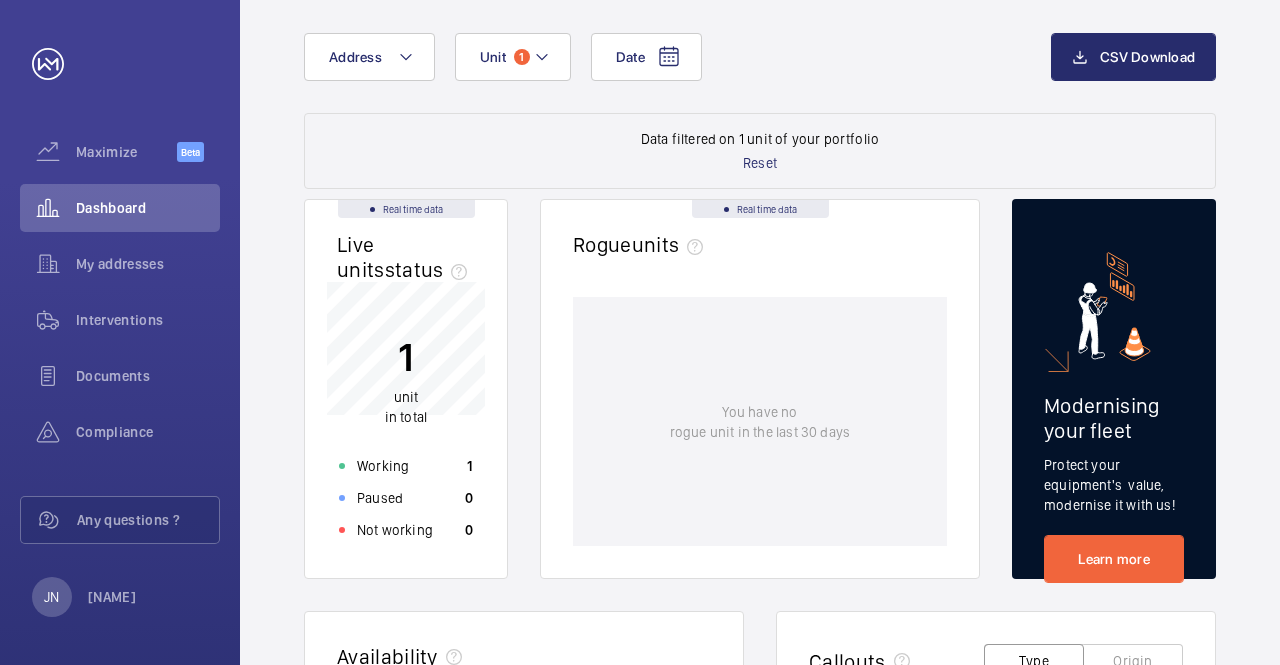 scroll, scrollTop: 0, scrollLeft: 0, axis: both 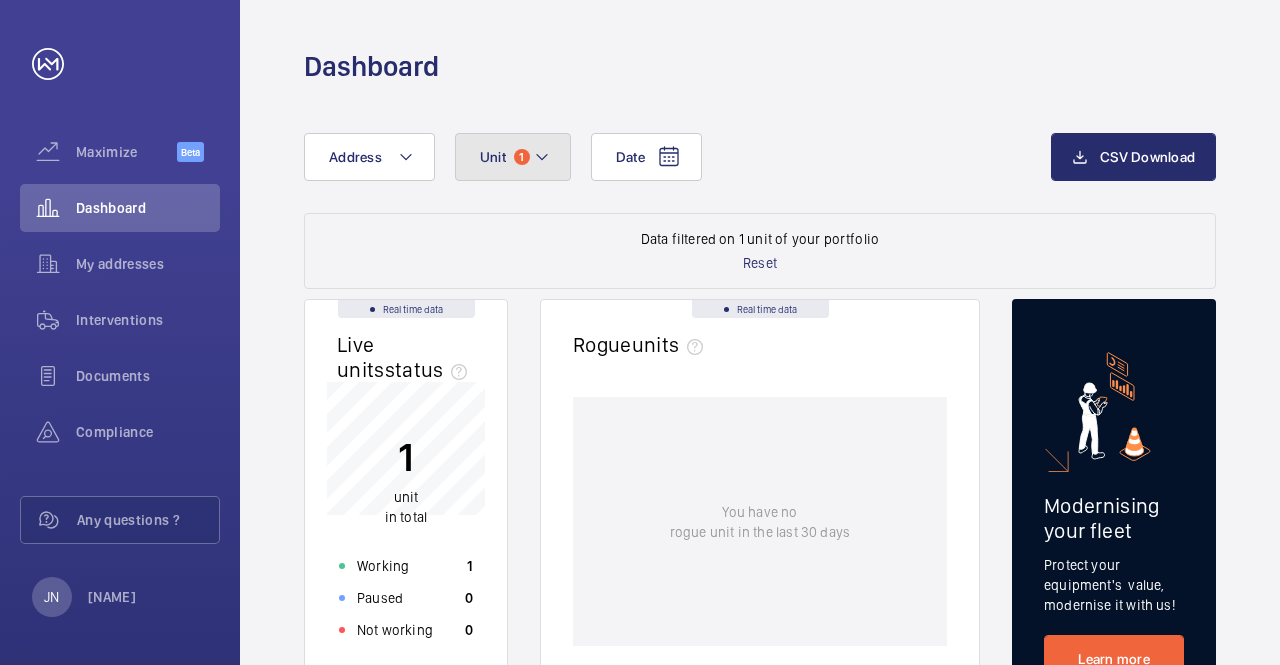 click on "Unit 1" 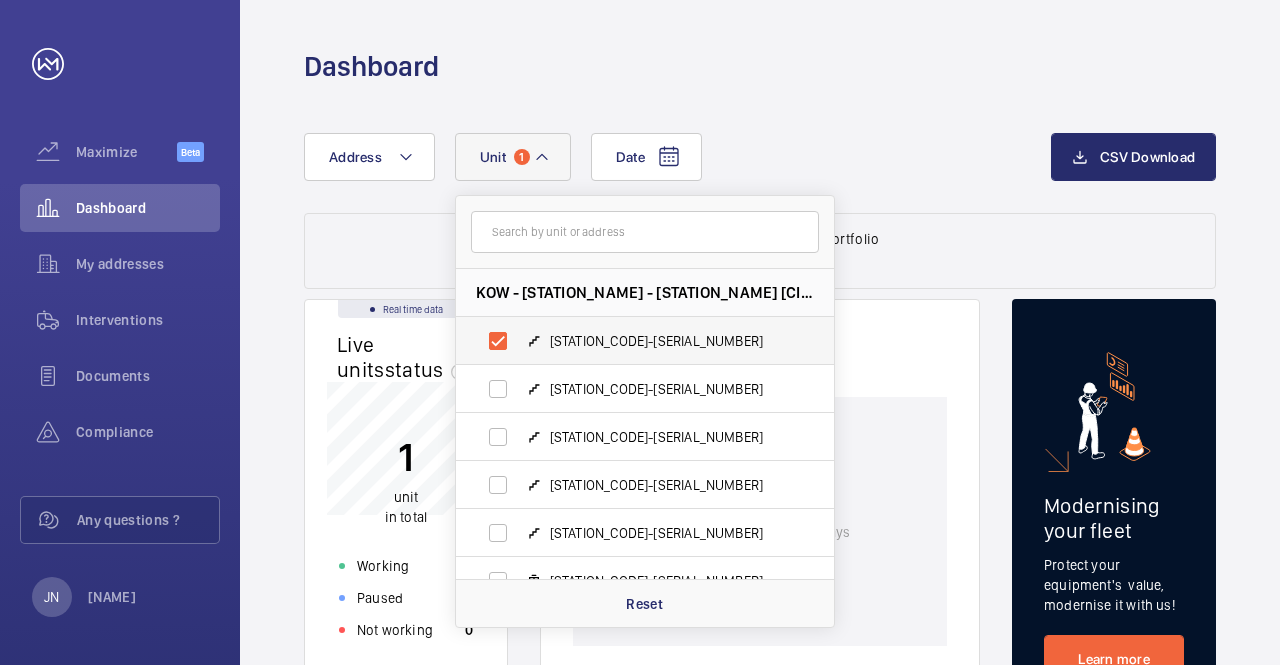 click on "[STATION_CODE]-[SERIAL_NUMBER]" at bounding box center (666, 341) 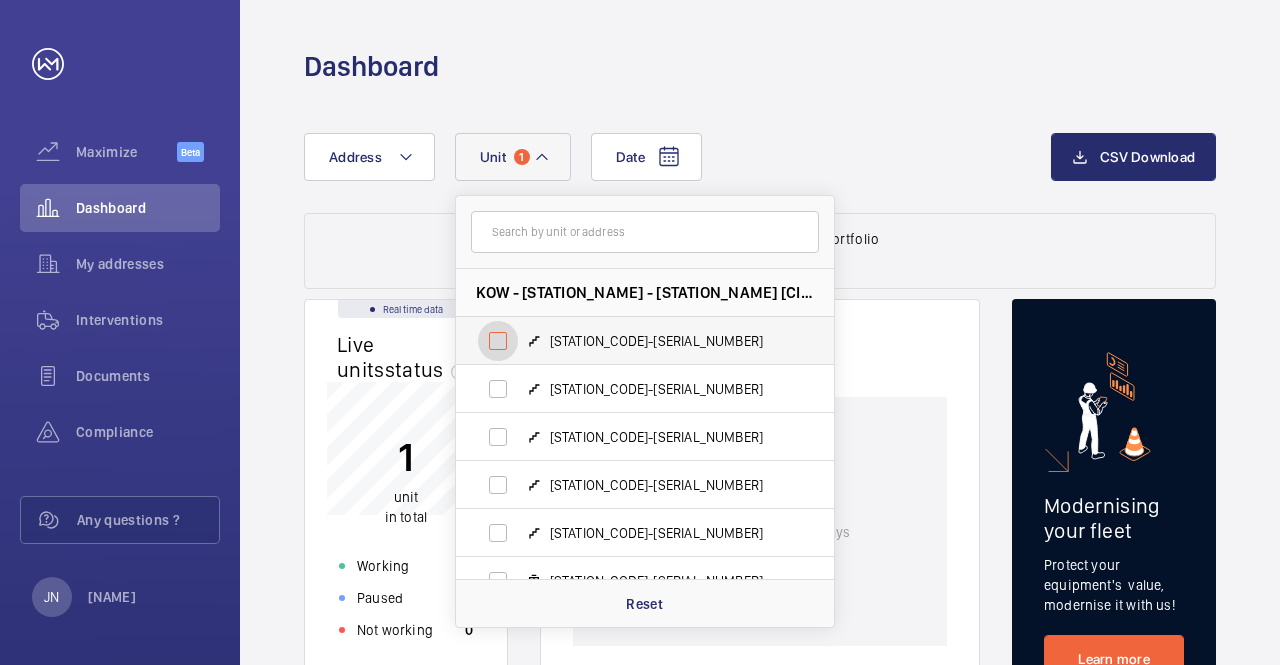 checkbox on "false" 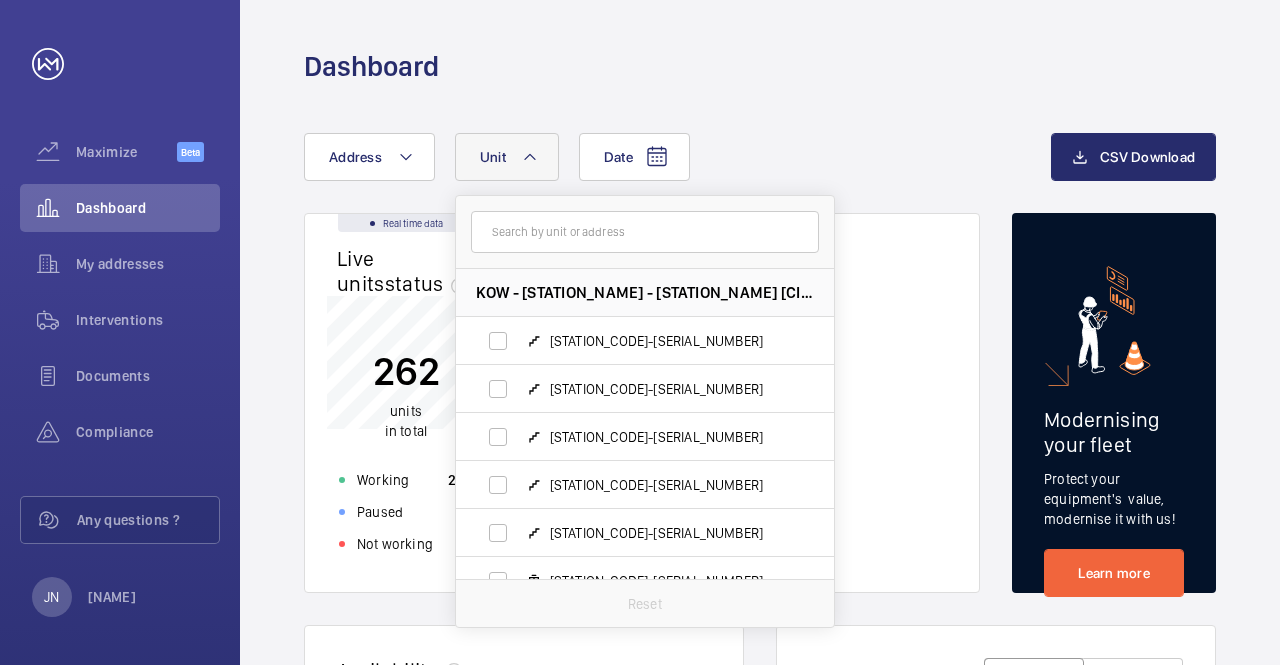 click on "Date Address Unit KOW - [STATION_NAME] - [STATION_NAME] [CITY] Station, - [CITY] [STATION_CODE]-[SERIAL_NUMBER] [STATION_CODE]-[SERIAL_NUMBER] [STATION_CODE]-[SERIAL_NUMBER] [STATION_CODE]-[SERIAL_NUMBER] [STATION_CODE]-[SERIAL_NUMBER] [STATION_CODE]-[SERIAL_NUMBER] [STATION_CODE]-[SERIAL_NUMBER] [STATION_CODE]-[SERIAL_NUMBER] [STATION_CODE]-[SERIAL_NUMBER] [STATION_CODE]-[SERIAL_NUMBER] Reset" 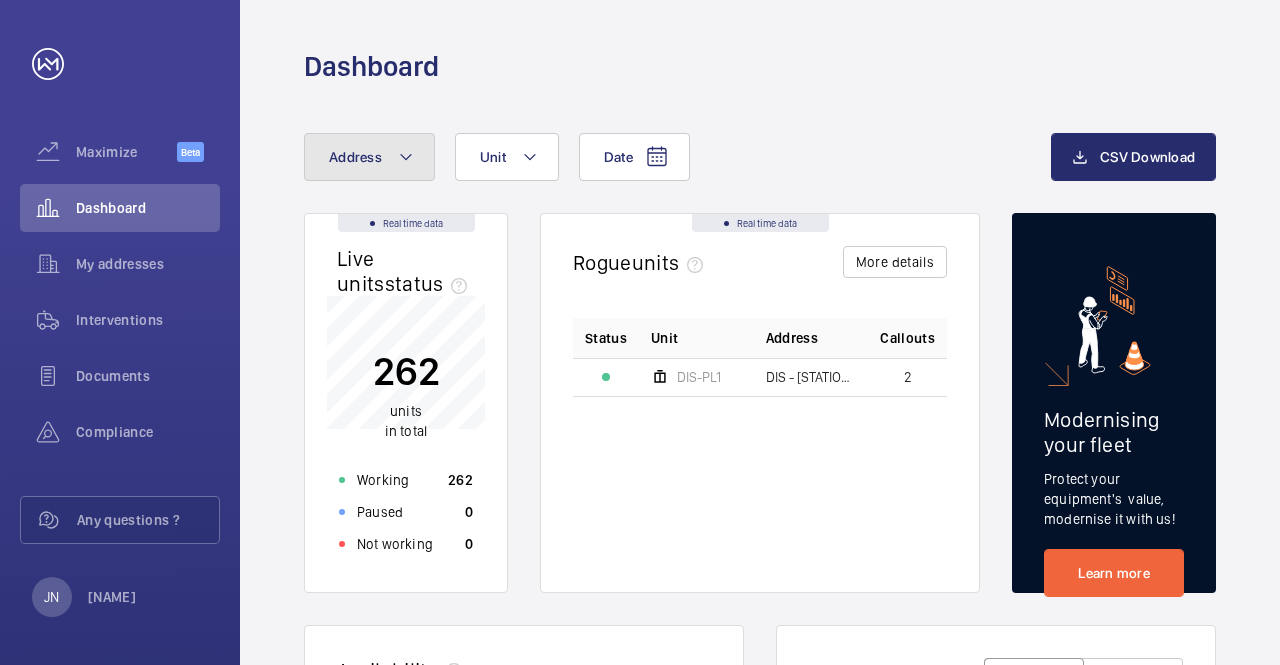 click on "Address" 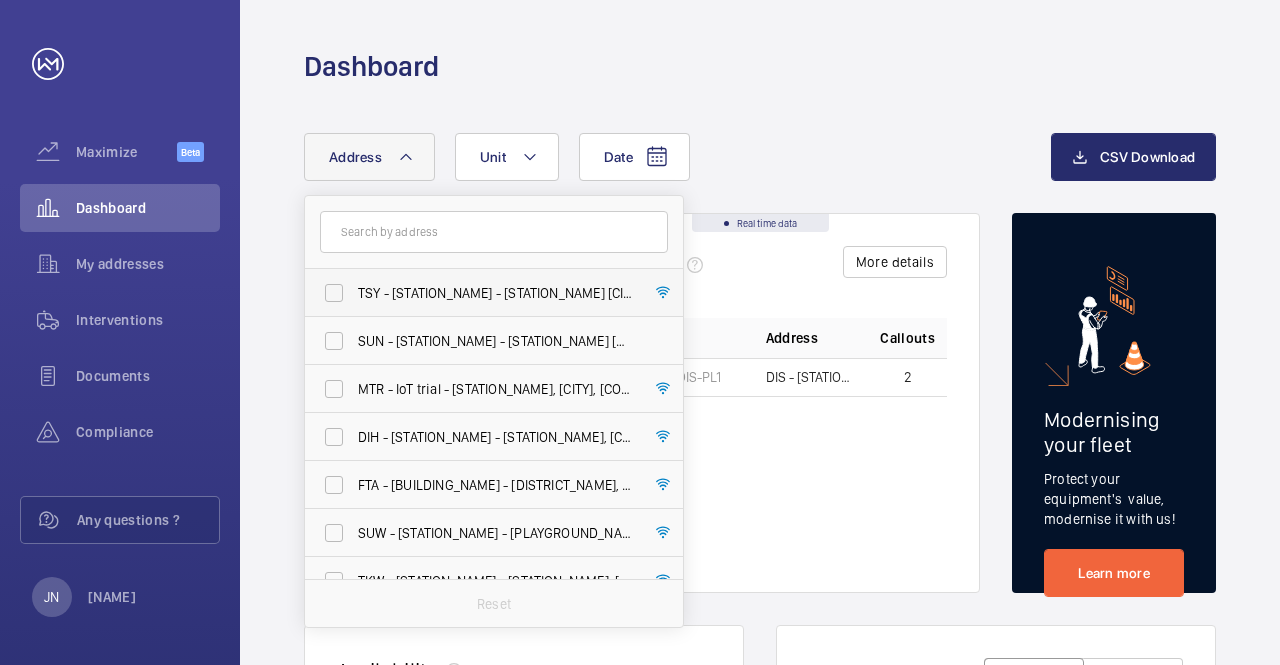 click on "TSY - [STATION_NAME] - [STATION_NAME] [CITY] Station, [CITY] –" at bounding box center [479, 293] 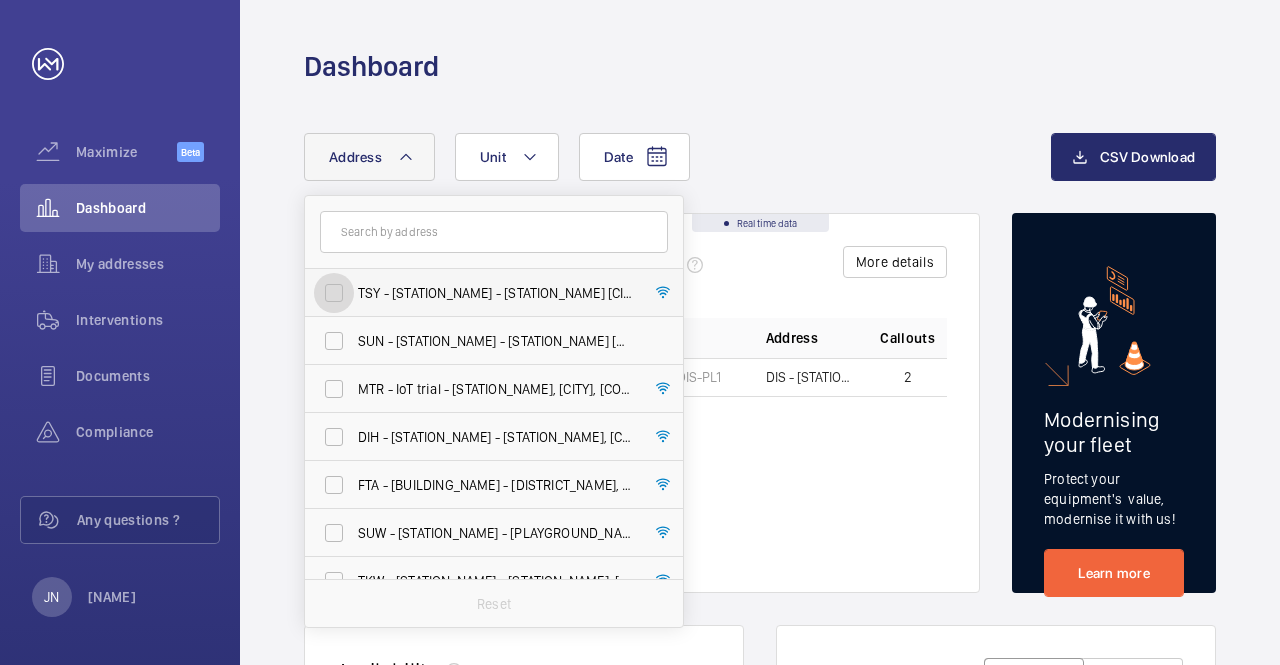 click on "TSY - [STATION_NAME] - [STATION_NAME] [CITY] Station, [CITY] –" at bounding box center (334, 293) 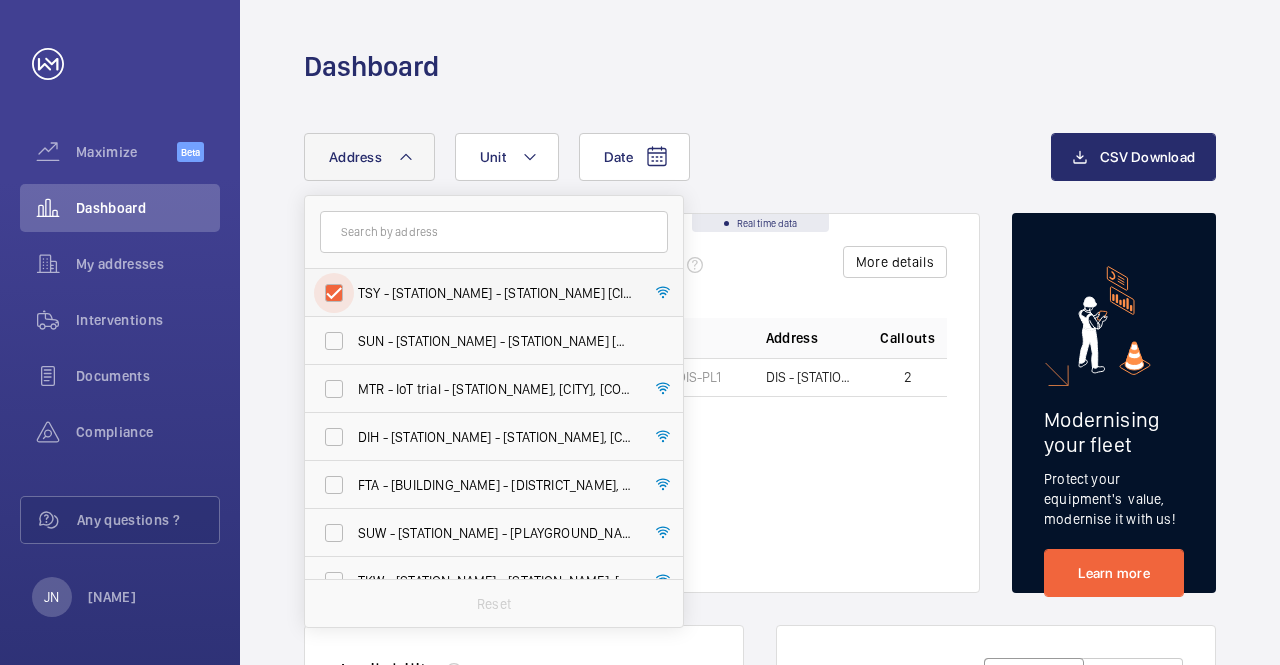 checkbox on "true" 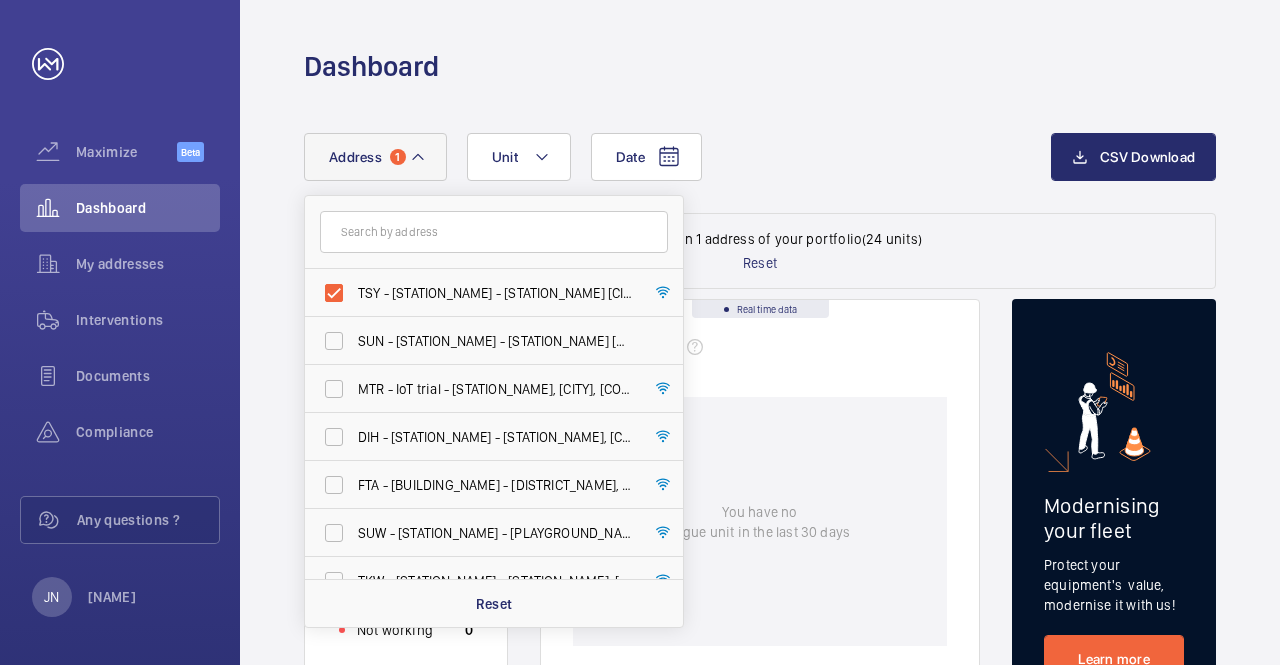 click on "Date Address Unit TSY - [STATION_NAME] - [STATION_NAME] [CITY] Station, [CITY] – SUN - [STATION_NAME] - [STATION_NAME] [CITY] Station, [CITY] – MTR - IoT trial - [STATION_NAME], [CITY], [COUNTRY] – DIH - [STATION_NAME] - [STATION_NAME] [CITY] Station, [CITY] – FTA - [BUILDING_NAME] - [DISTRICT_NAME], [CITY], [COUNTRY] – SUW - [STATION_NAME] - [PLAYGROUND_NAME], [CITY], [COUNTRY] – TKW -  [STATION_NAME] - [STATION_NAME], [CITY], [COUNTRY] – ADM - [STATION_NAME] - [STATION_NAME] [CITY] Station, [CITY] – EXE - [STATION_NAME] - [STATION_NAME] [CITY] Station, [CITY] – TBC – [STATION_NAME] - [STATION_NAME] Exit C, [CITY], [COUNTRY] – Reset Unit CSV Download" 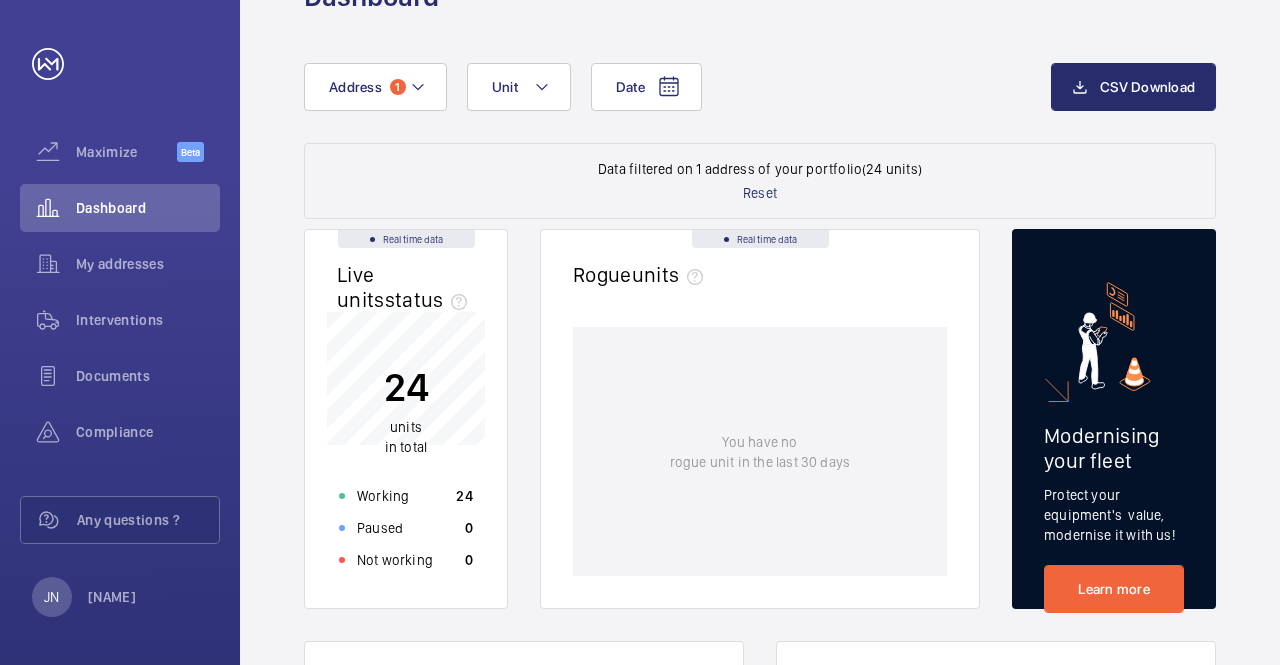 scroll, scrollTop: 0, scrollLeft: 0, axis: both 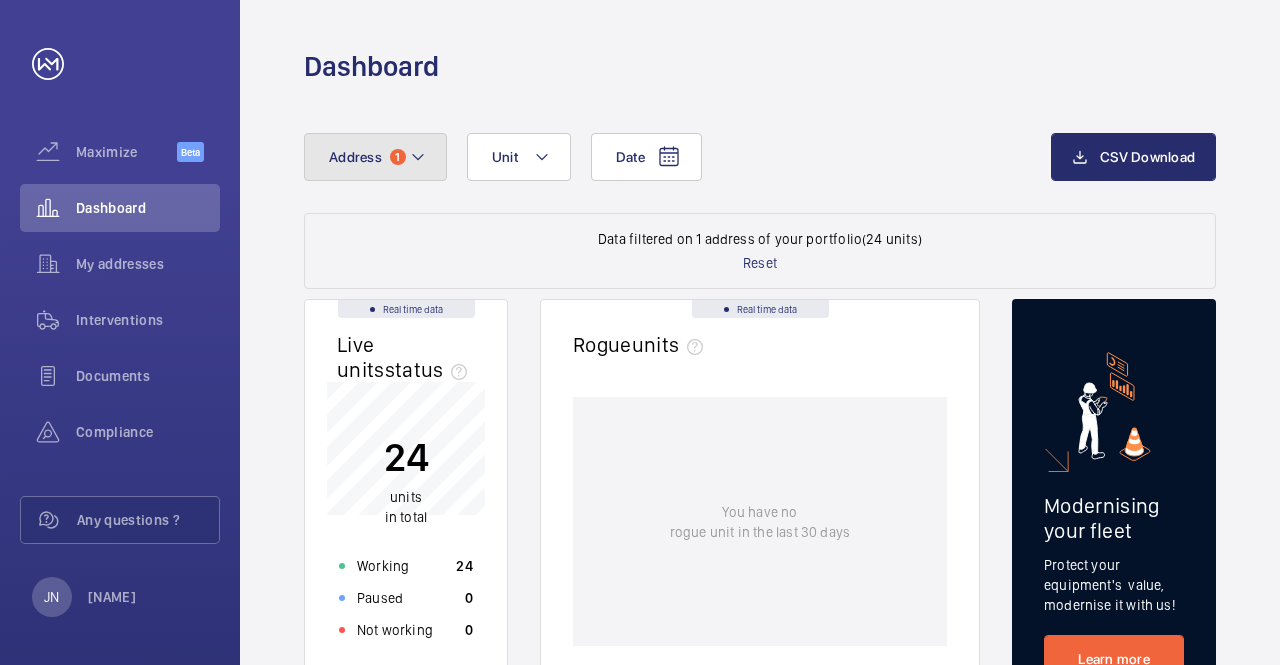 click on "1" 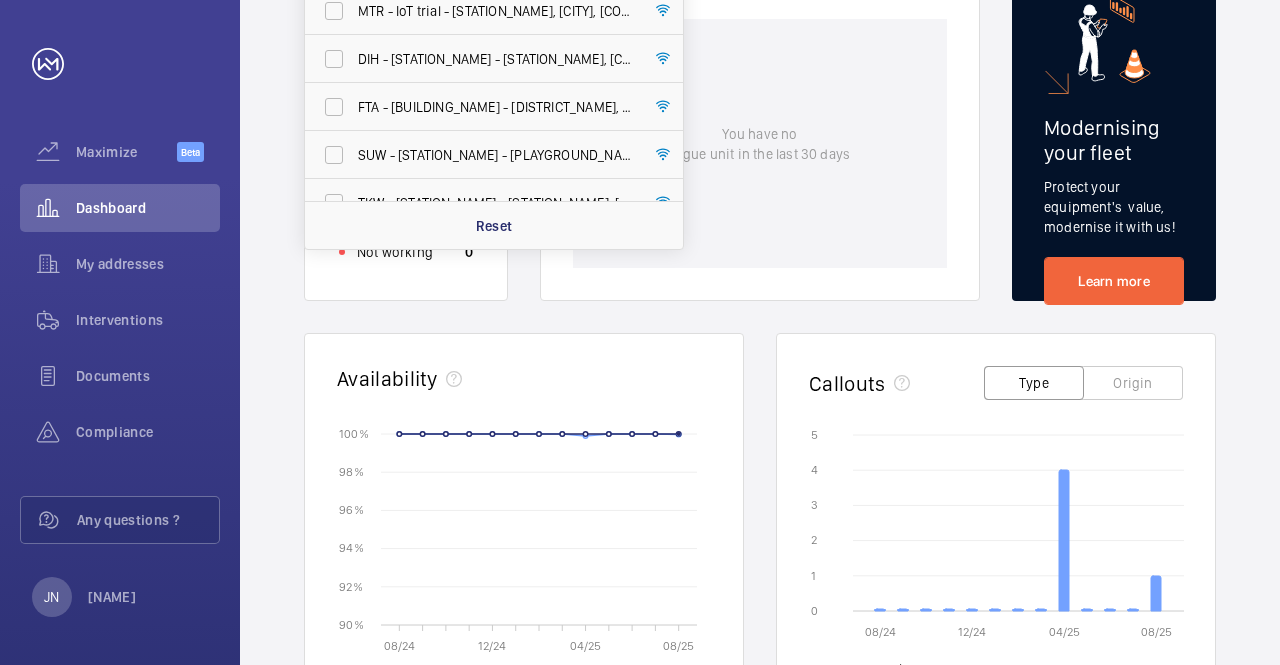 scroll, scrollTop: 600, scrollLeft: 0, axis: vertical 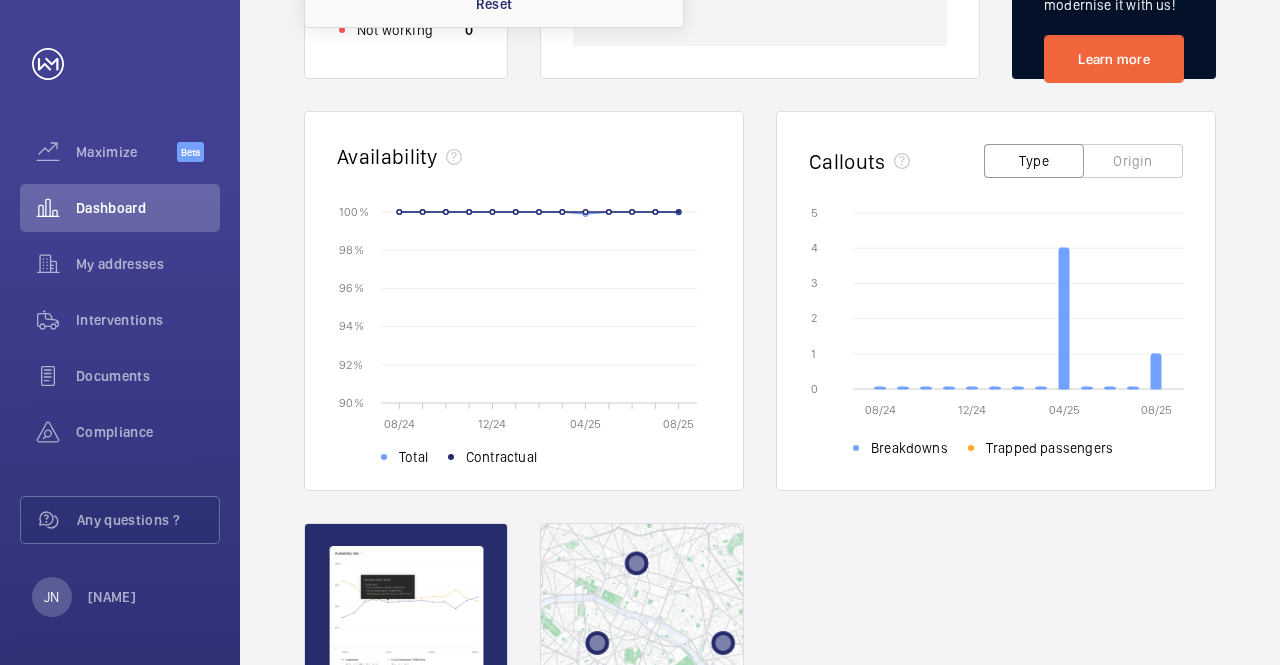 click on "Origin" 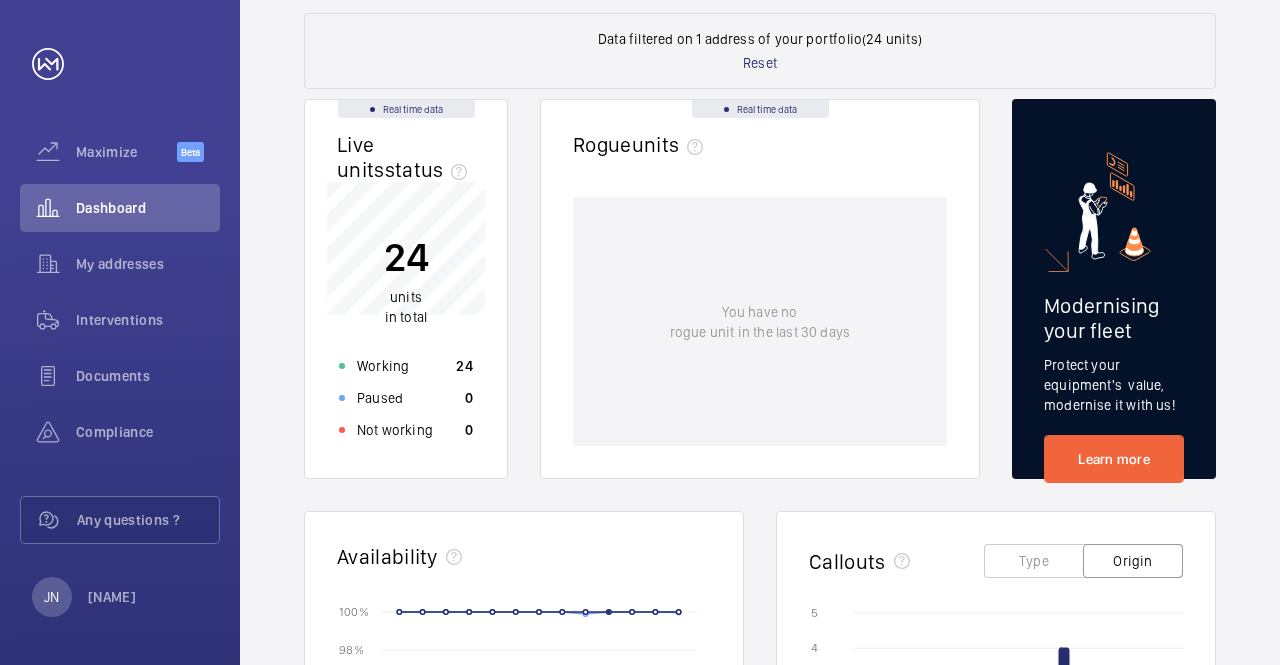 scroll, scrollTop: 0, scrollLeft: 0, axis: both 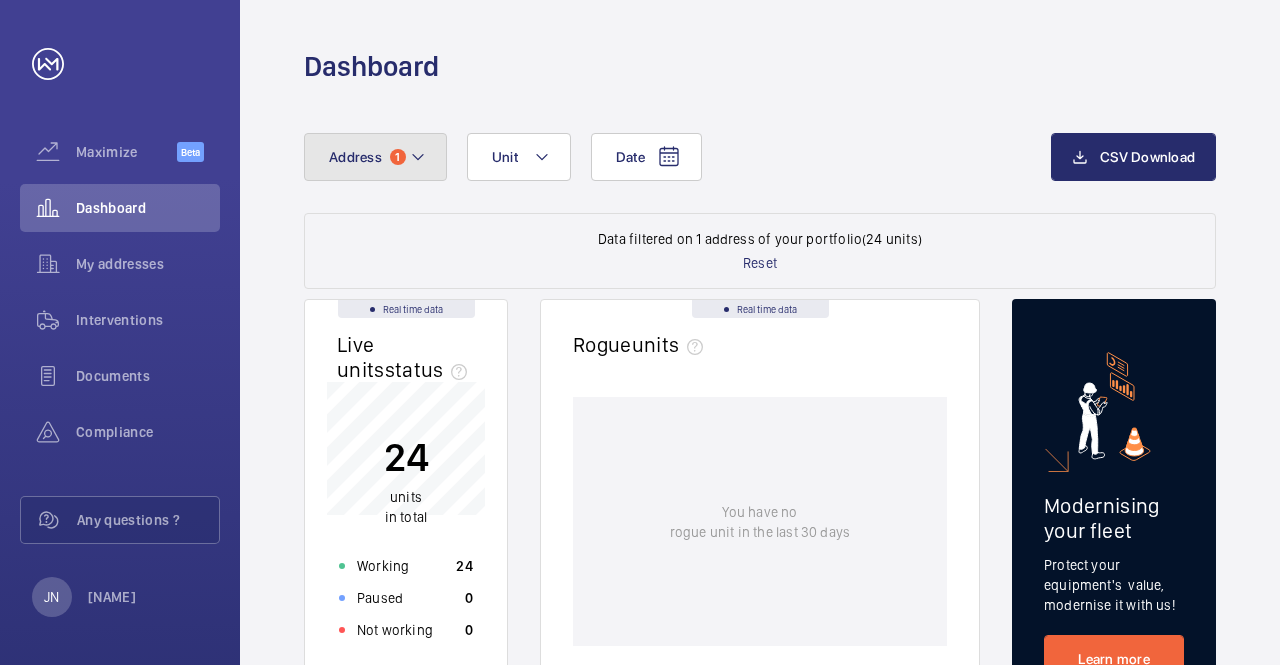click on "Address" 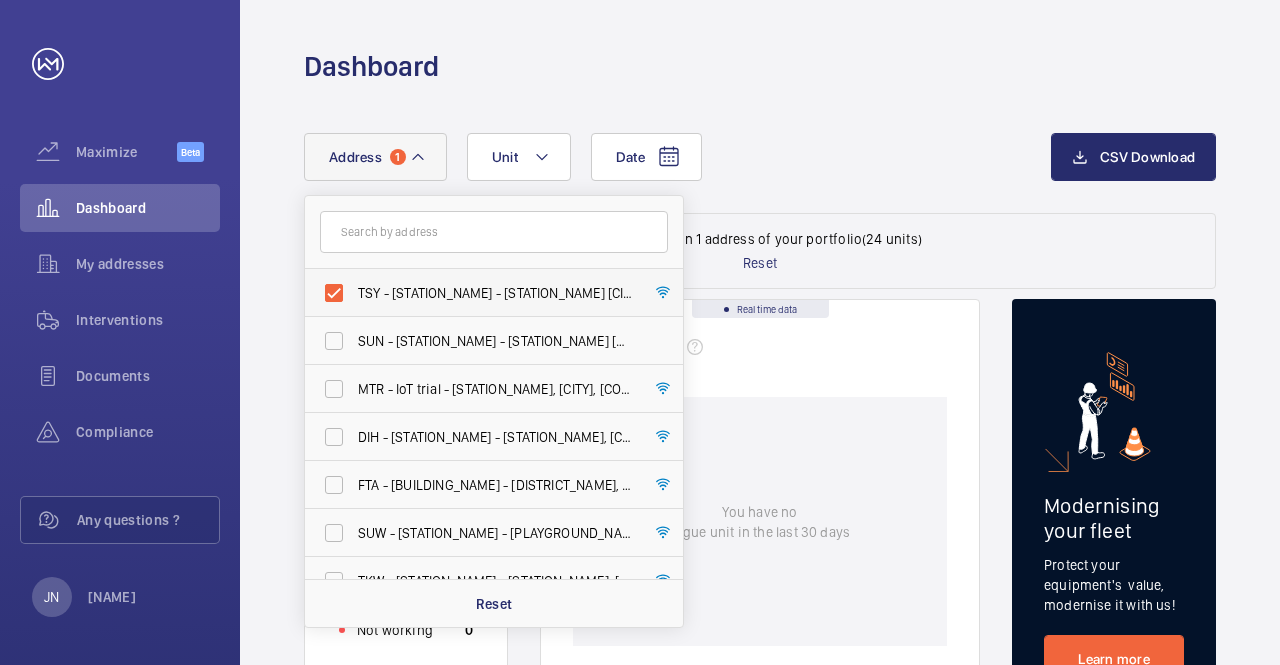 click on "TSY - [STATION_NAME] - [STATION_NAME] [CITY] Station, [CITY] –" at bounding box center (495, 293) 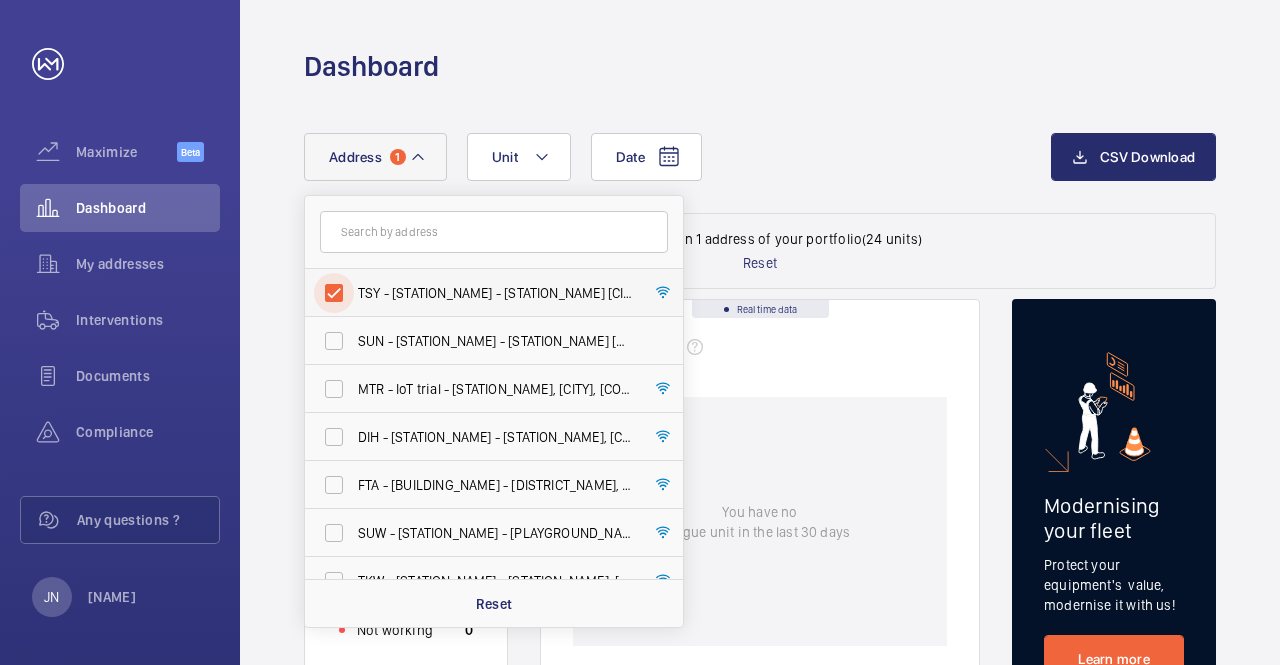 click on "TSY - [STATION_NAME] - [STATION_NAME] [CITY] Station, [CITY] –" at bounding box center (334, 293) 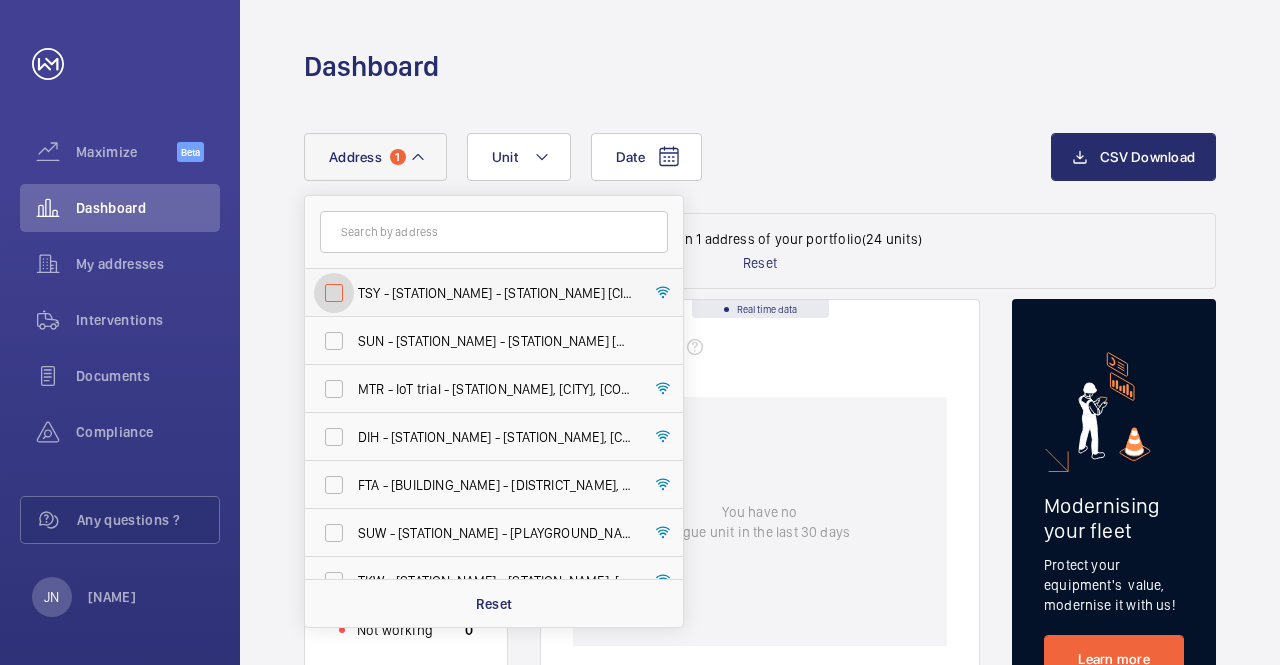 checkbox on "false" 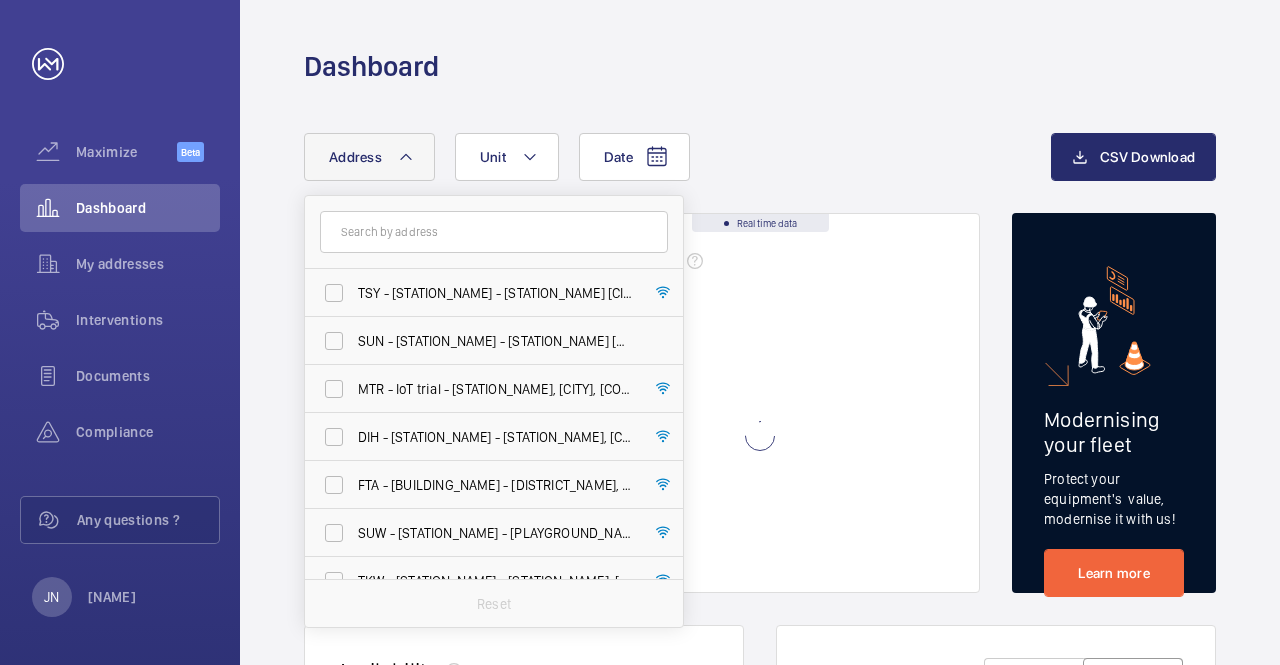 click on "Address" 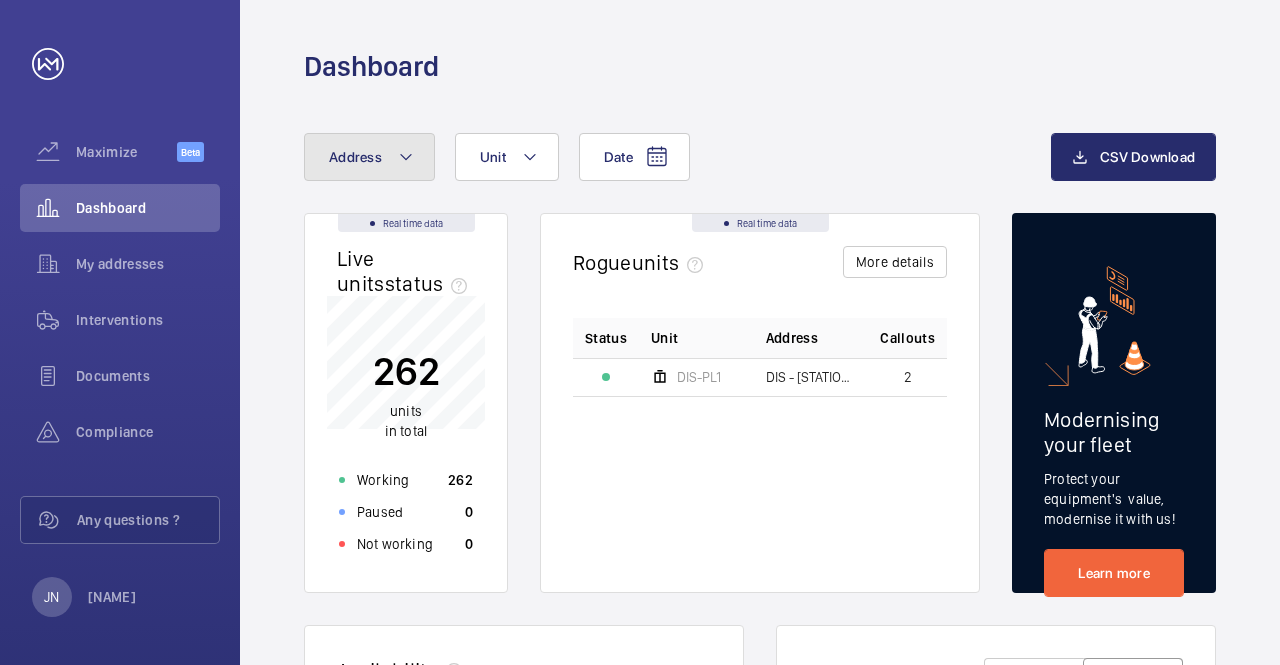 click 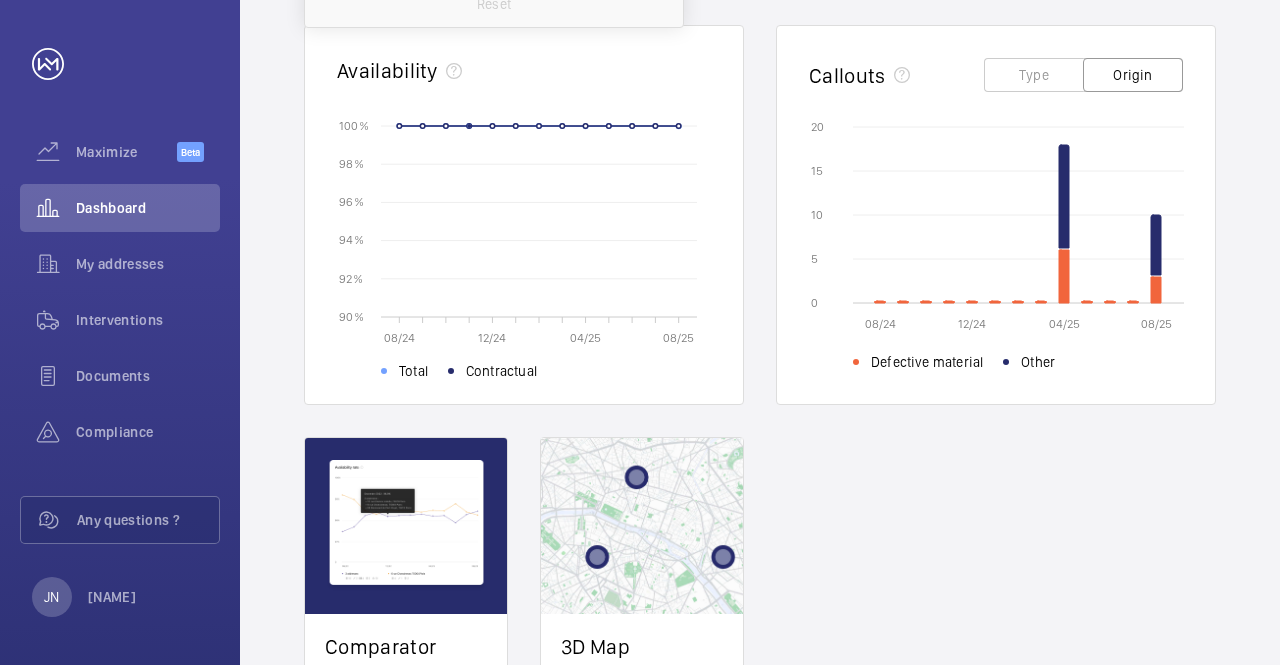 scroll, scrollTop: 200, scrollLeft: 0, axis: vertical 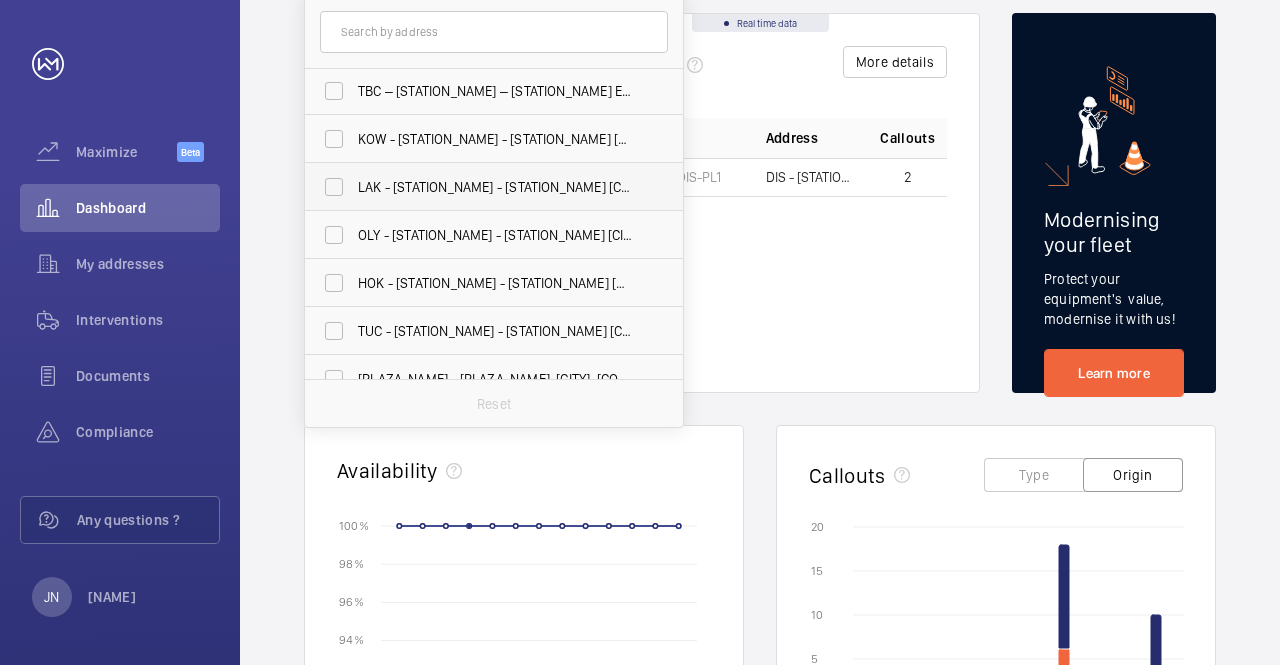 click on "LAK - [STATION_NAME] - [STATION_NAME] [CITY] Station, [CITY] –" at bounding box center (495, 187) 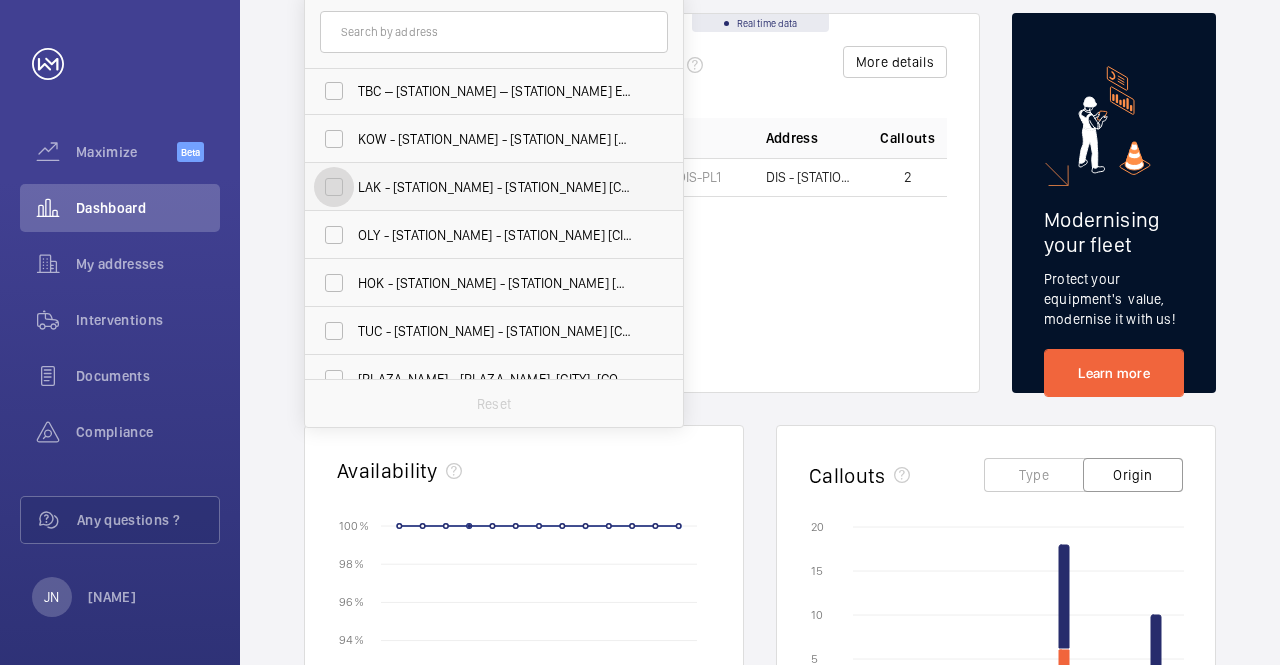 click on "LAK - [STATION_NAME] - [STATION_NAME] [CITY] Station, [CITY] –" at bounding box center [334, 187] 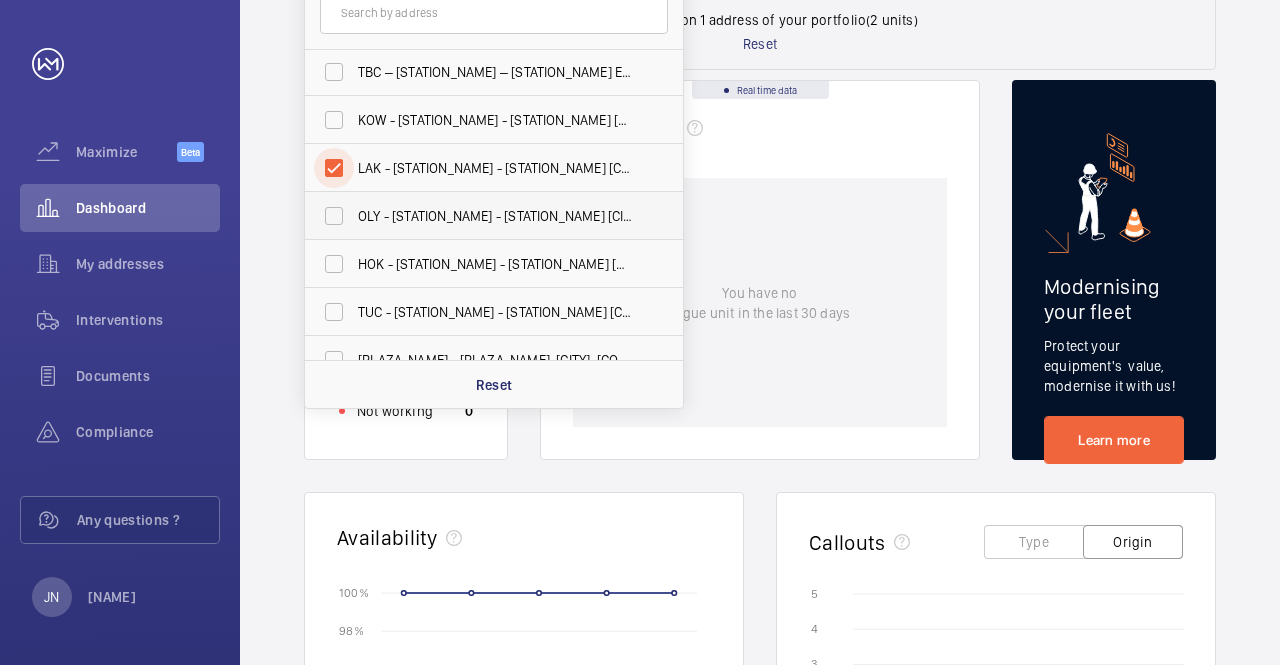 scroll, scrollTop: 200, scrollLeft: 0, axis: vertical 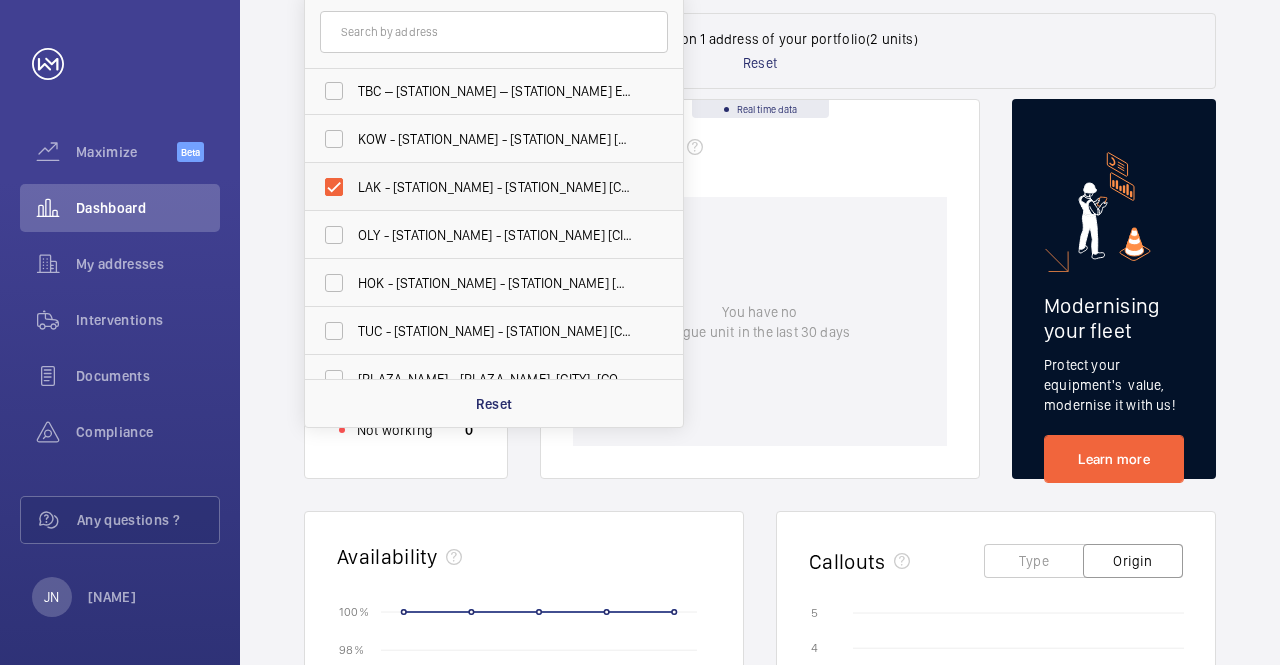 click on "LAK - [STATION_NAME] - [STATION_NAME] [CITY] Station, [CITY] –" at bounding box center (479, 187) 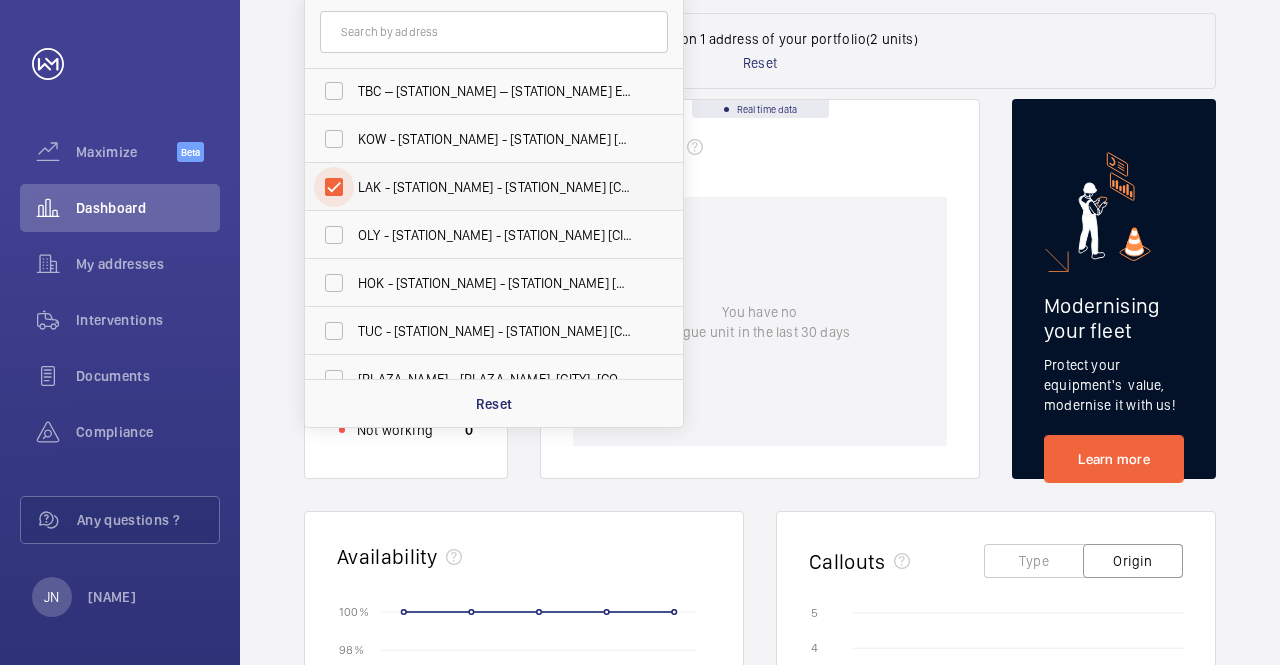 click on "LAK - [STATION_NAME] - [STATION_NAME] [CITY] Station, [CITY] –" at bounding box center [334, 187] 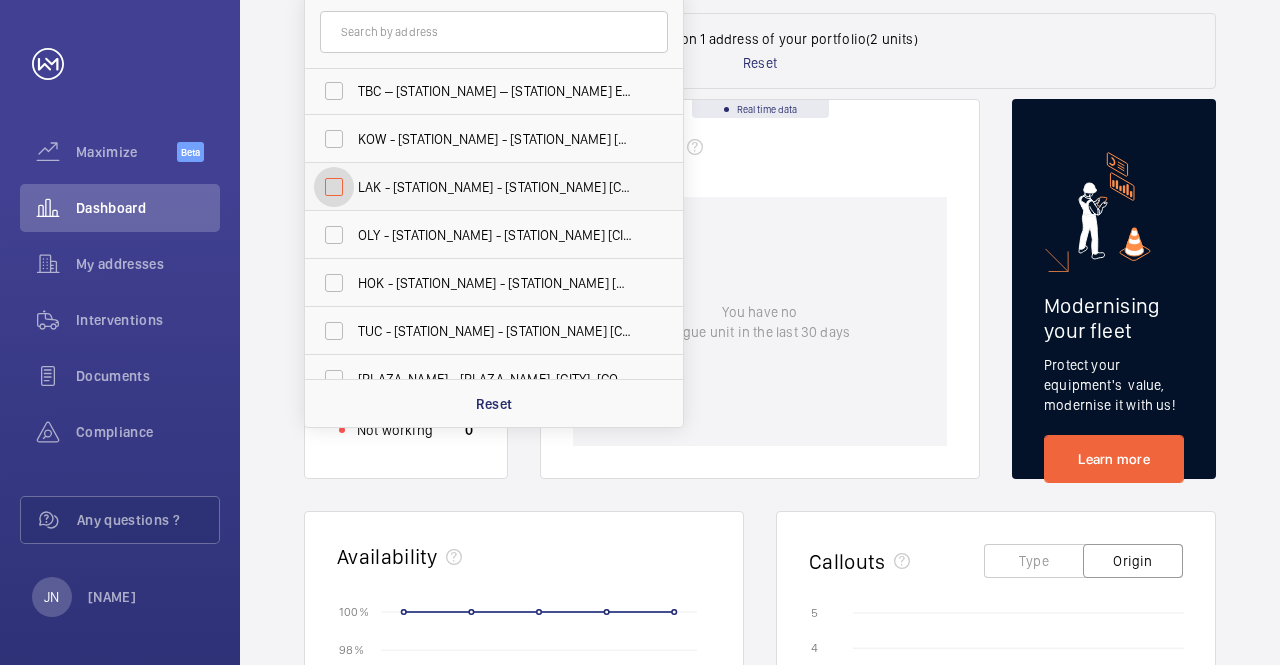 checkbox on "false" 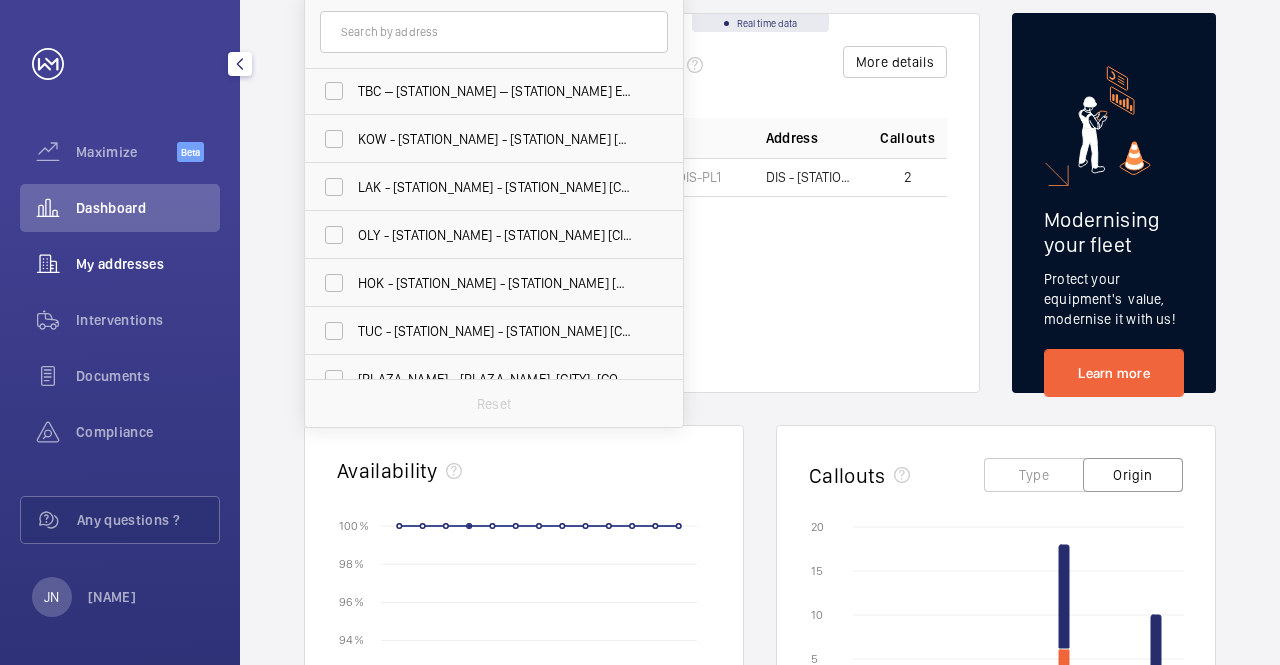 click on "My addresses" 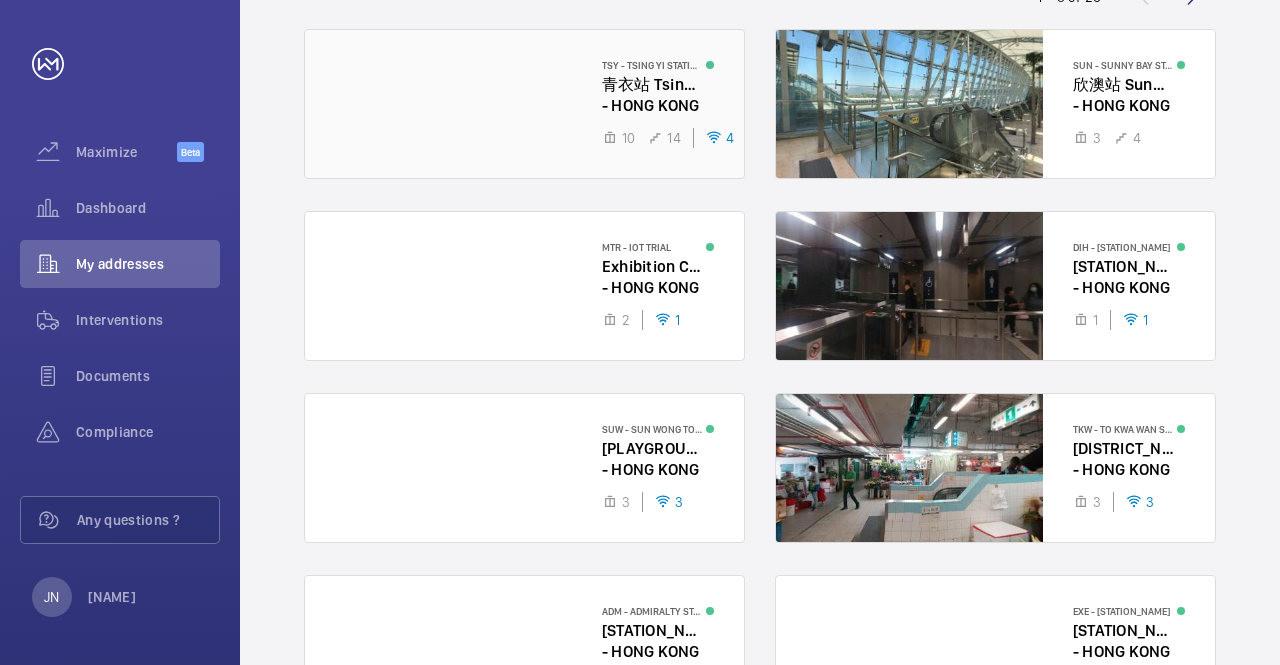 scroll, scrollTop: 100, scrollLeft: 0, axis: vertical 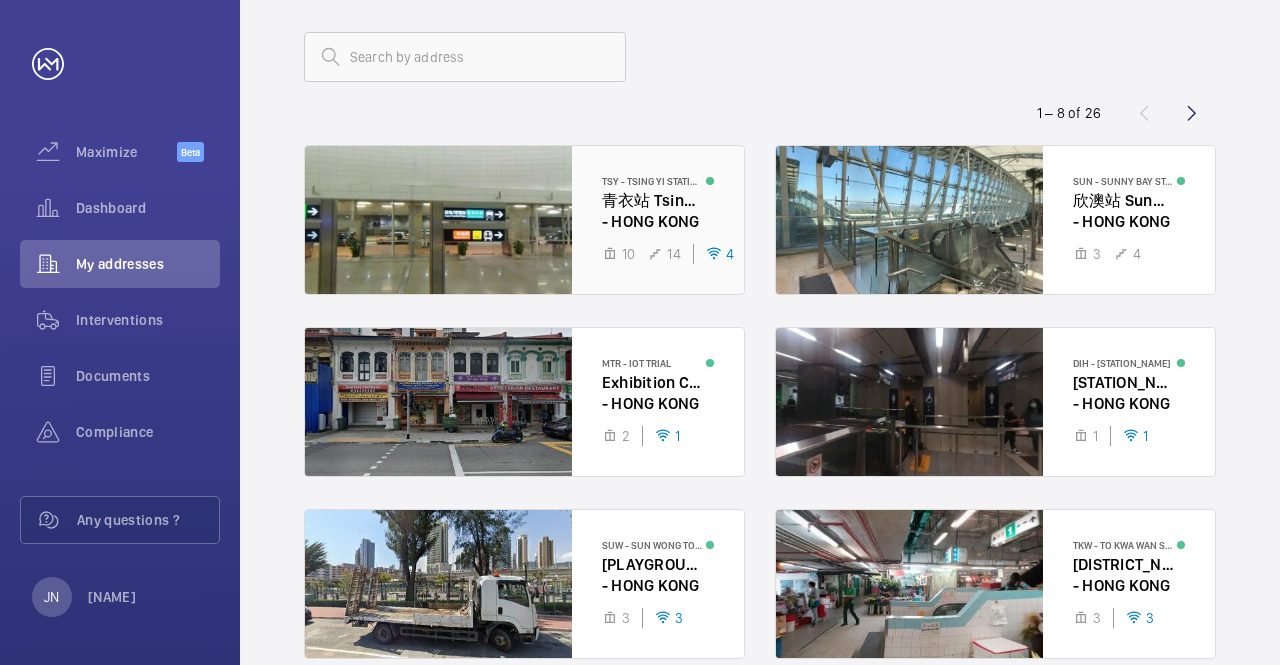 click 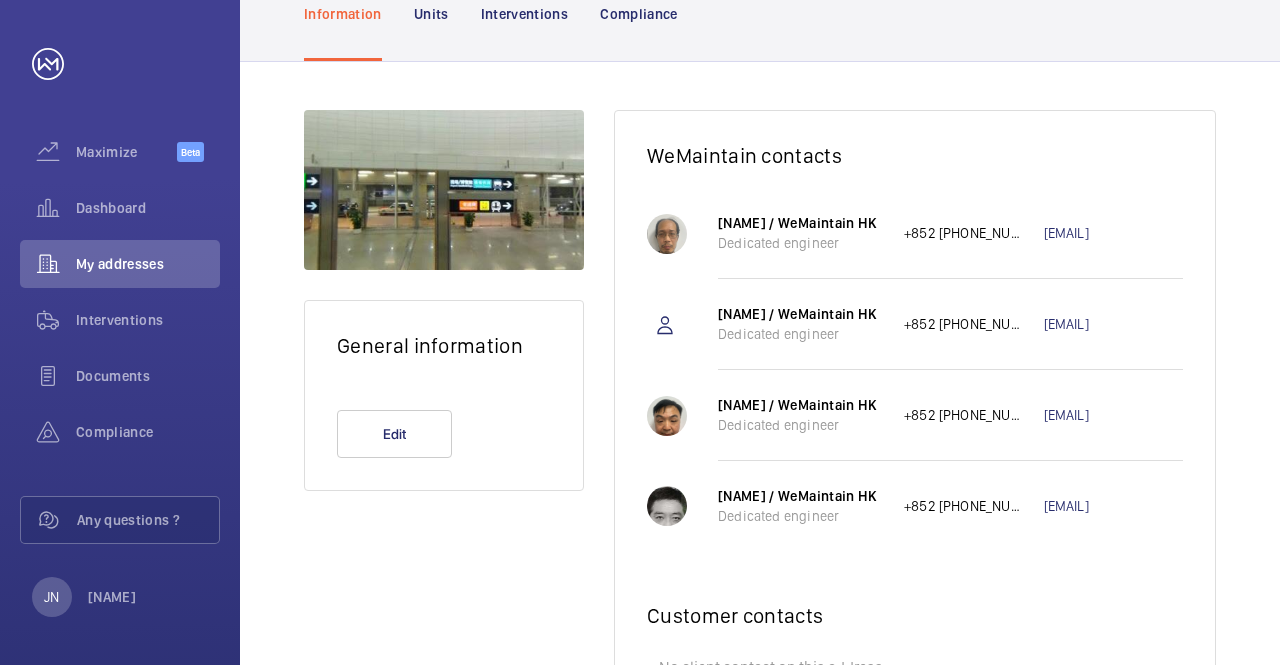 scroll, scrollTop: 0, scrollLeft: 0, axis: both 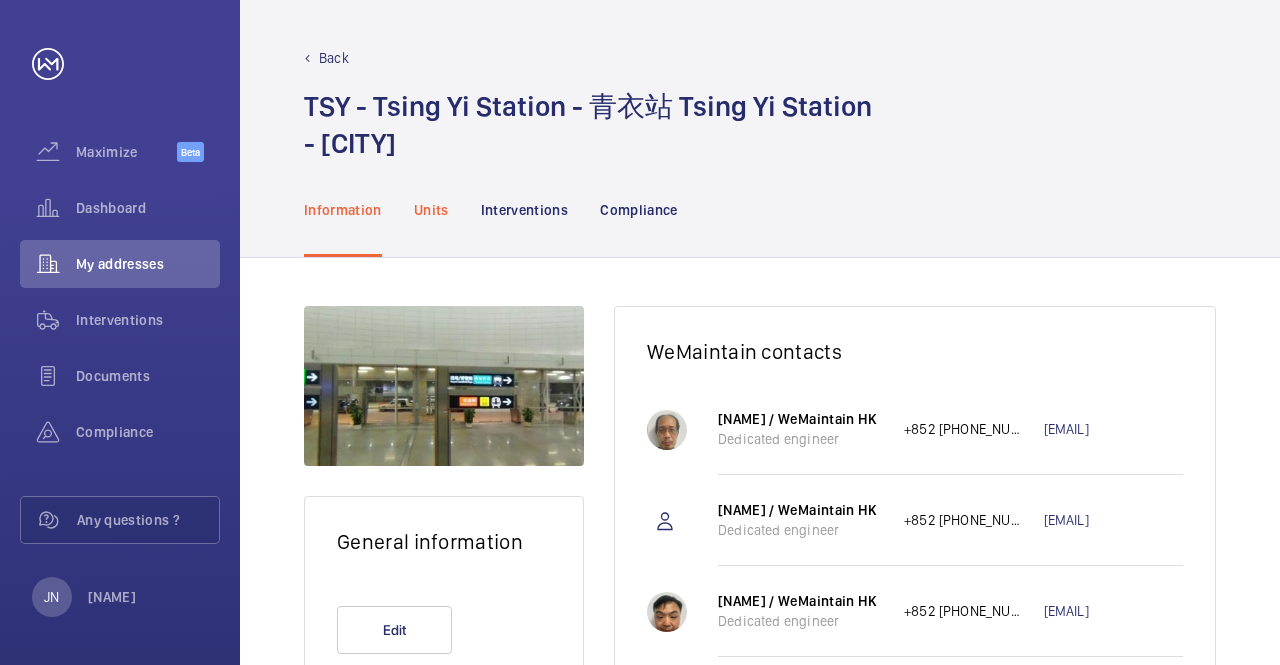 click on "Units" 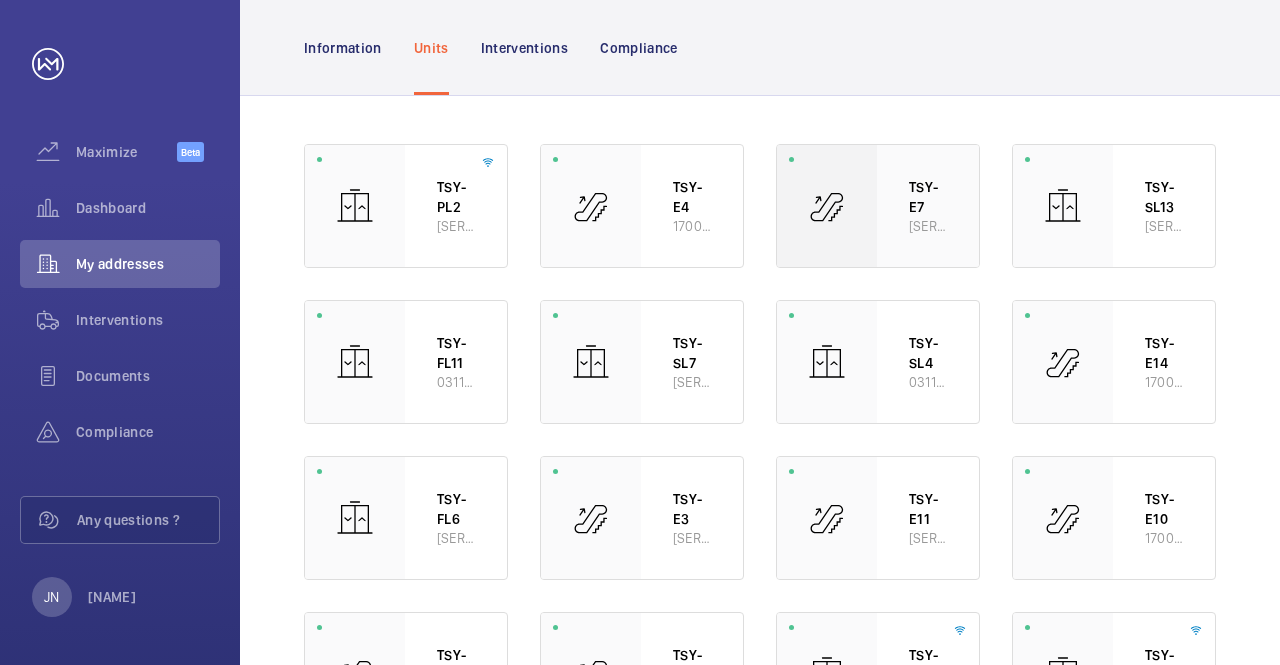 scroll, scrollTop: 200, scrollLeft: 0, axis: vertical 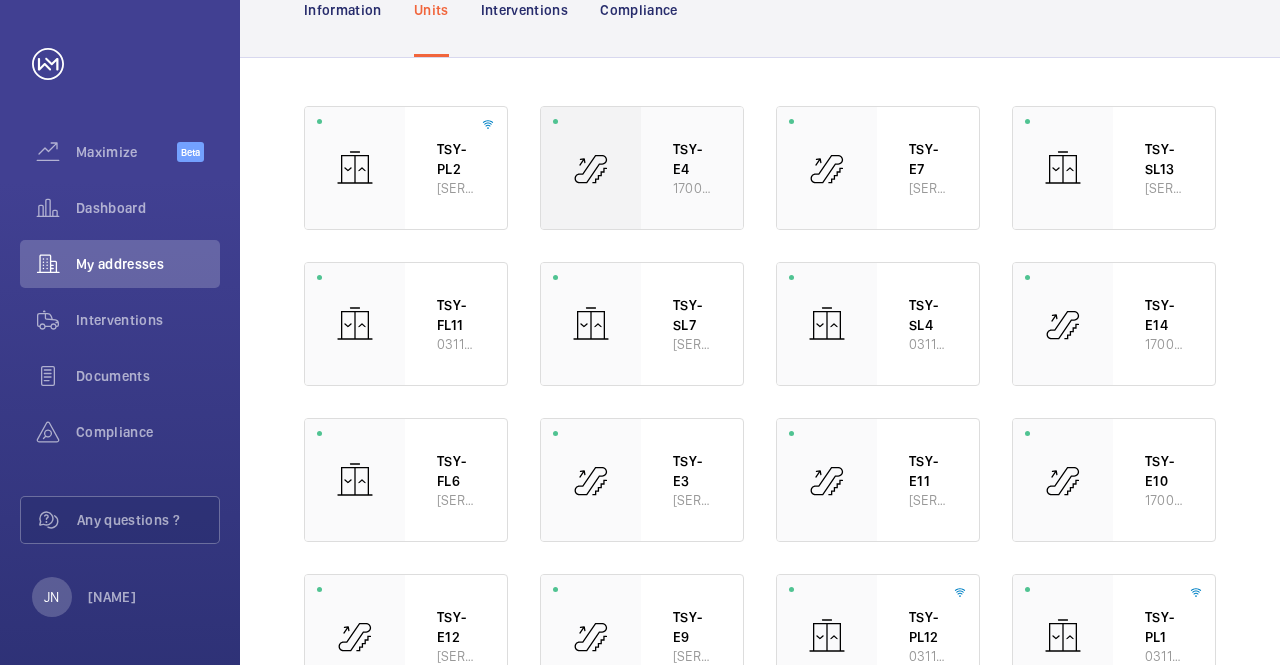 click 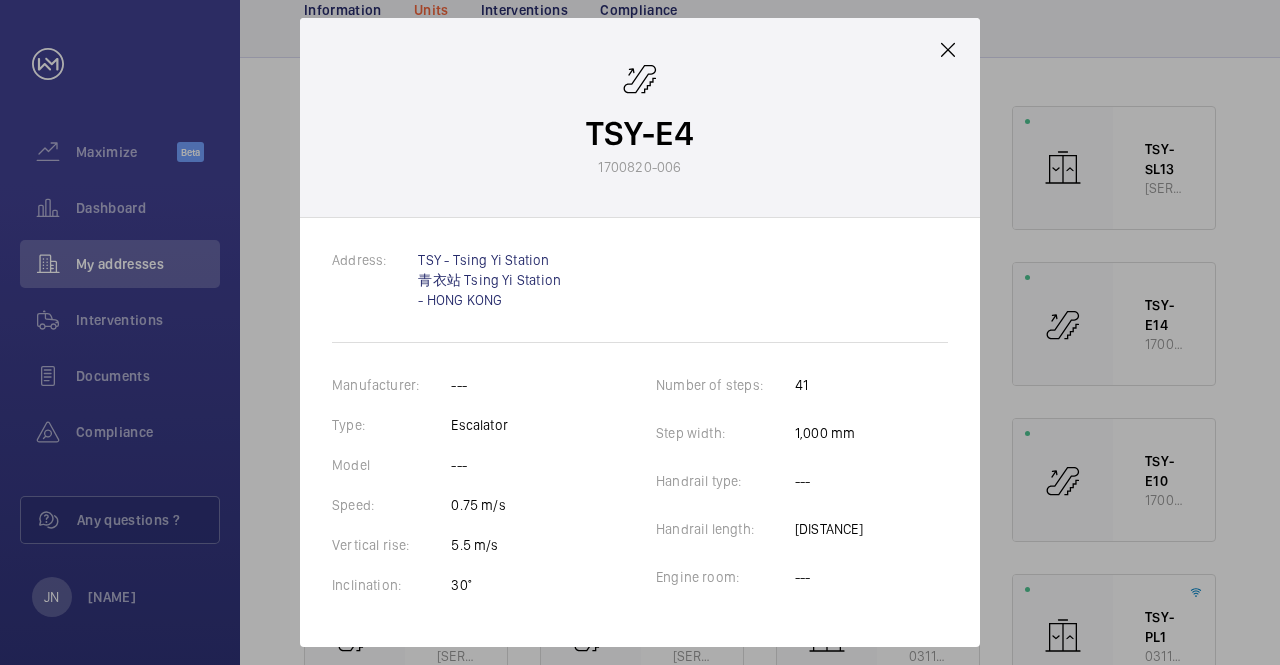 click 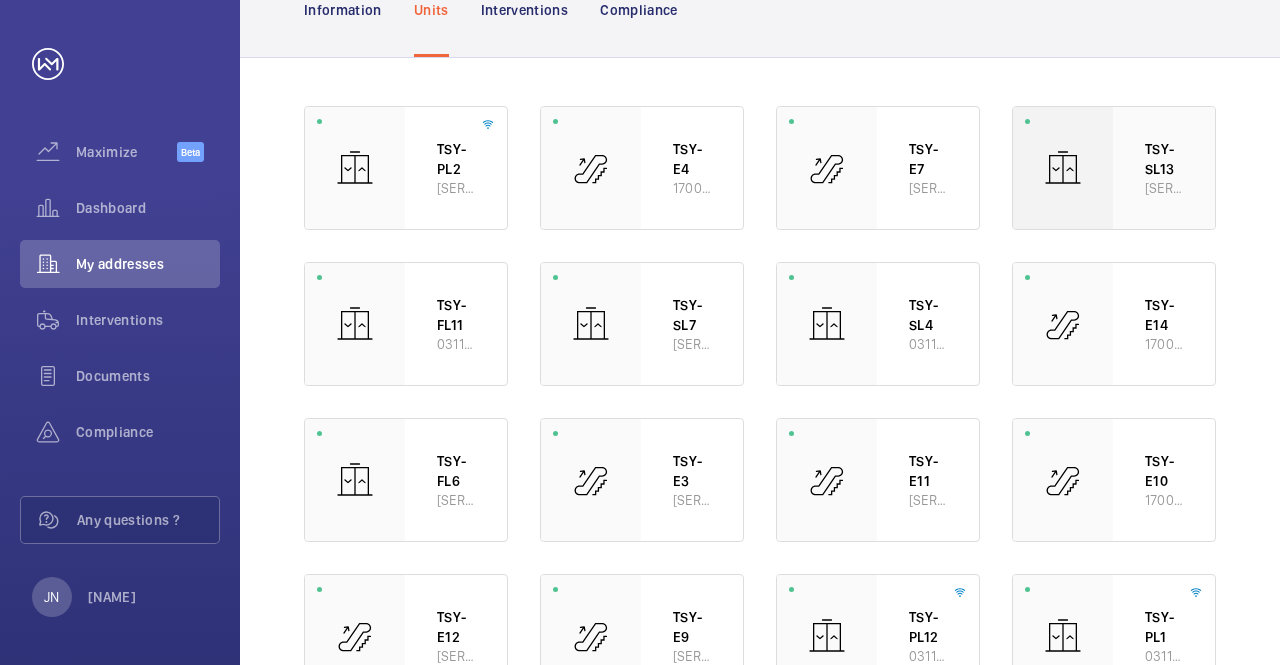 click 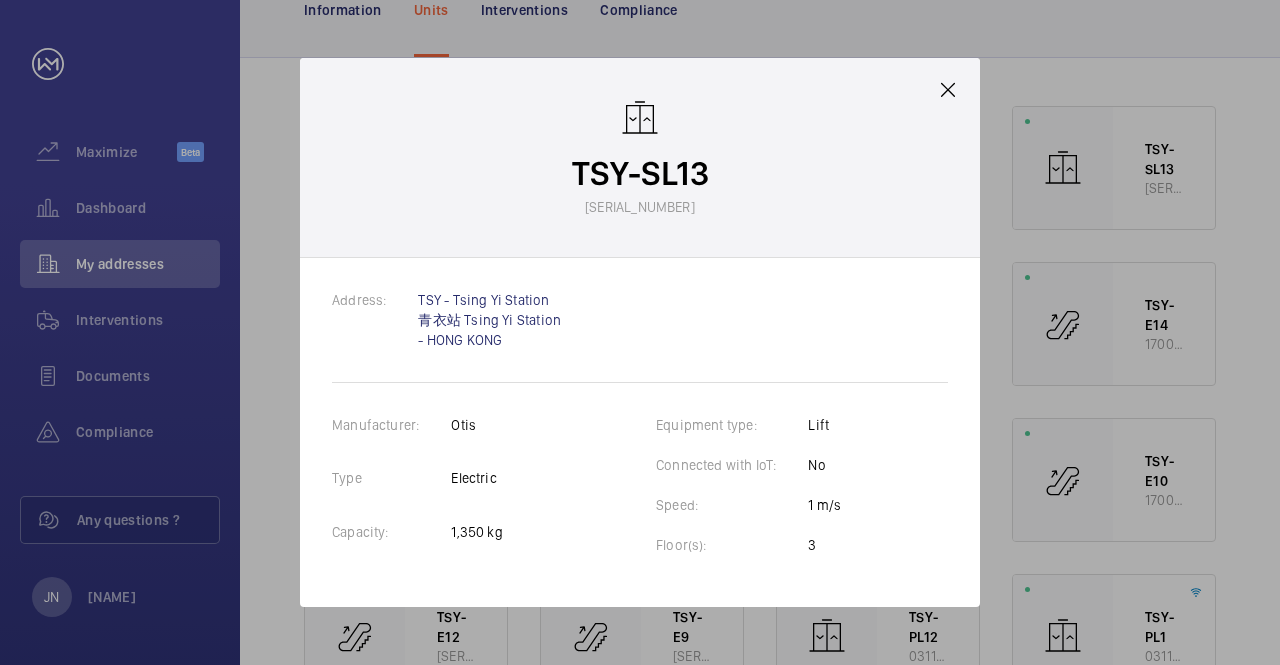 click 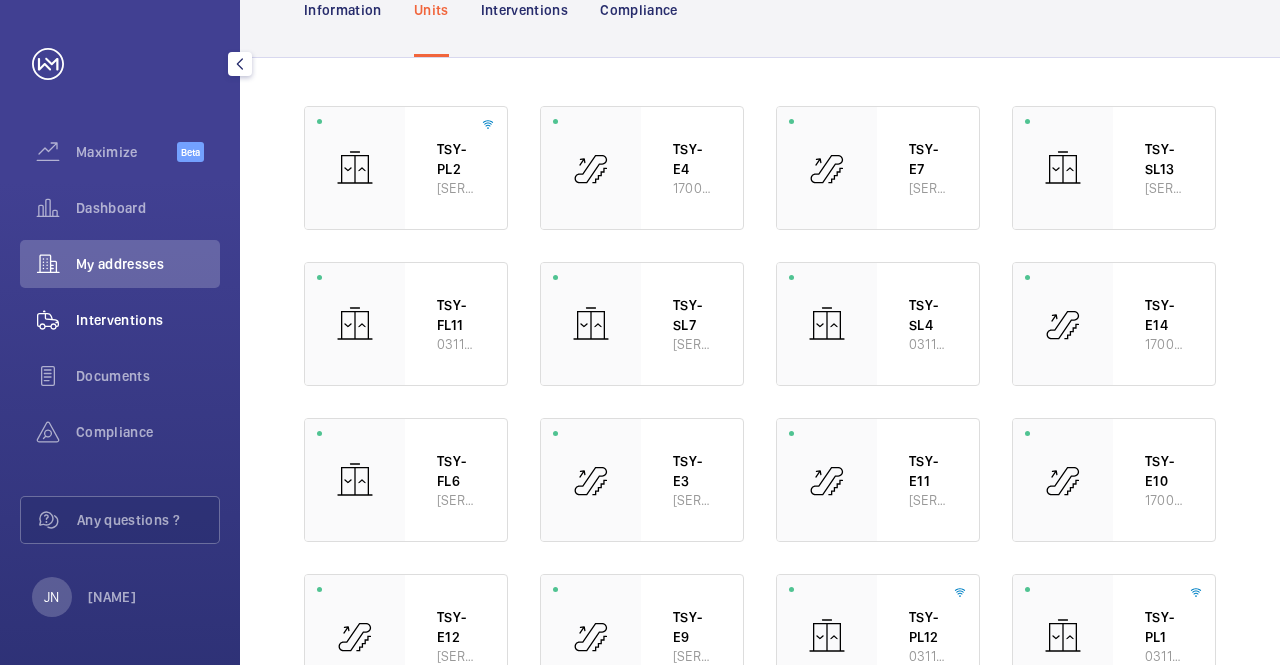 click on "Interventions" 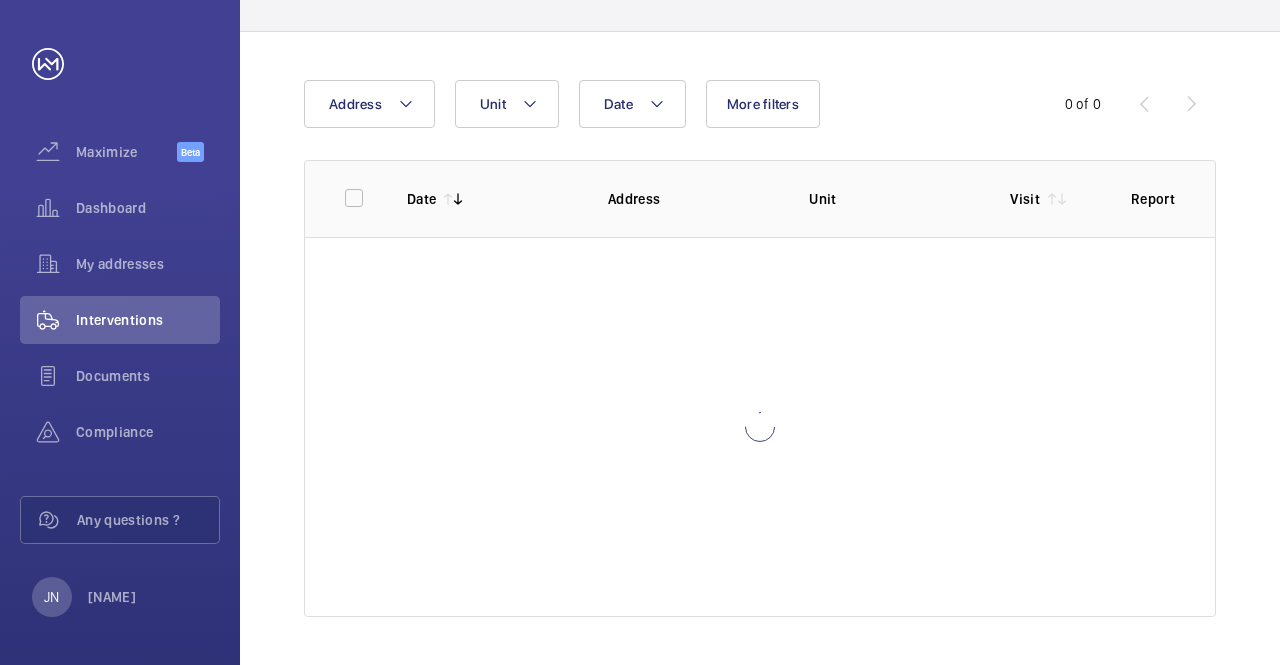 scroll, scrollTop: 122, scrollLeft: 0, axis: vertical 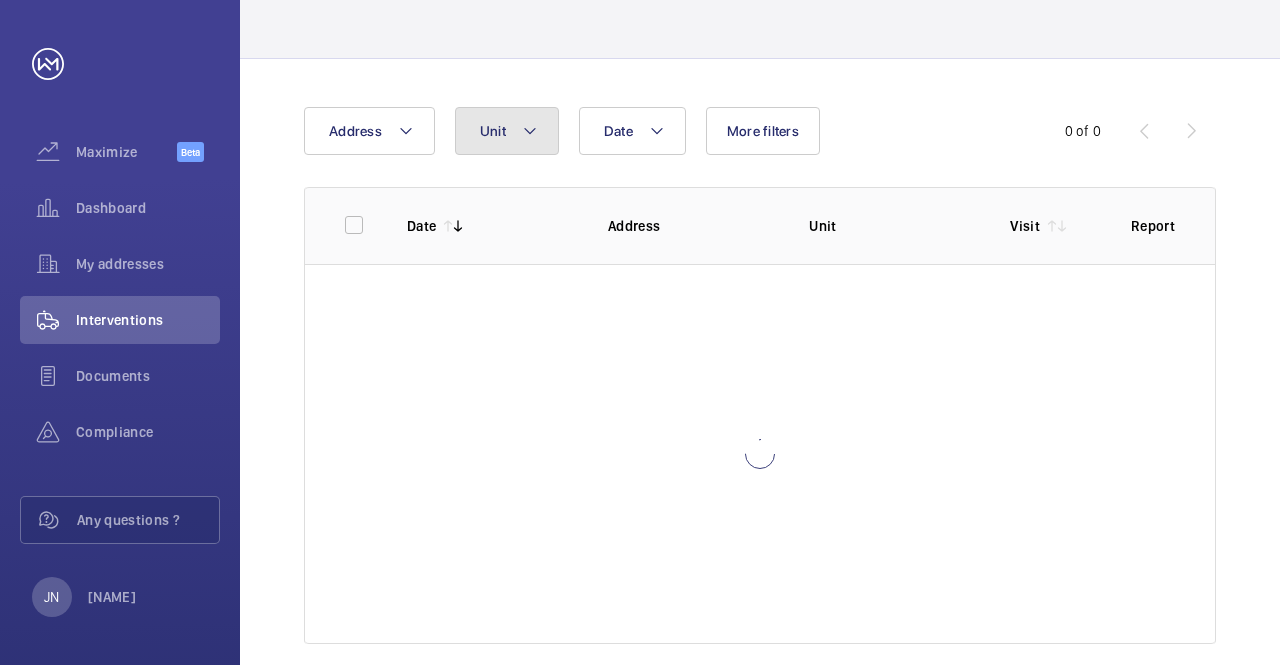 click on "Unit" 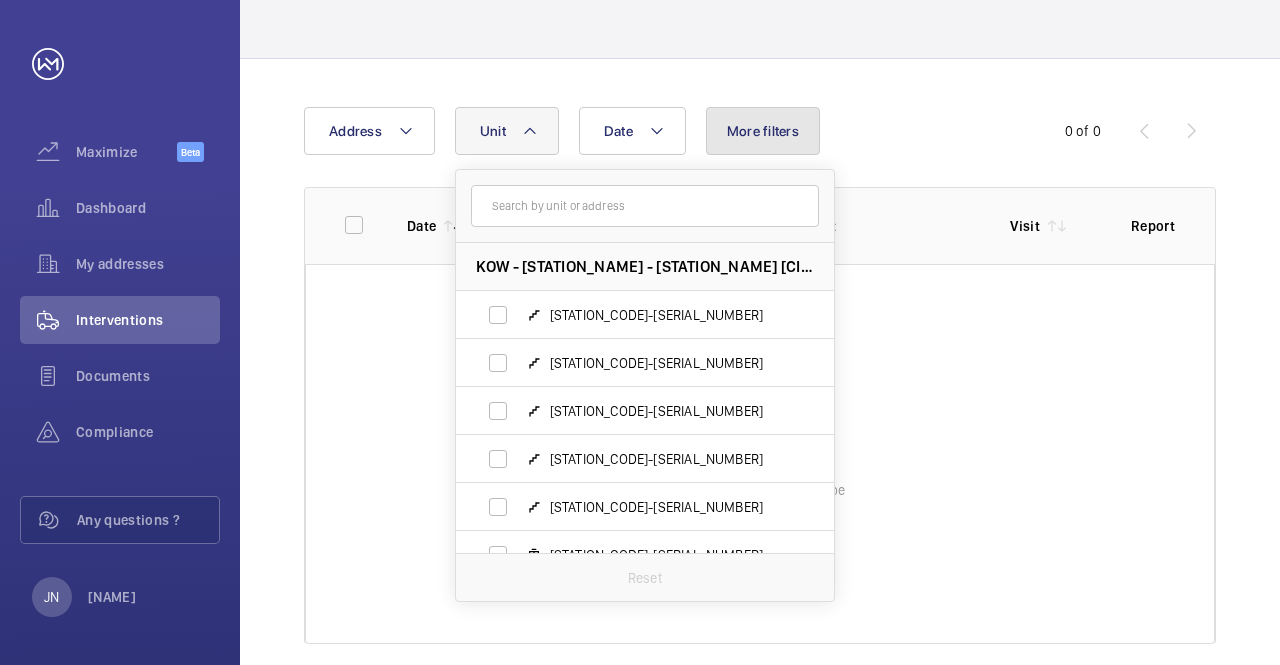 click on "More filters" 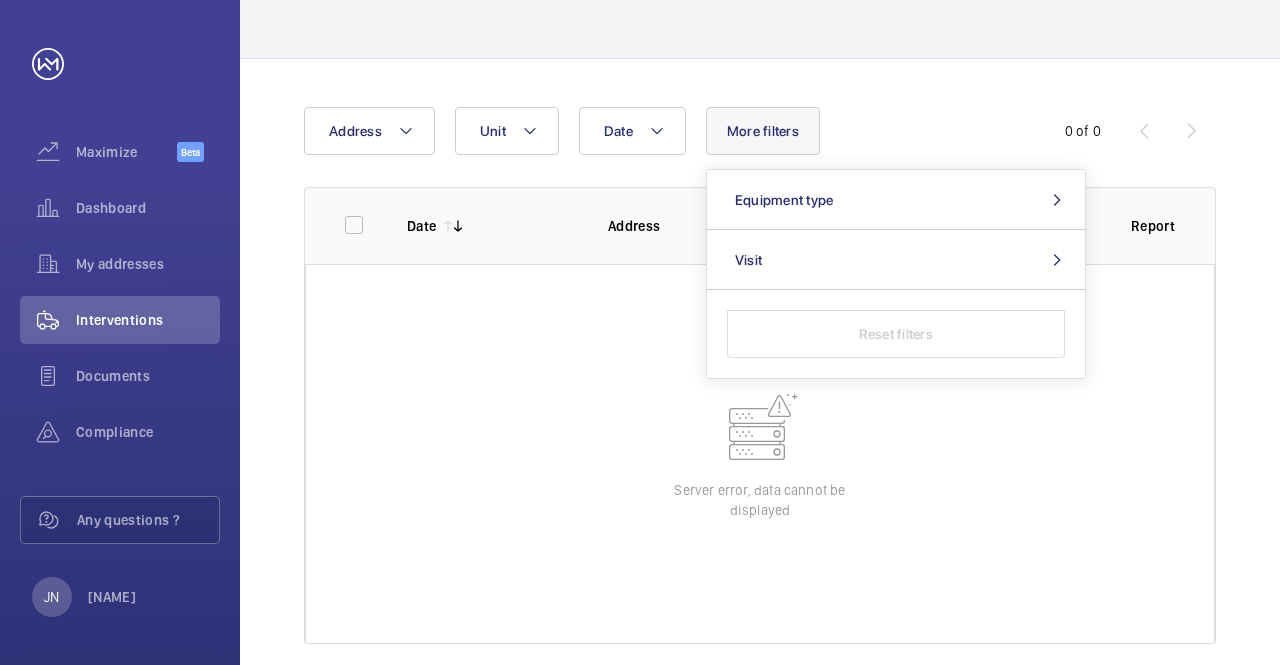 click on "Date Address Unit More filters Equipment type Visit Reset filters" 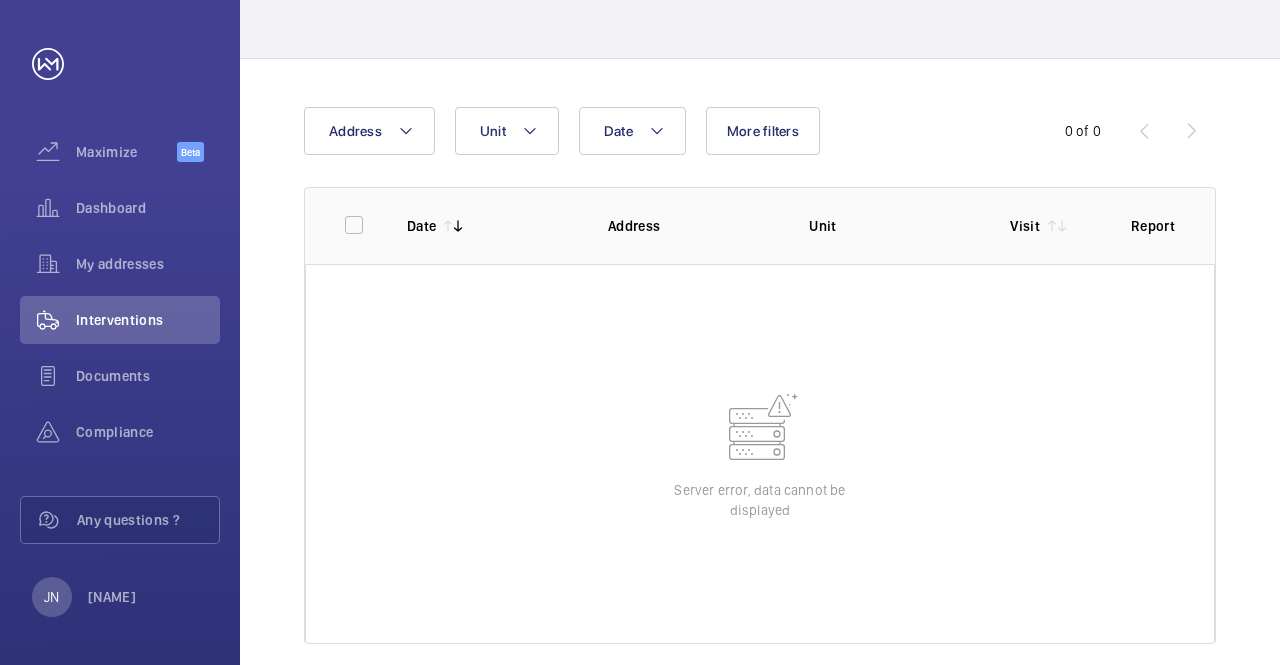 click on "Date Address Unit More filters" 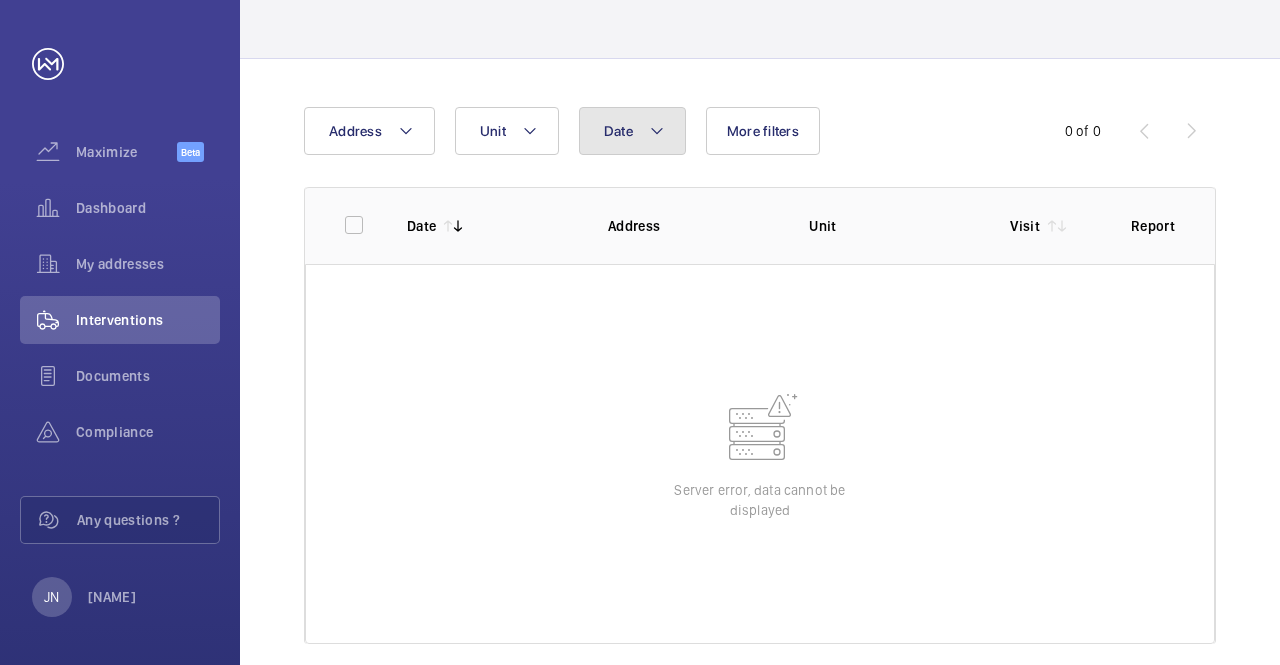 click on "Date" 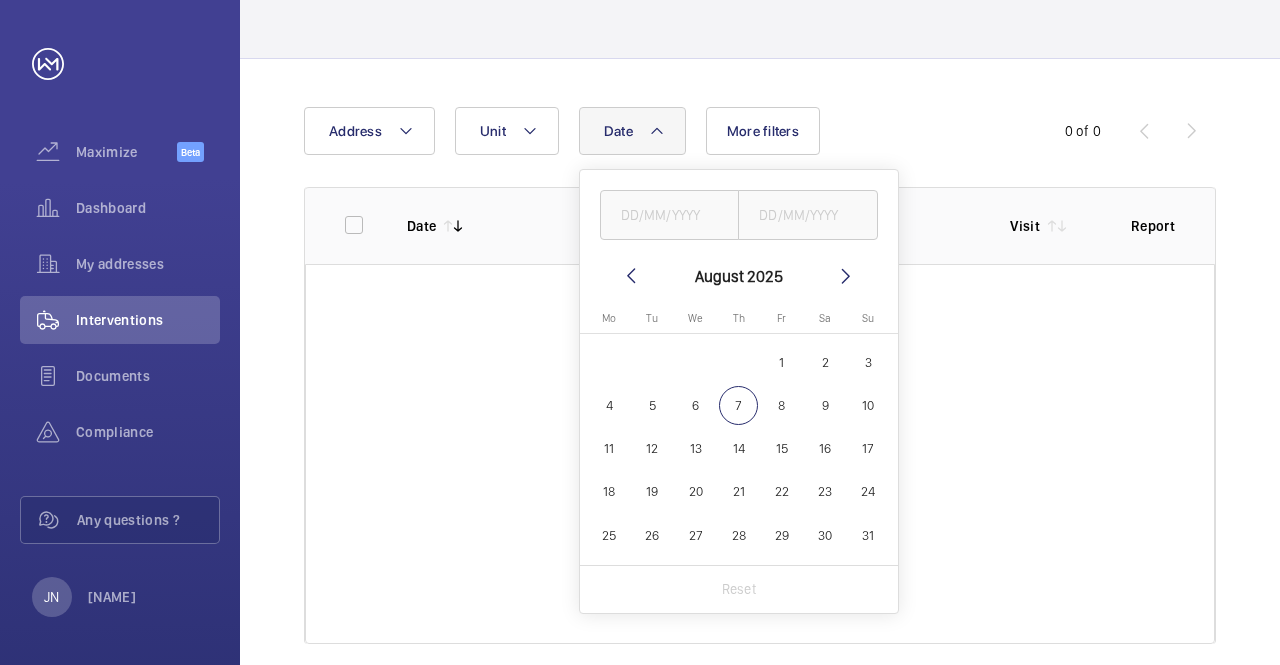 click on "Date August 2025 Monday Mo Tuesday Tu Wednesday We Thursday Th Friday Fr Saturday Sa Sunday Su  AUG   1   2   3   4   5   6   7   8   9   10   11   12   13   14   15   16   17   18   19   20   21   22   23   24   25   26   27   28   29   30   31
Comparison range
Comparison range
Reset Address Unit More filters" 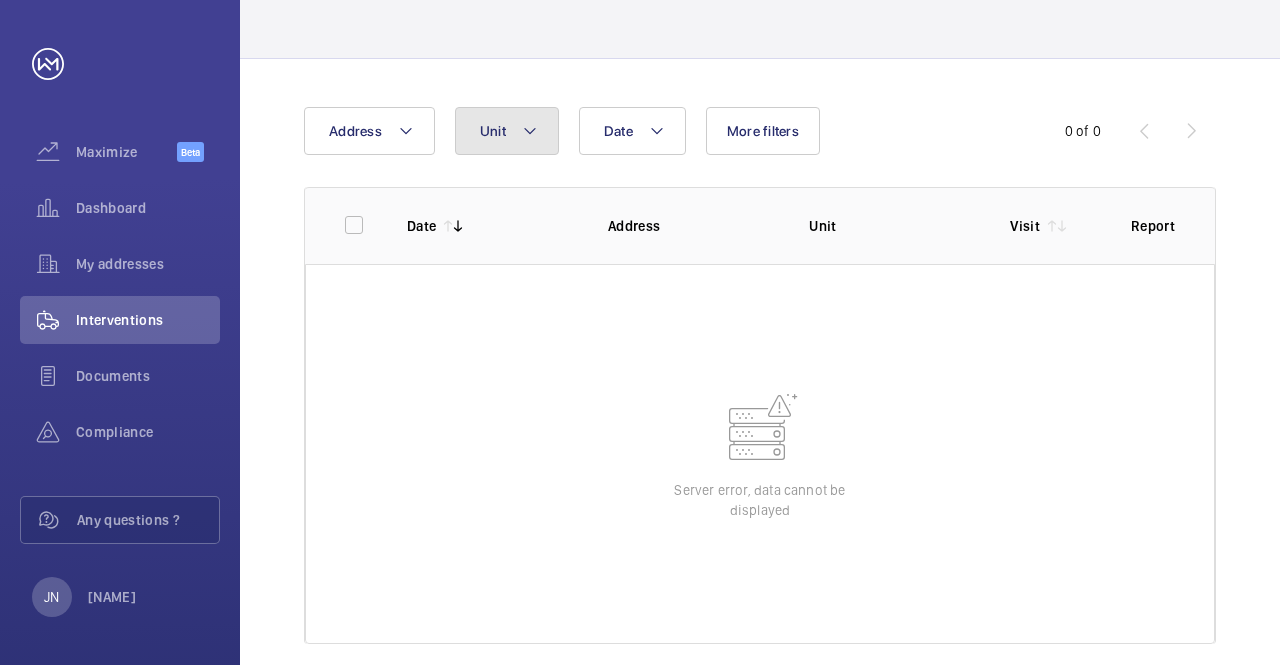 click on "Unit" 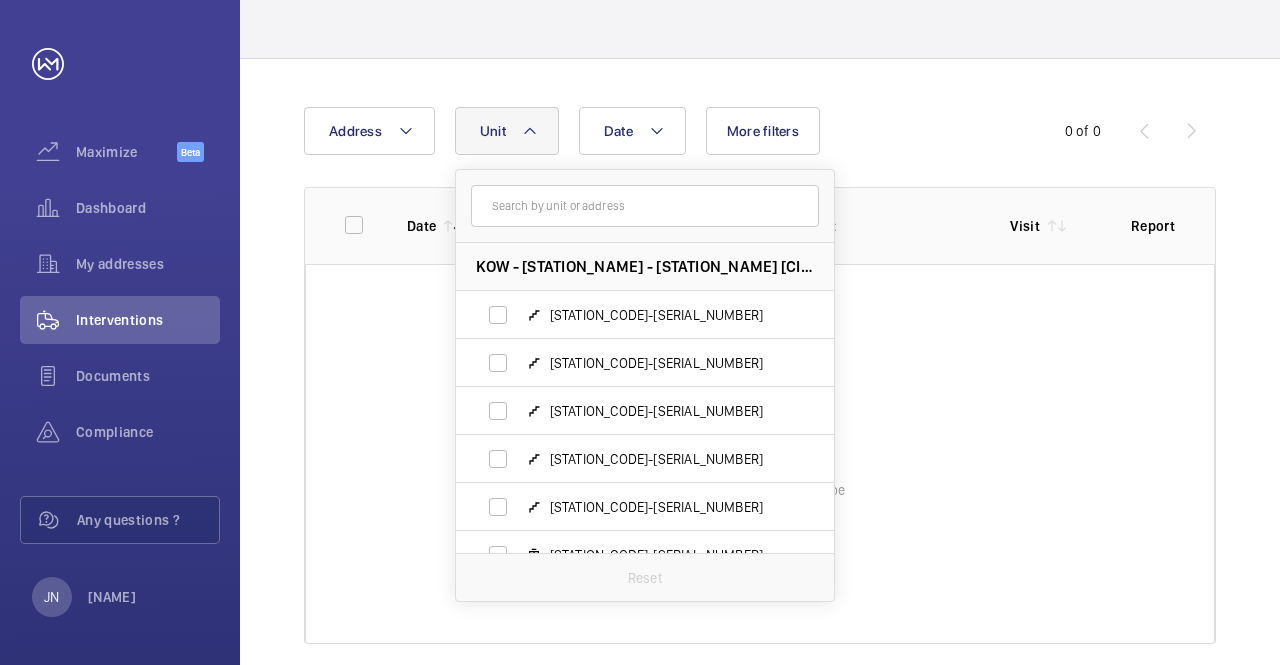 click on "Date Address Unit KOW - [STATION_NAME] - [STATION_NAME] [CITY] Station, - [CITY] [STATION_CODE]-[SERIAL_NUMBER] [STATION_CODE]-[SERIAL_NUMBER] [STATION_CODE]-[SERIAL_NUMBER] [STATION_CODE]-[SERIAL_NUMBER] [STATION_CODE]-[SERIAL_NUMBER] [STATION_CODE]-[SERIAL_NUMBER] [STATION_CODE]-[SERIAL_NUMBER] [STATION_CODE]-[SERIAL_NUMBER] [STATION_CODE]-[SERIAL_NUMBER] [STATION_CODE]-[SERIAL_NUMBER] Reset More filters" 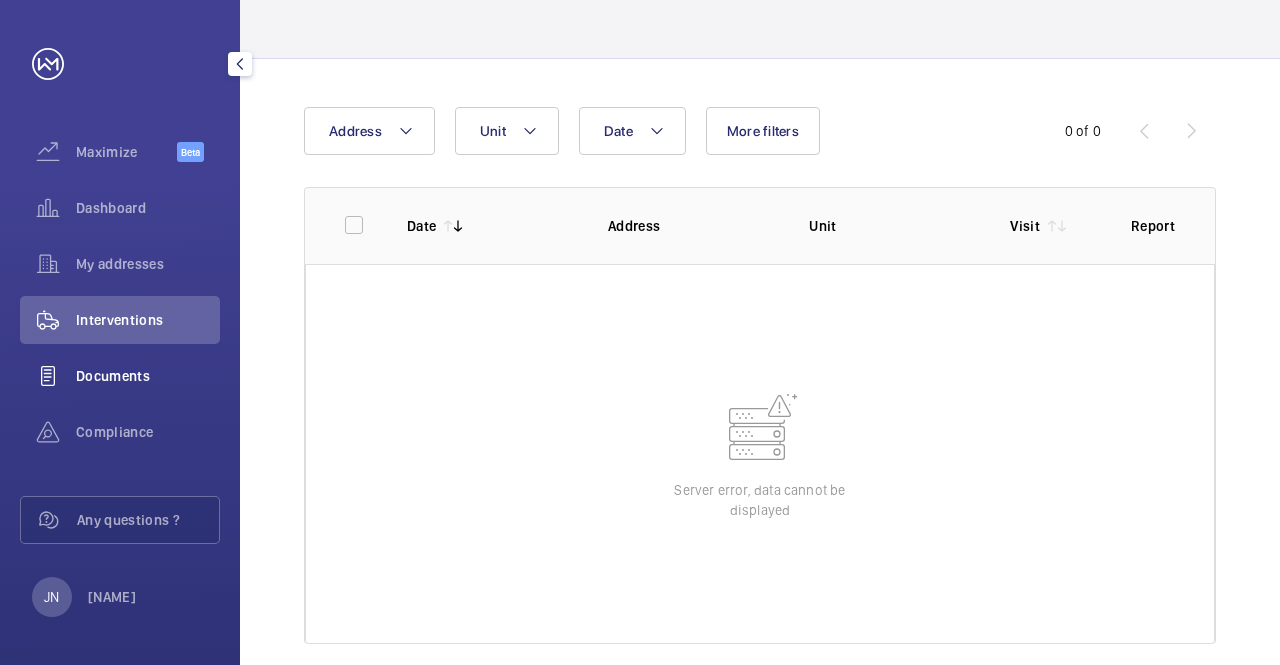 click on "Documents" 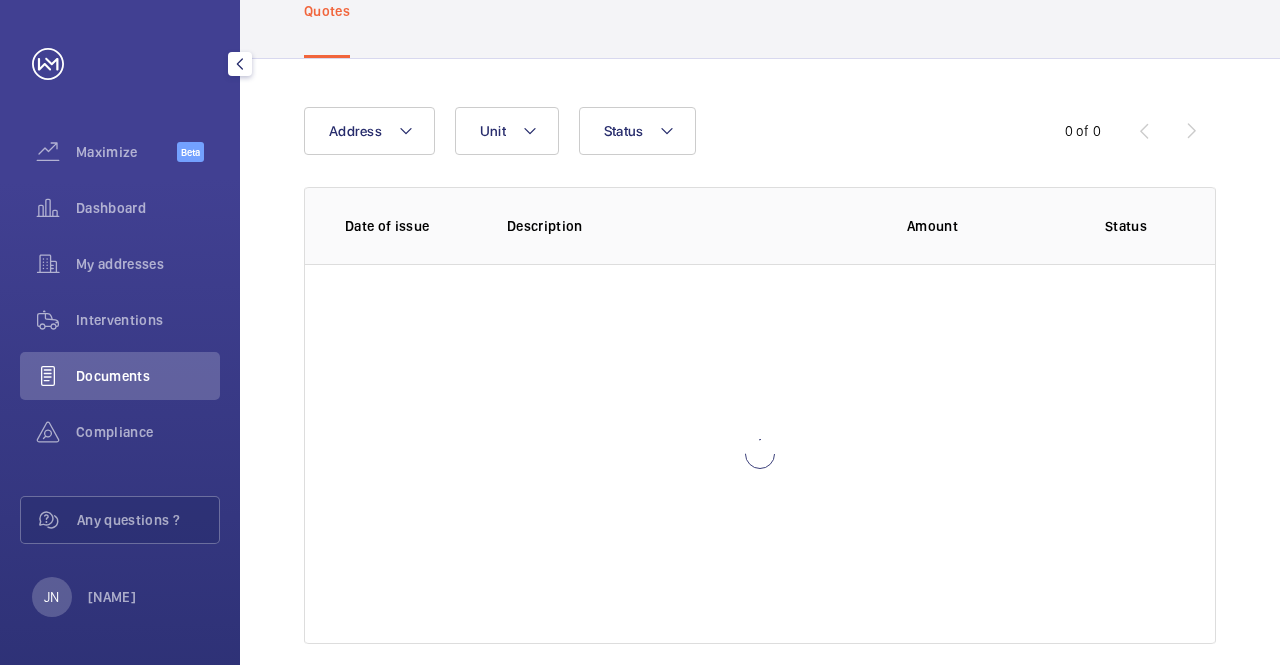 scroll, scrollTop: 0, scrollLeft: 0, axis: both 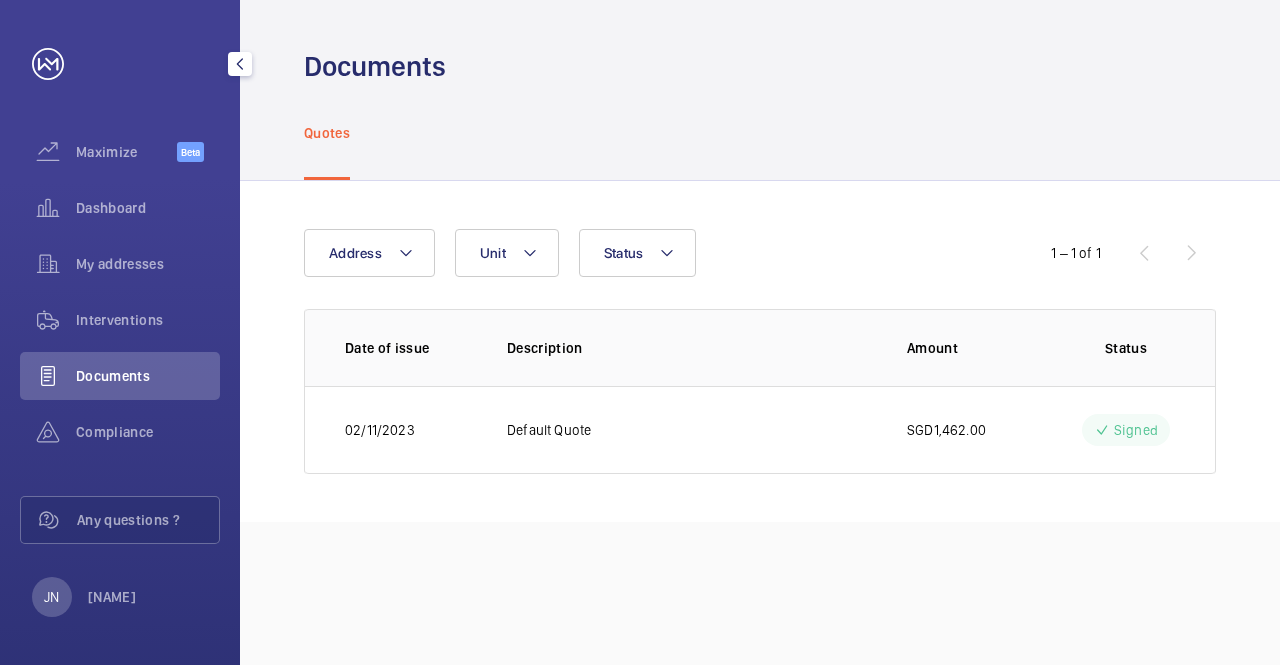 click on "Documents" 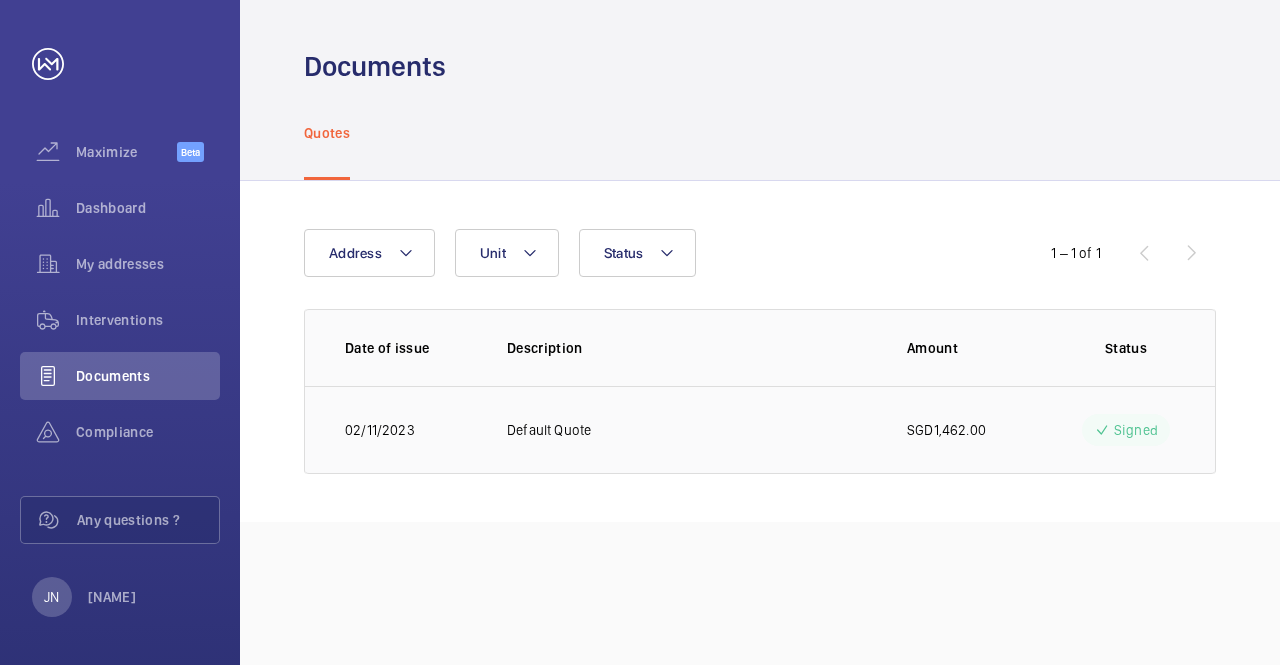 click on "Default Quote" 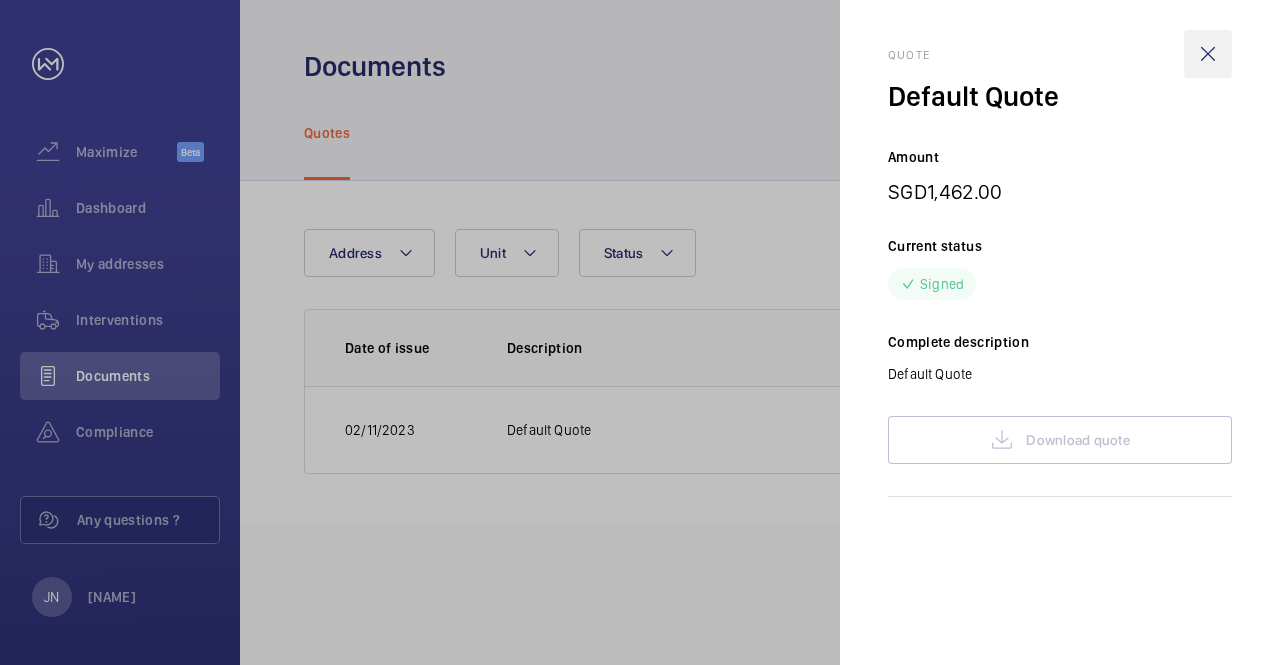 click 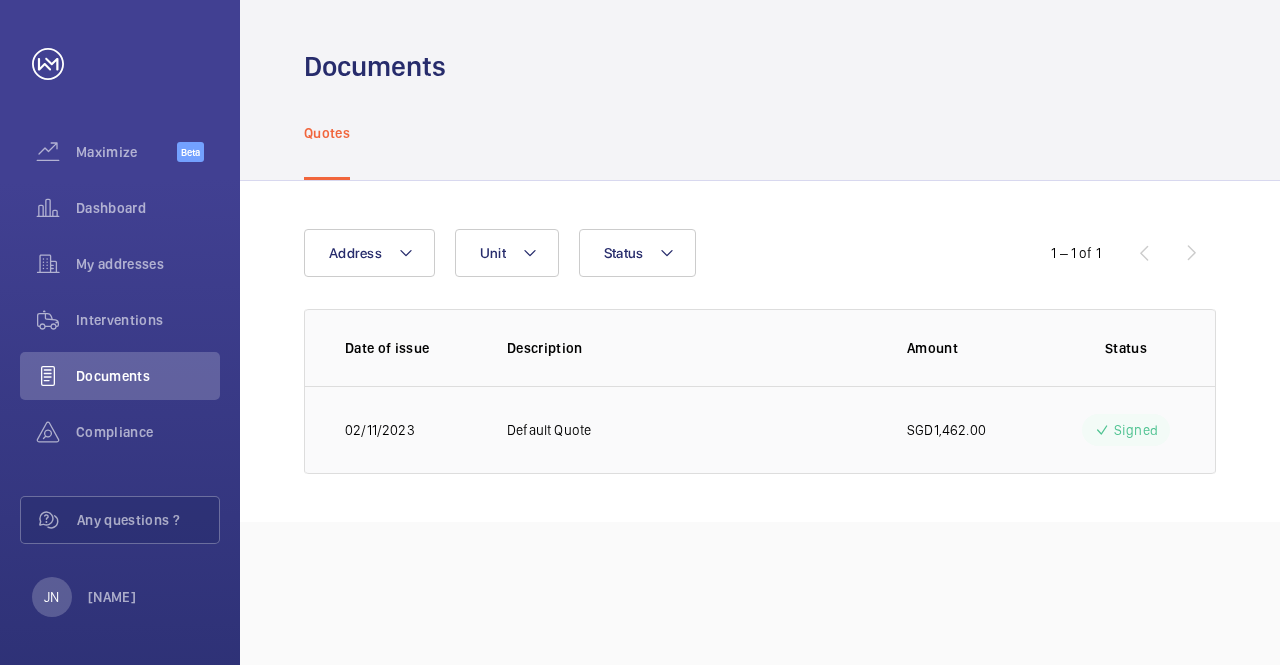 click on "02/11/2023" 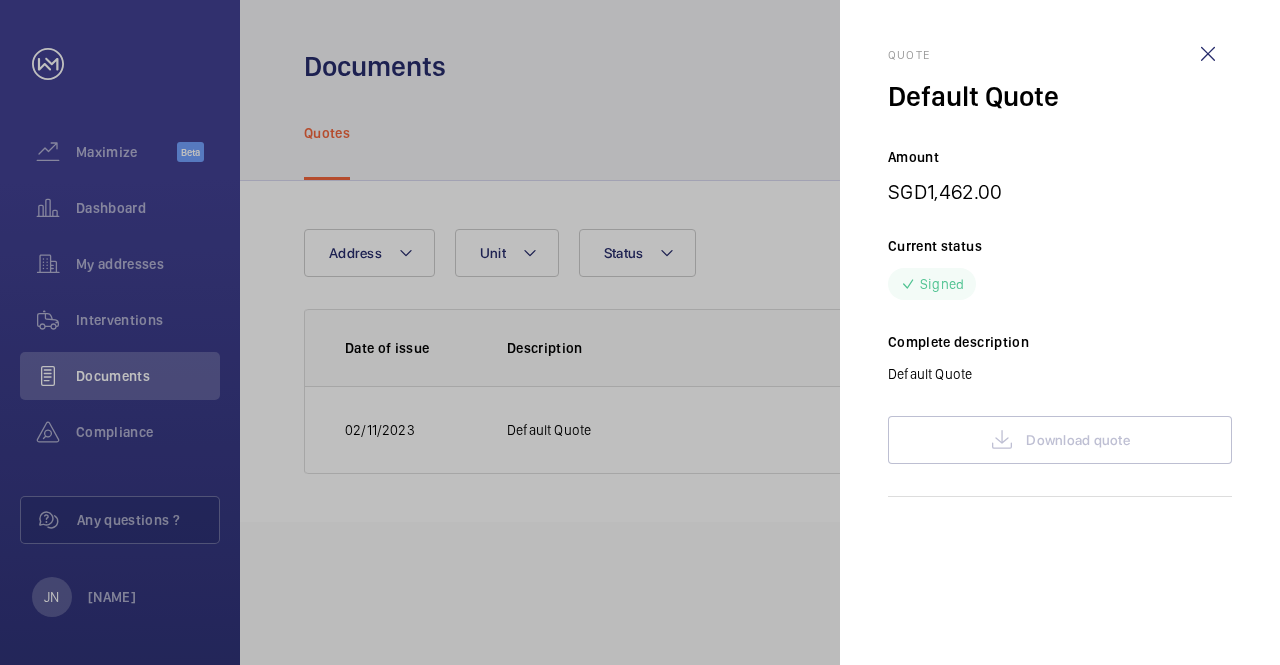 click 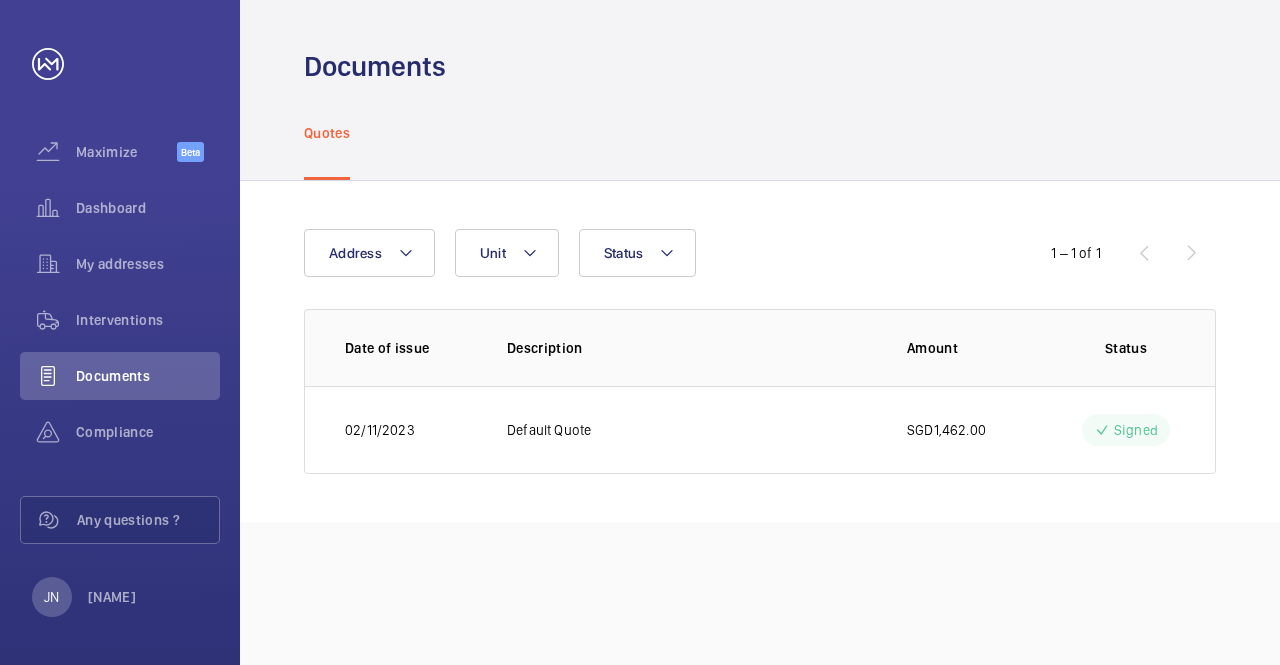 click on "1 – 1 of 1" 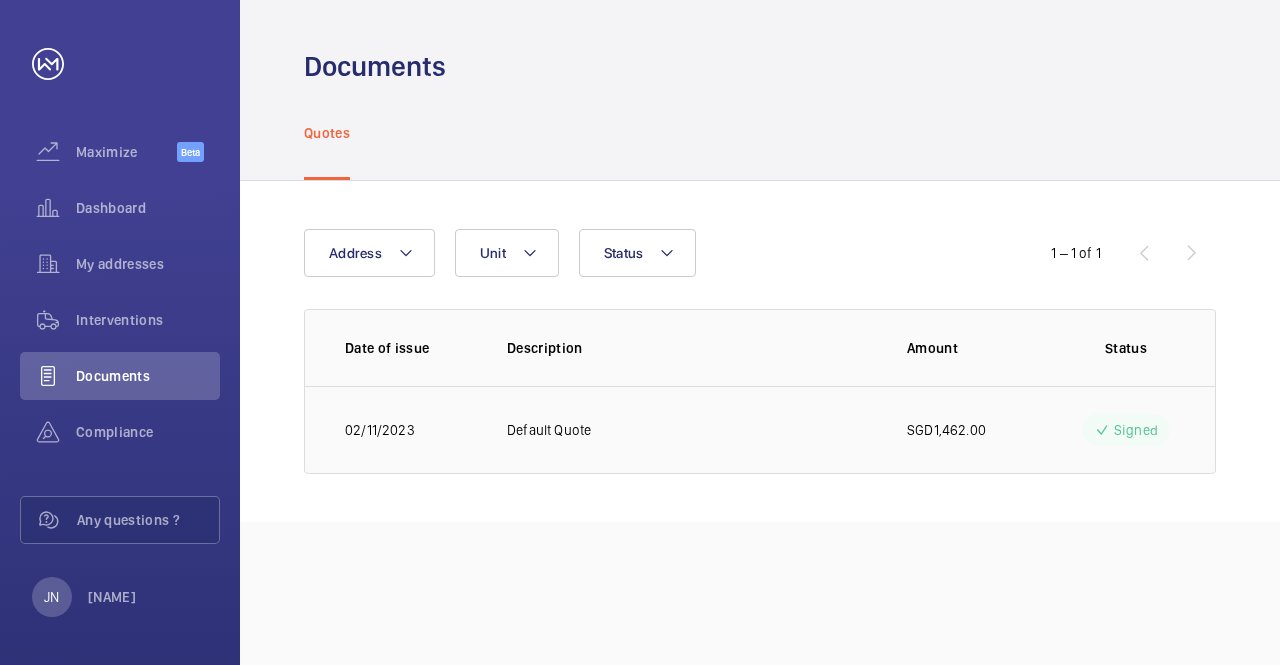 click on "02/11/2023" 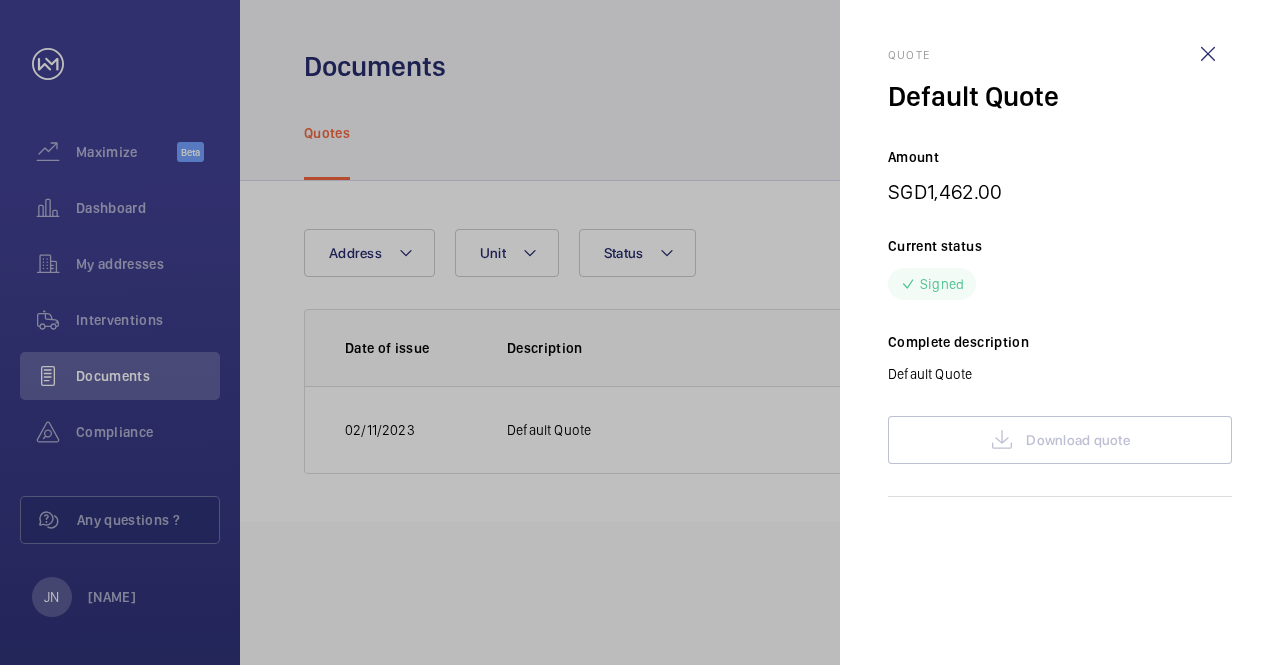 click 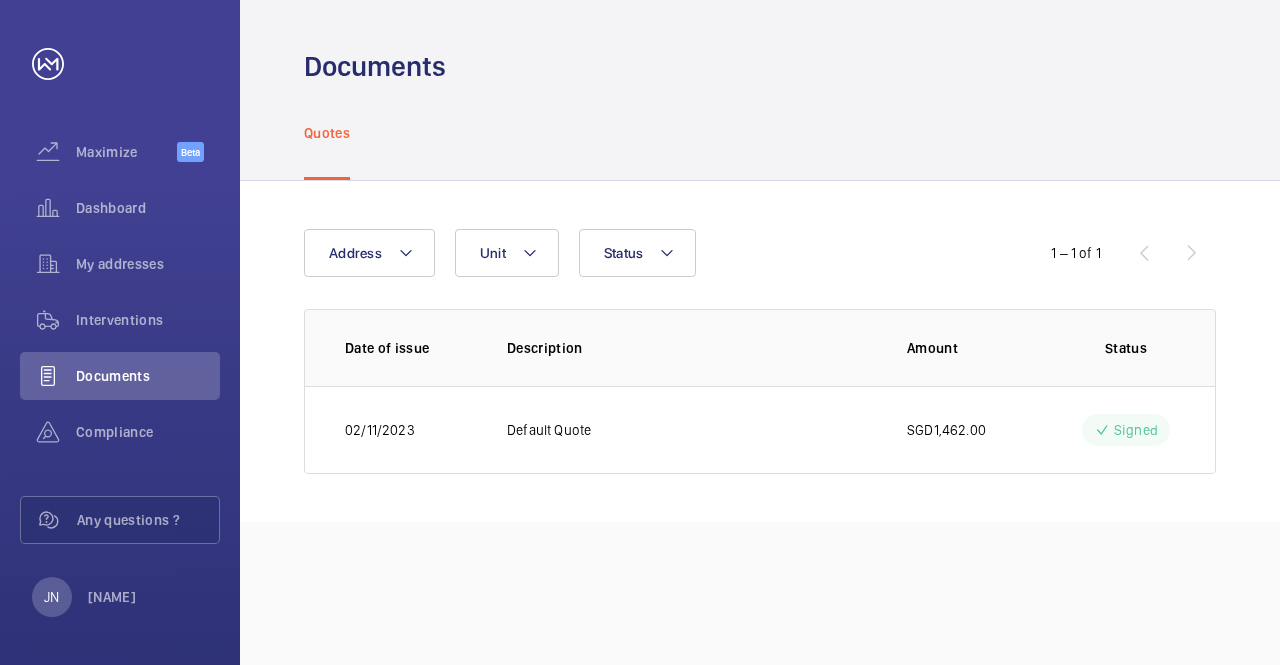 click on "Quotes" 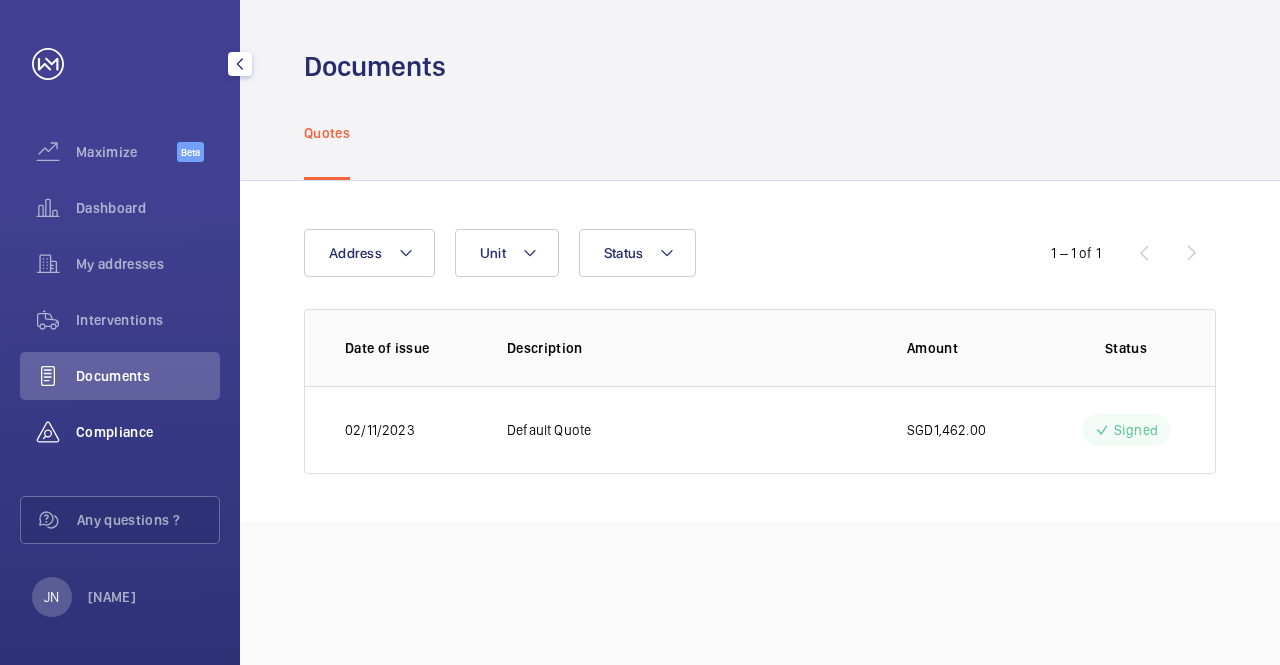 click on "Compliance" 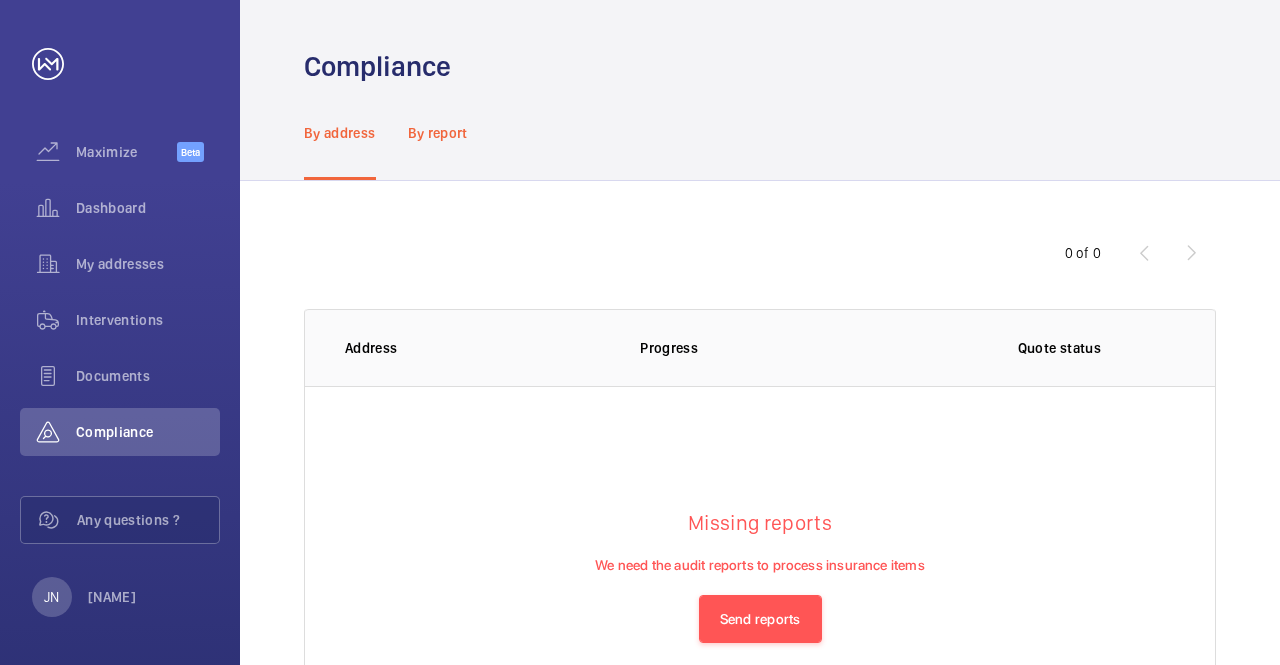 click on "By report" 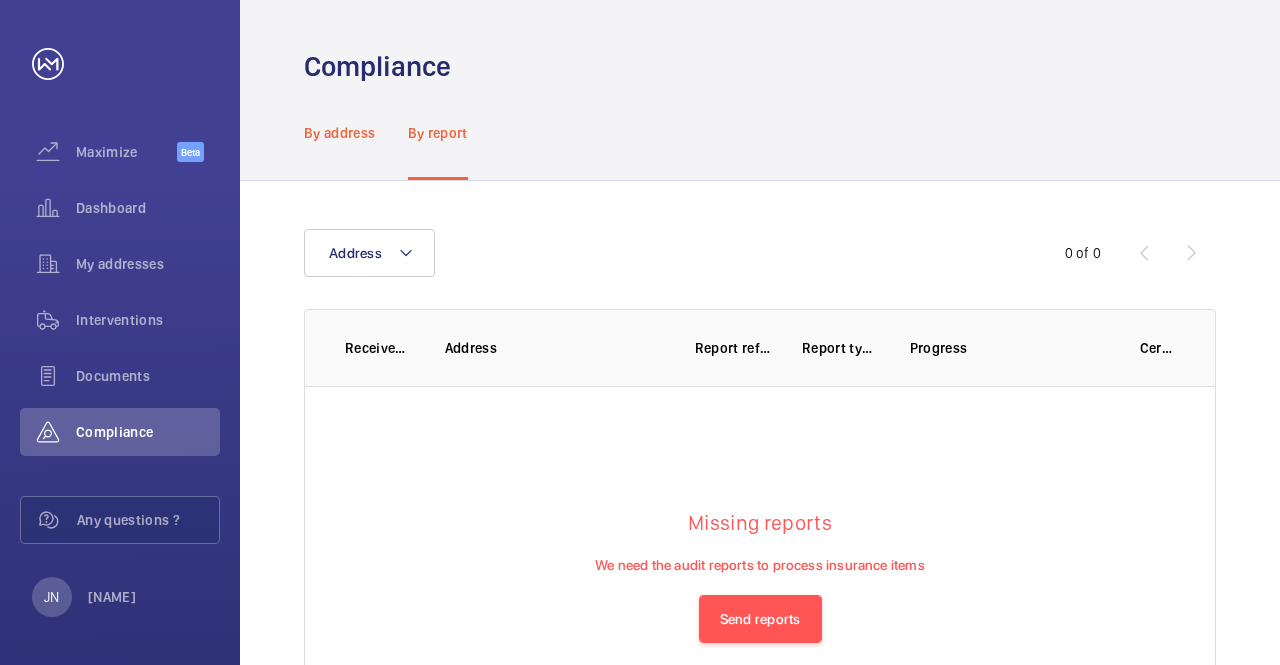 click on "By address" 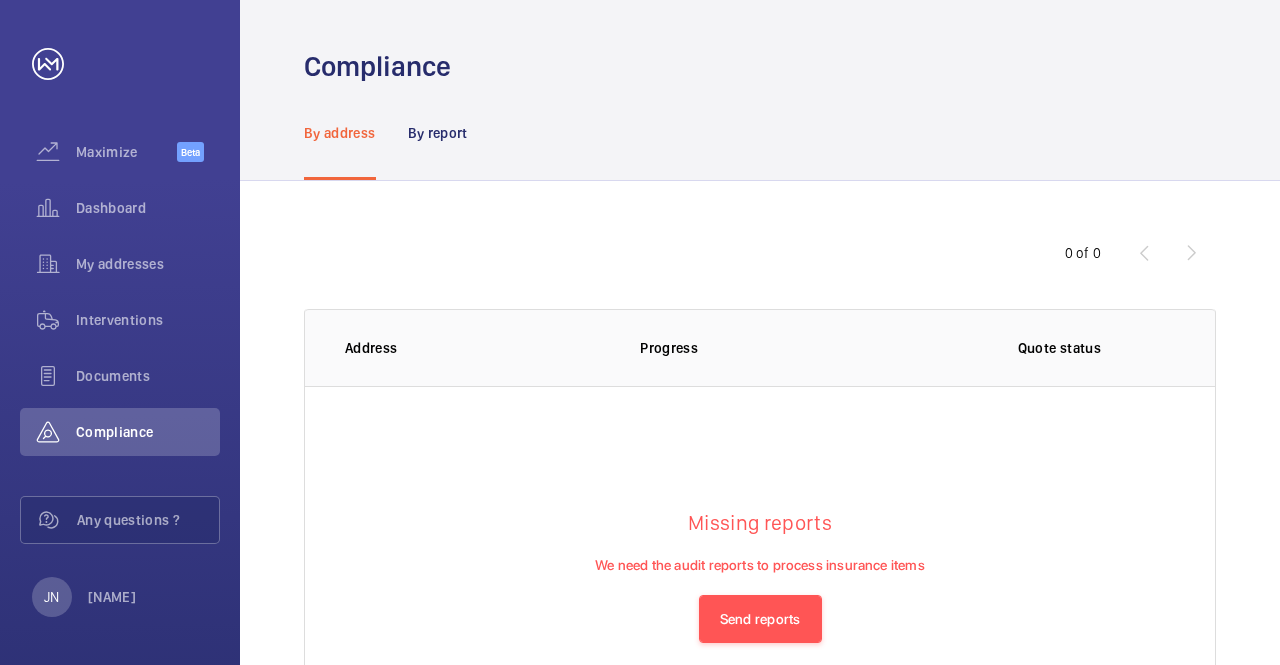 scroll, scrollTop: 0, scrollLeft: 0, axis: both 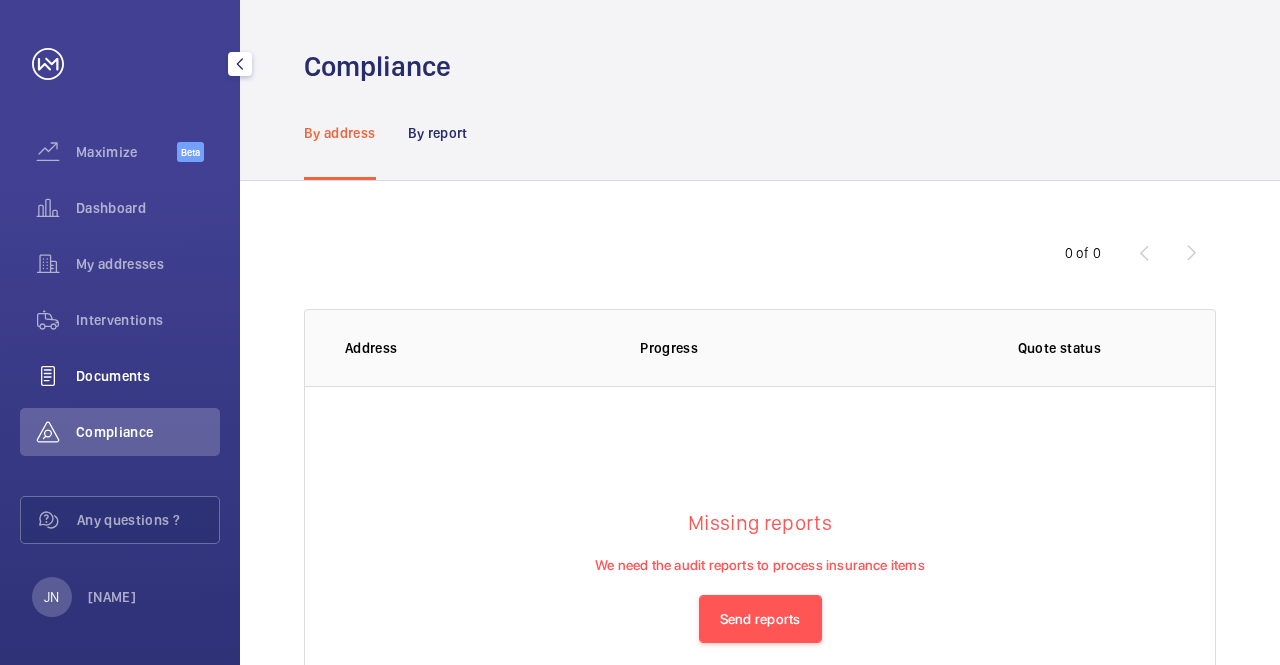 click on "Documents" 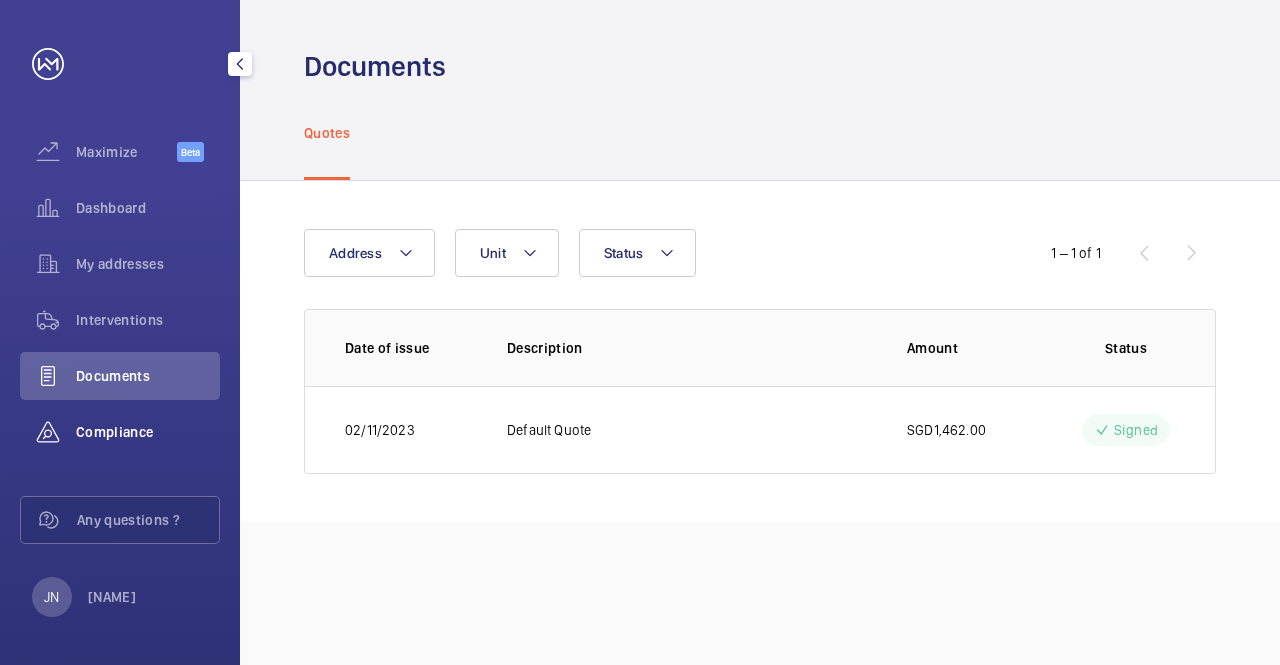 click on "Compliance" 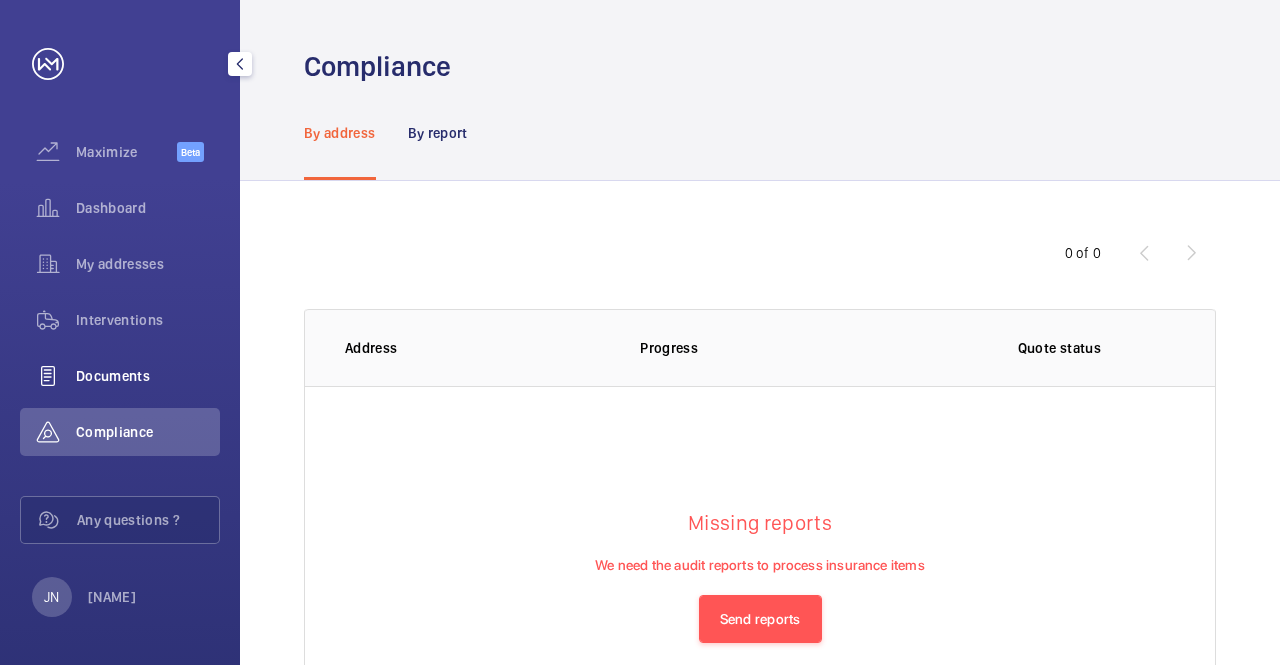 click on "Documents" 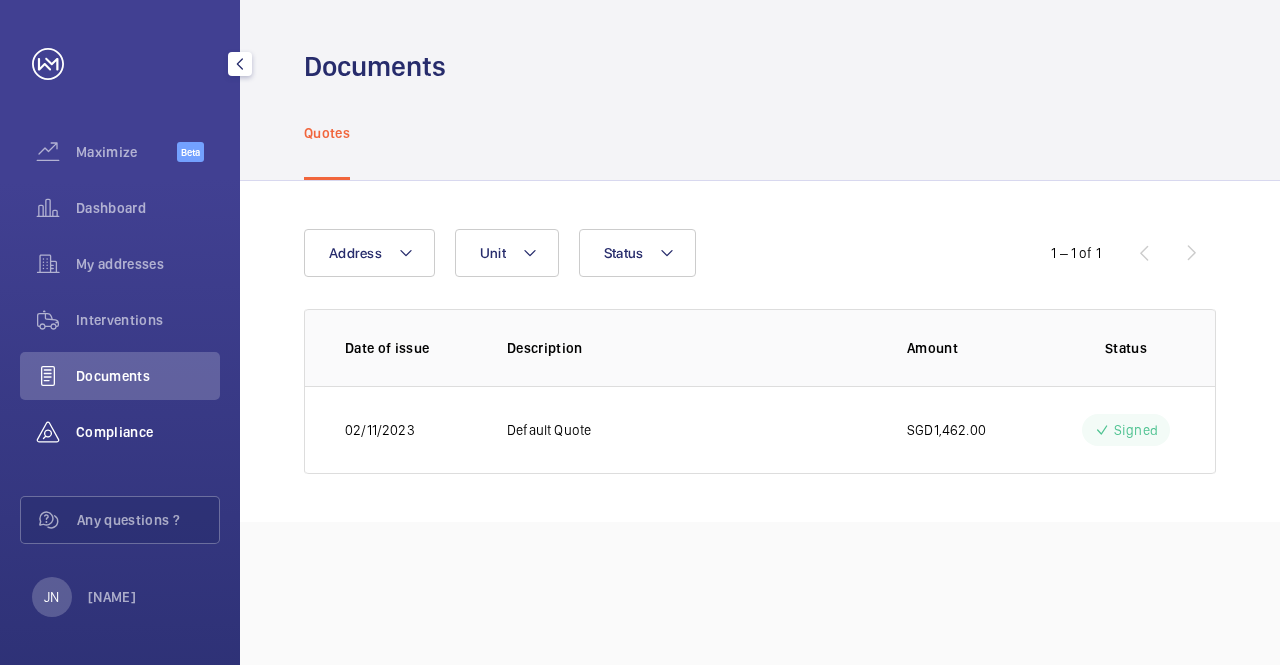 click on "Compliance" 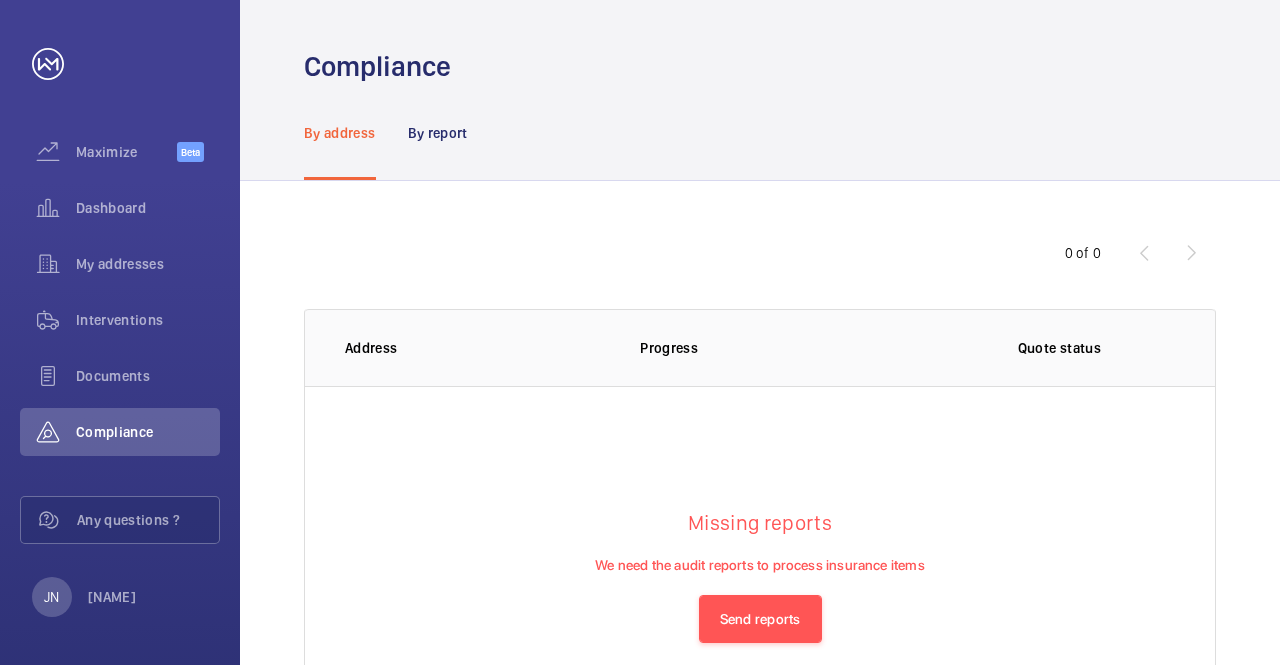 click on "0 of 0" 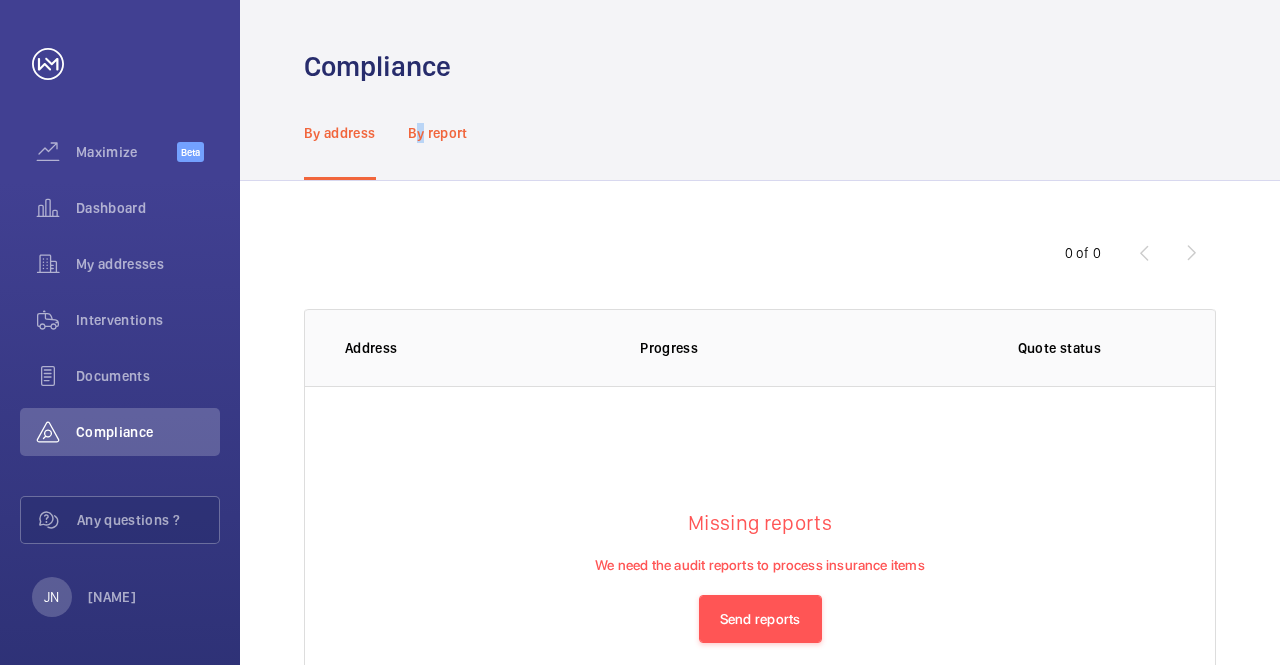click on "By report" 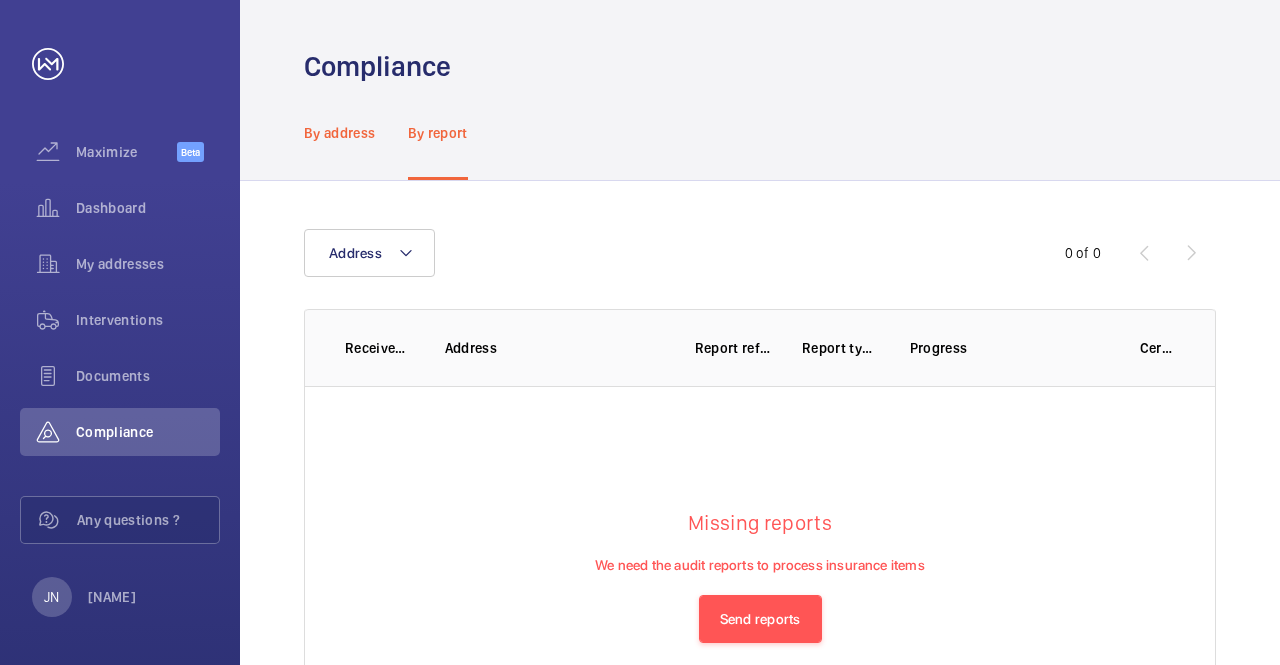 click on "By address" 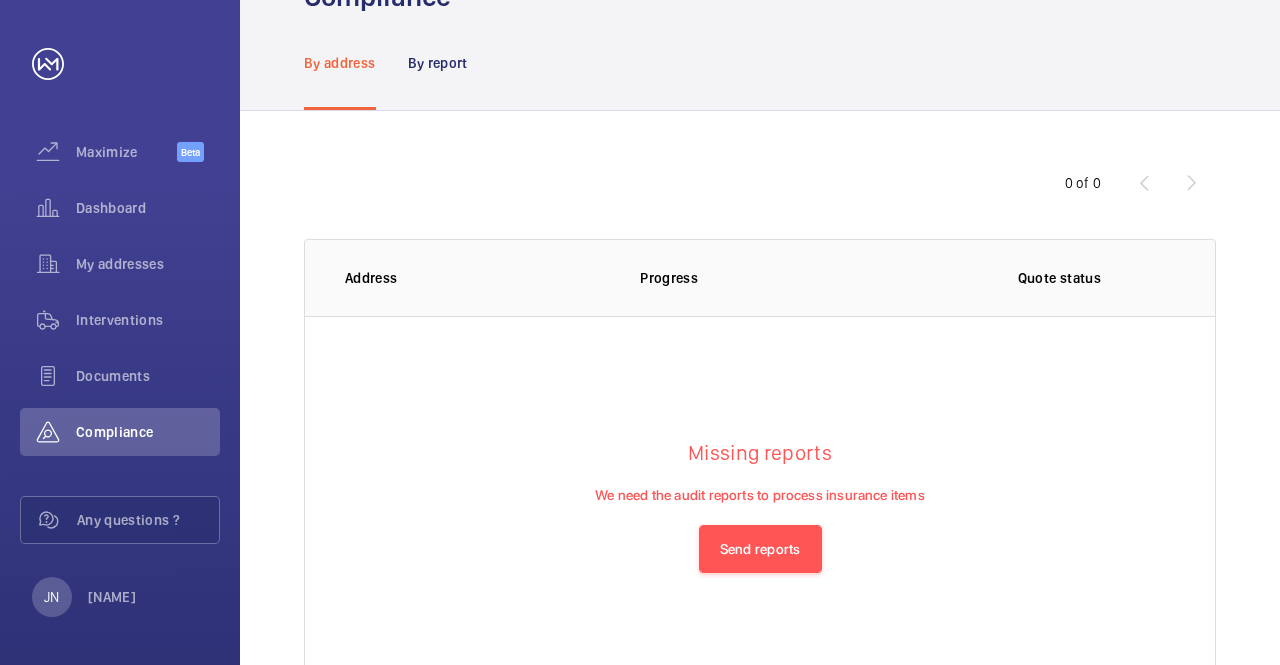 scroll, scrollTop: 148, scrollLeft: 0, axis: vertical 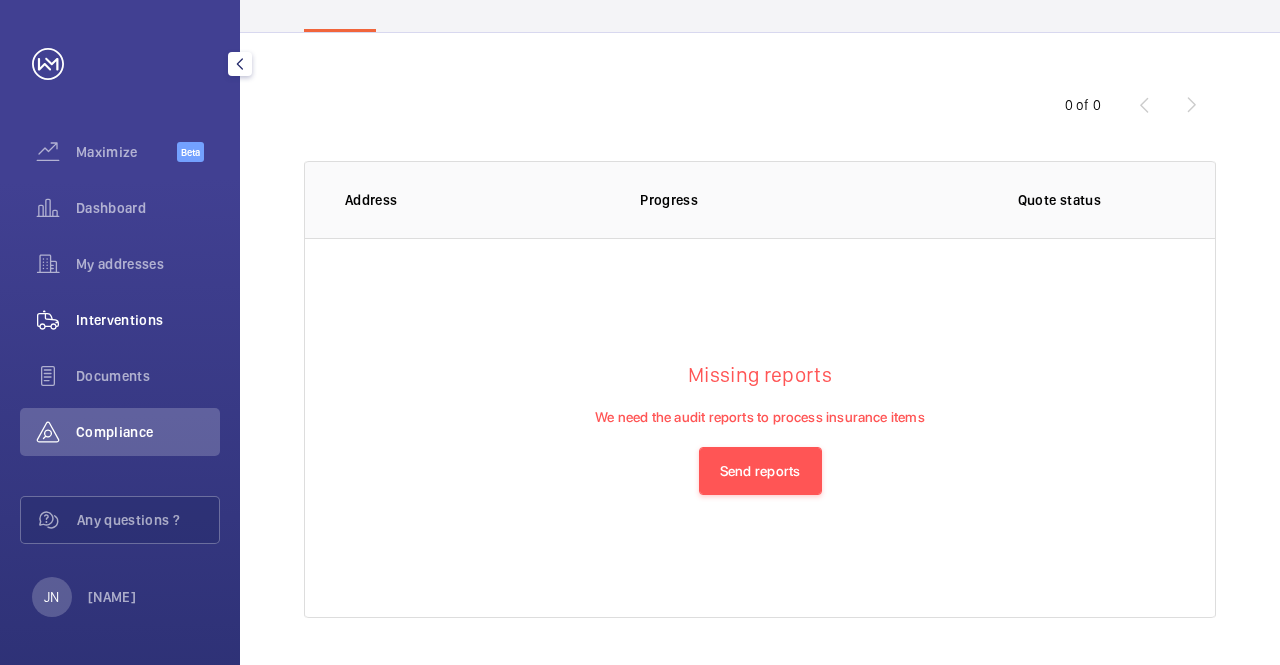click on "Interventions" 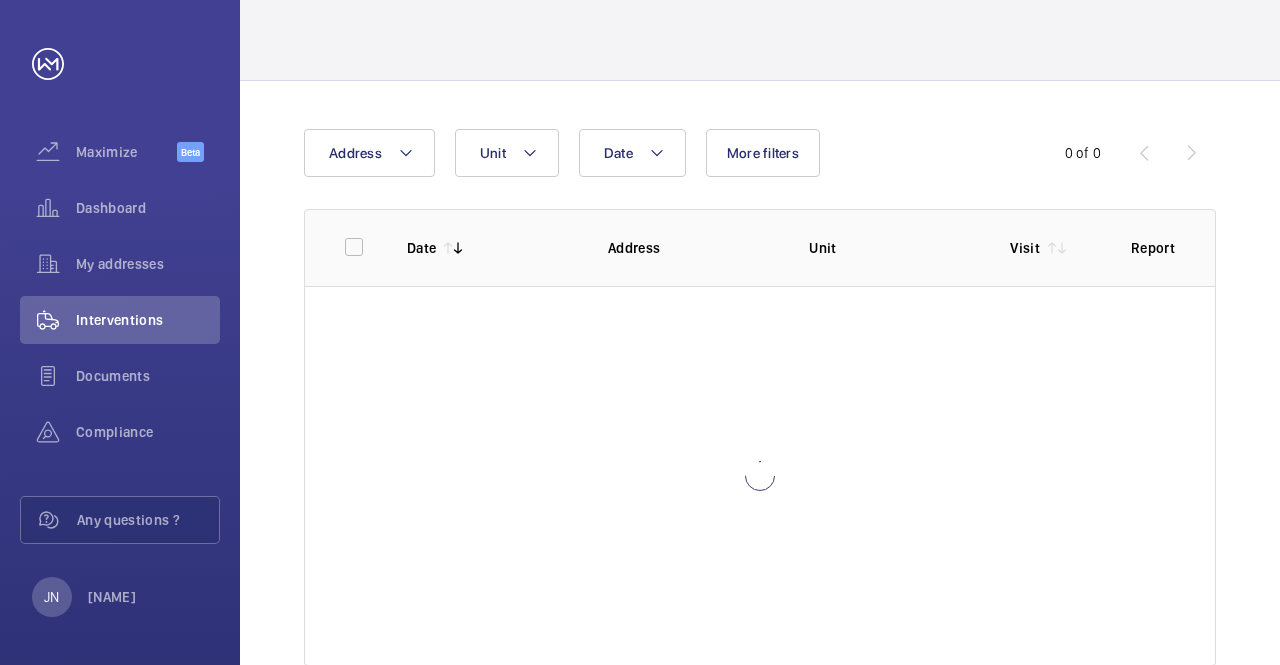 scroll, scrollTop: 148, scrollLeft: 0, axis: vertical 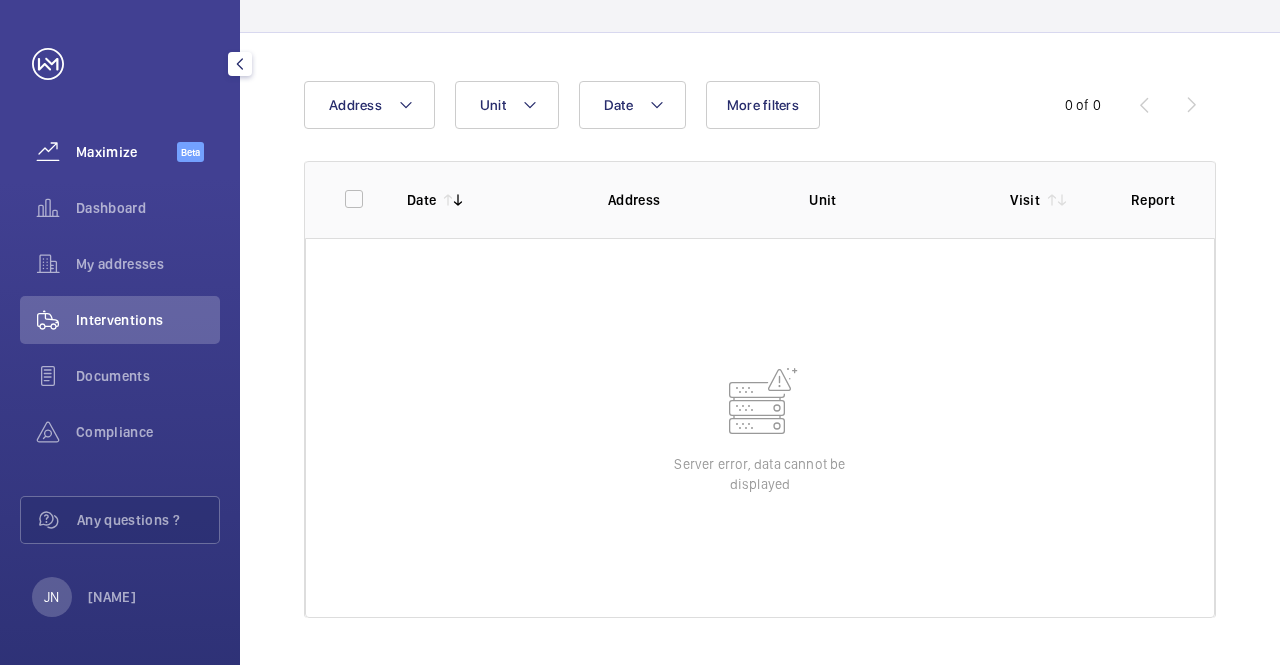 click on "Maximize" 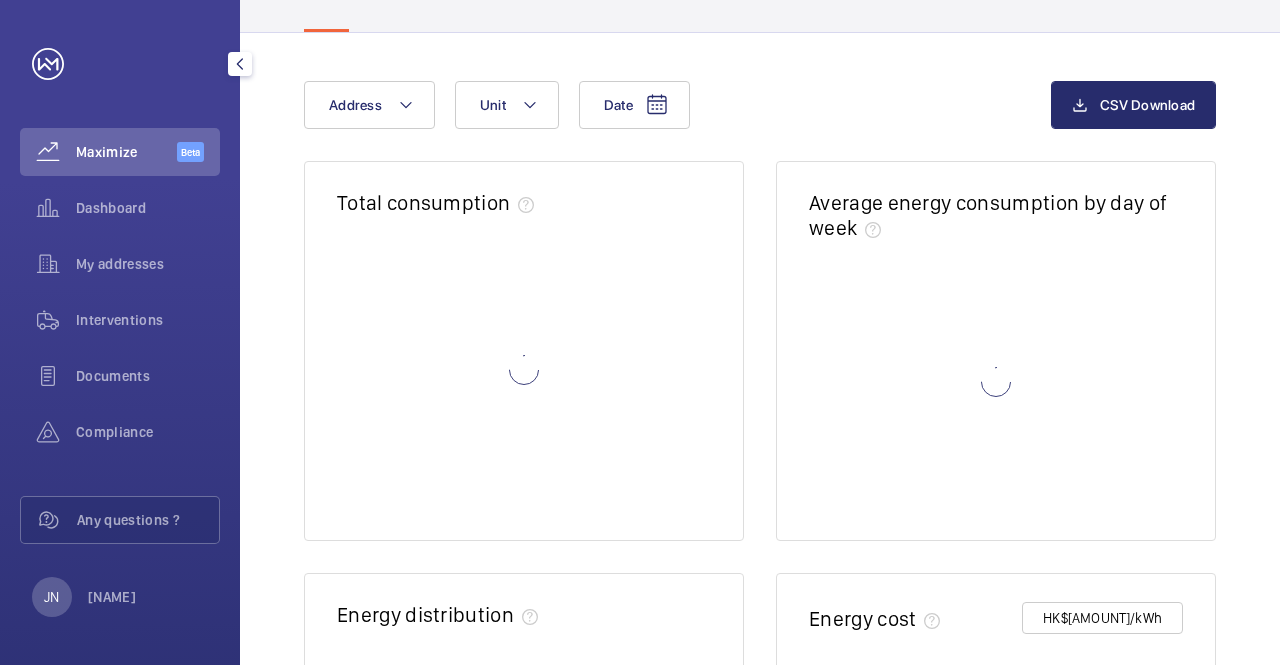 scroll, scrollTop: 0, scrollLeft: 0, axis: both 